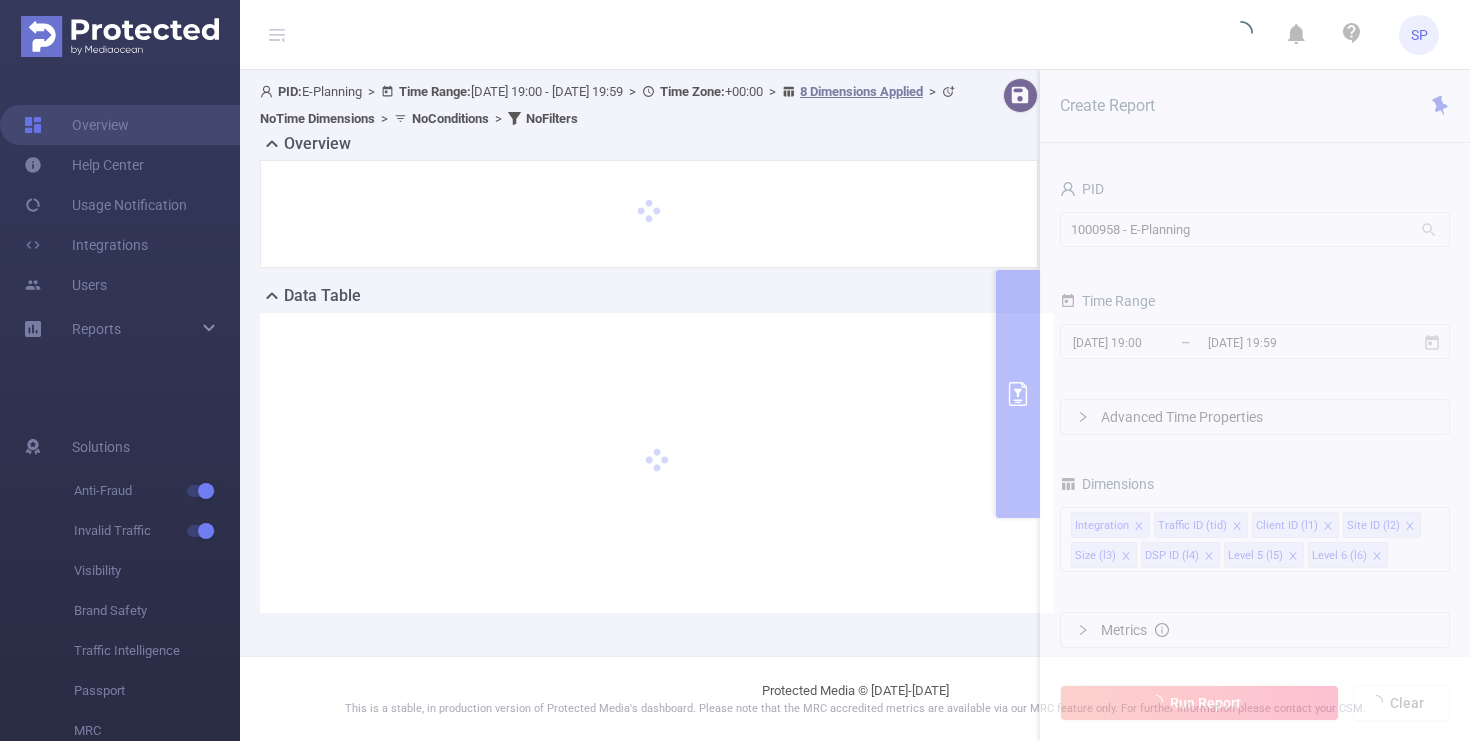 scroll, scrollTop: 0, scrollLeft: 0, axis: both 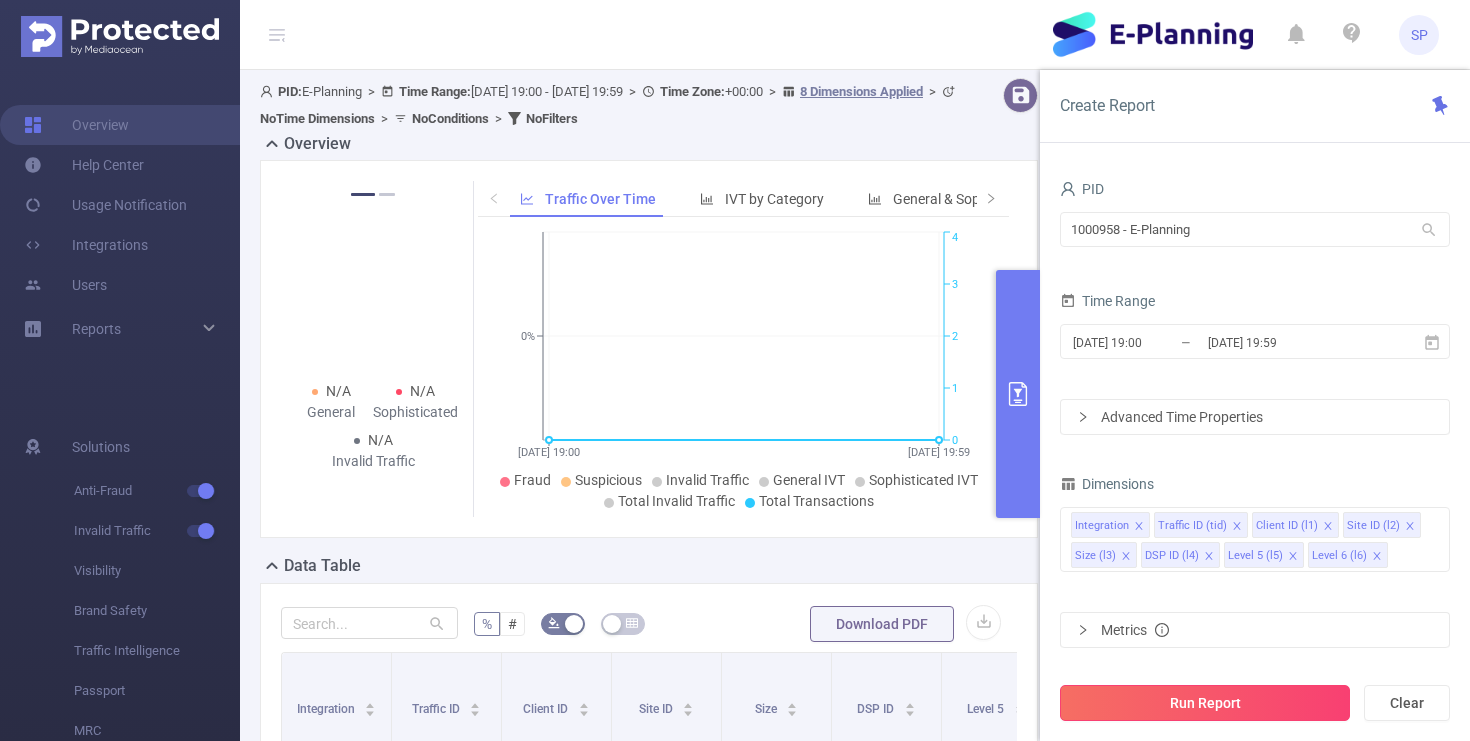 click on "Run Report" at bounding box center (1205, 703) 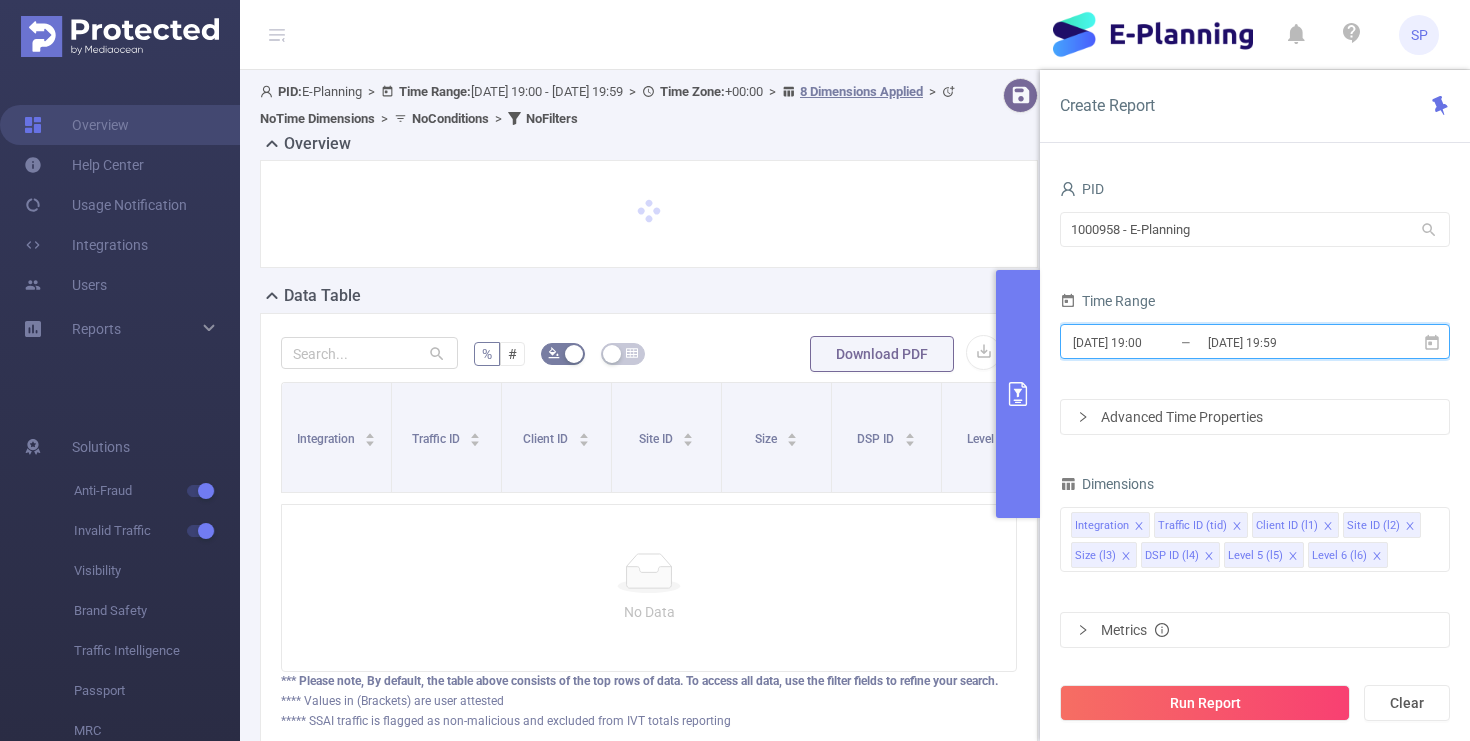 click on "[DATE] 19:00   _   [DATE] 19:59" at bounding box center (1255, 341) 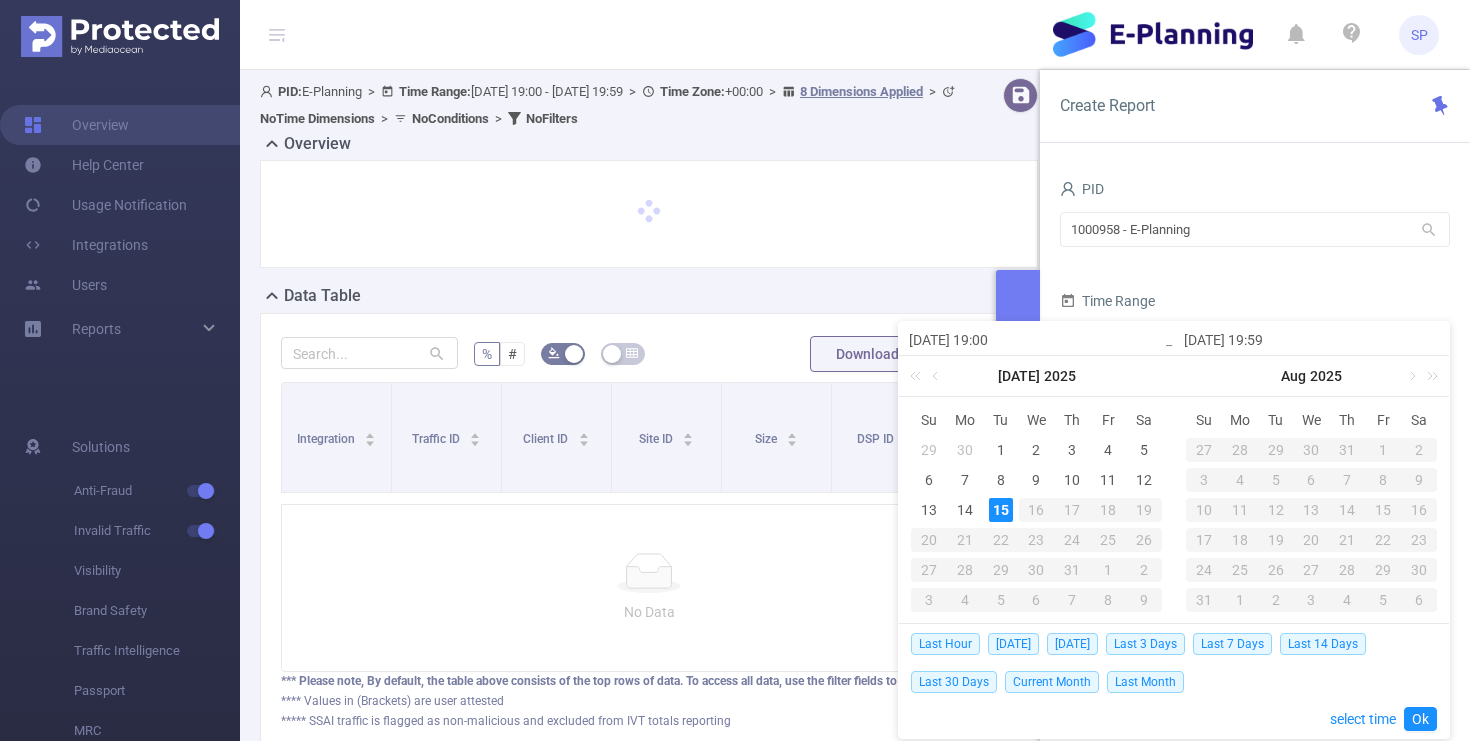 click on "Last Hour Today Yesterday Last 3 Days Last 7 Days Last 14 Days Last 30 Days Current Month Last Month" at bounding box center (1174, 662) 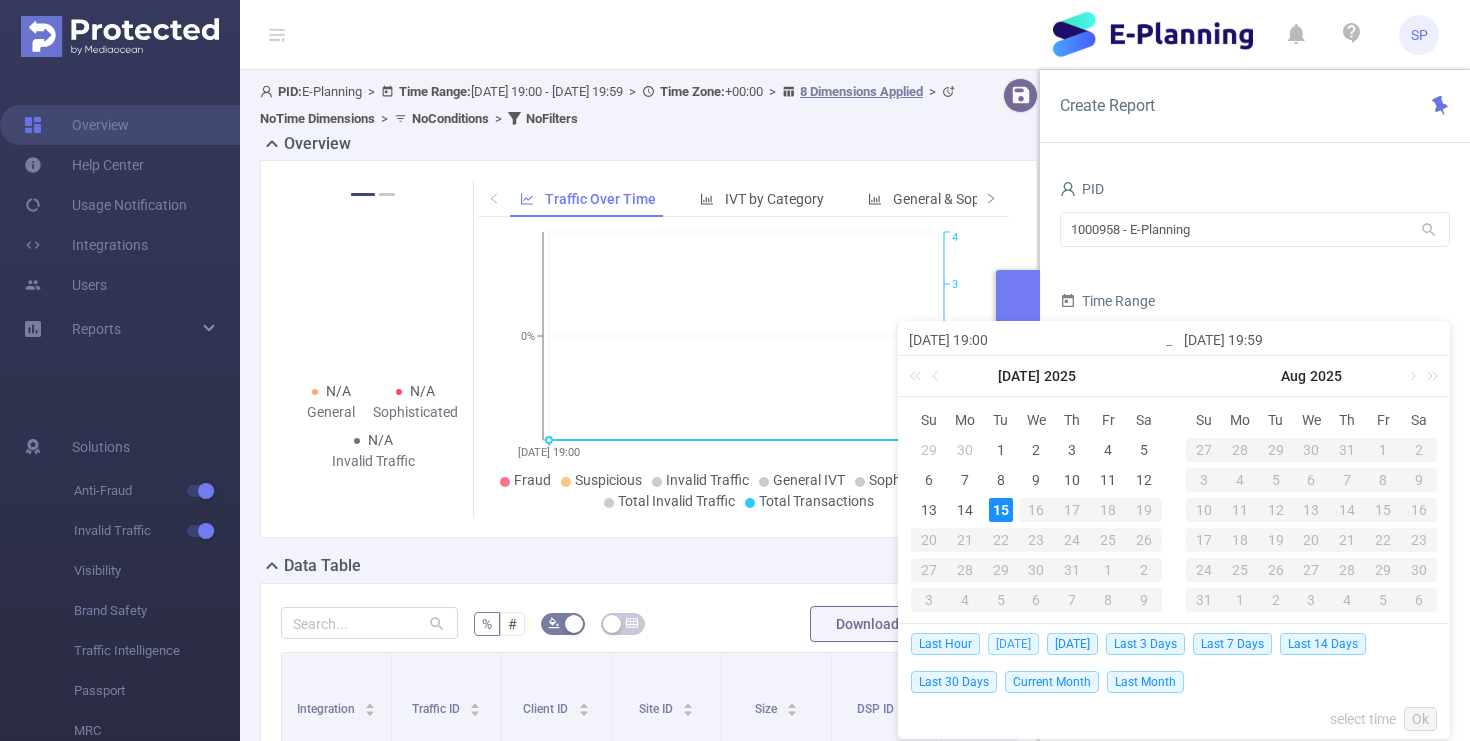 click on "[DATE]" at bounding box center (1013, 644) 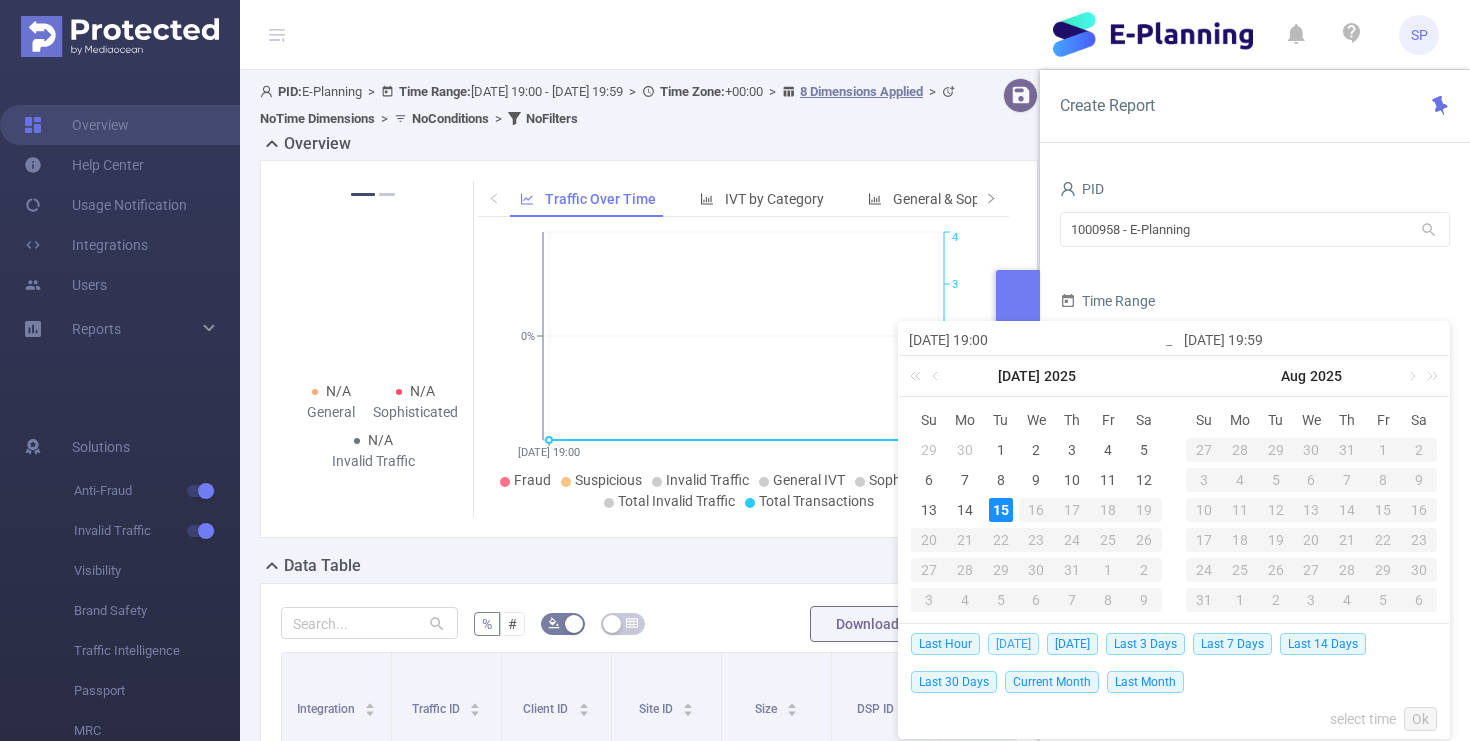 type on "[DATE] 00:00" 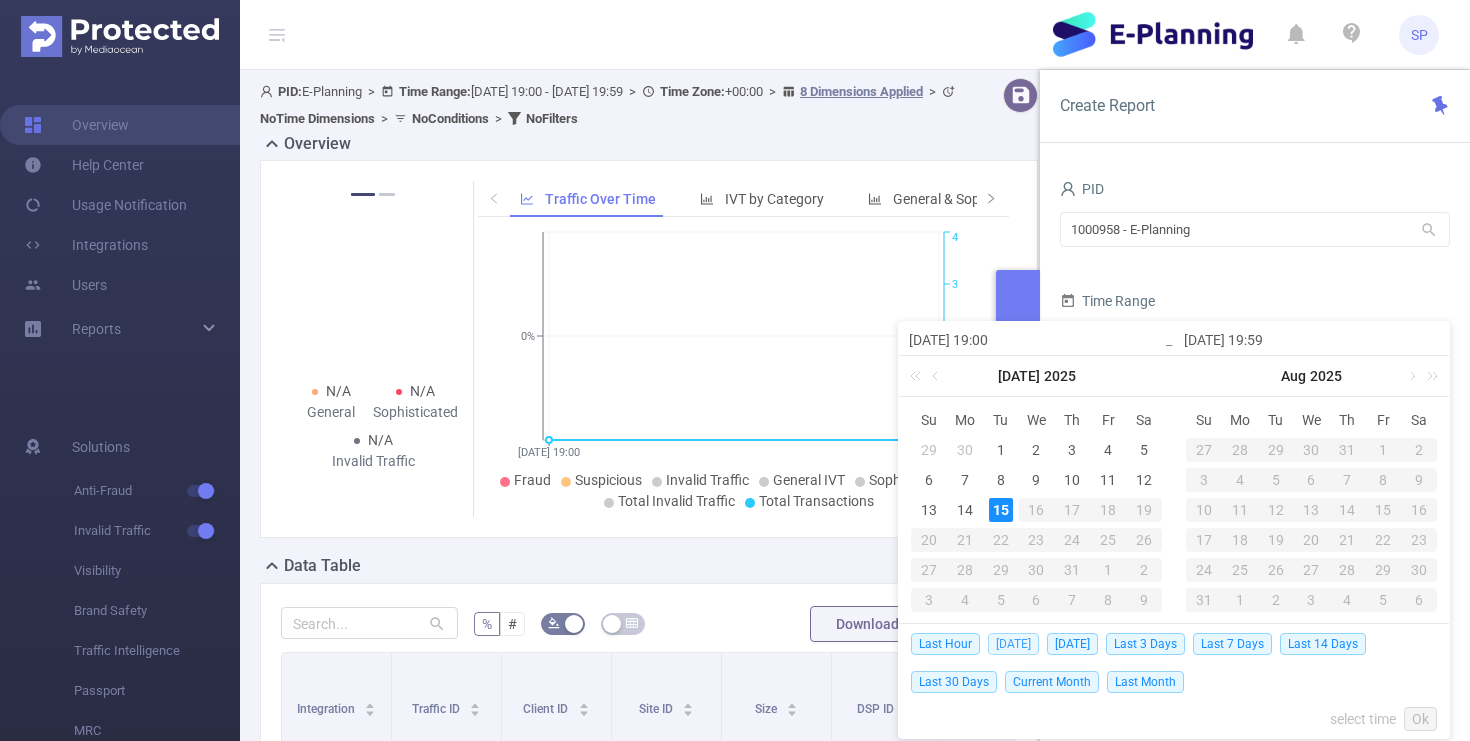 type on "[DATE] 23:59" 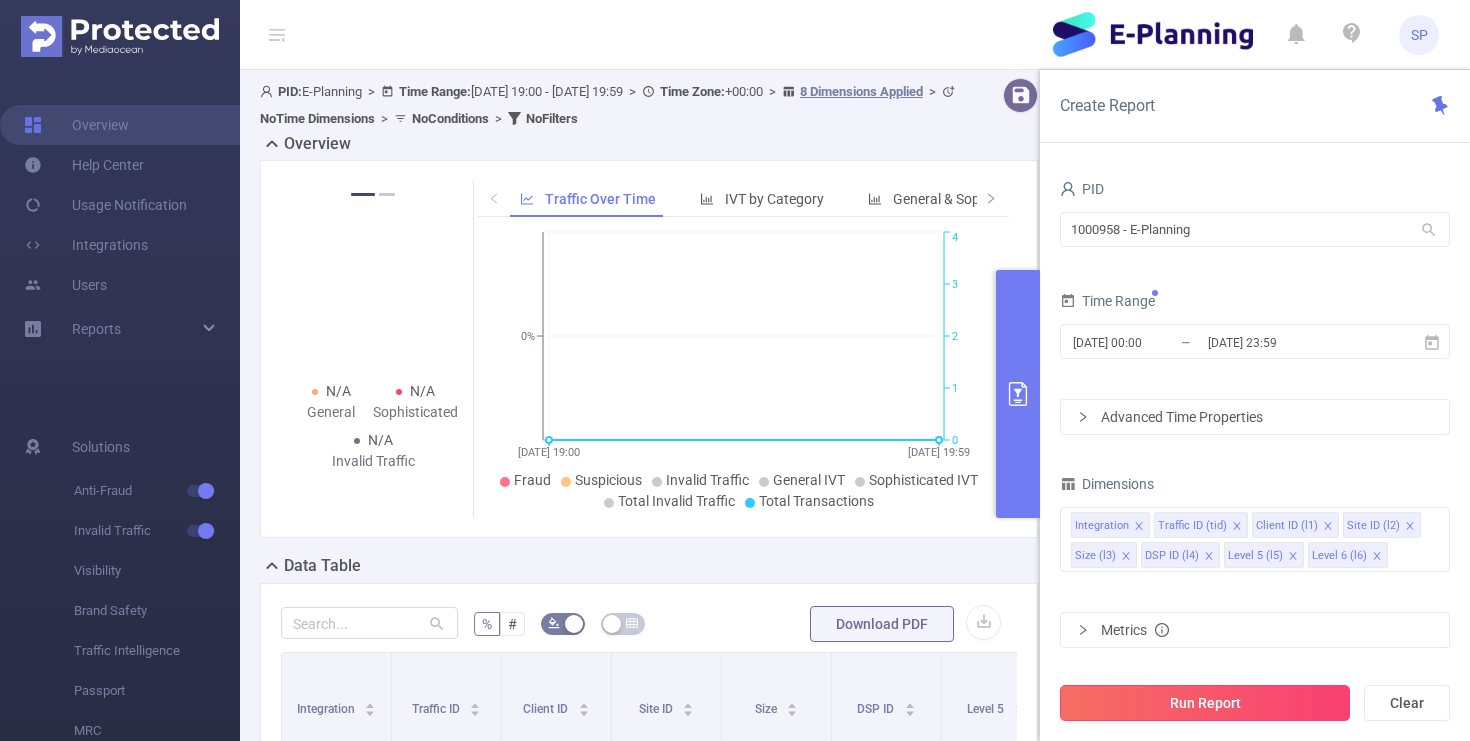 click on "Run Report" at bounding box center (1205, 703) 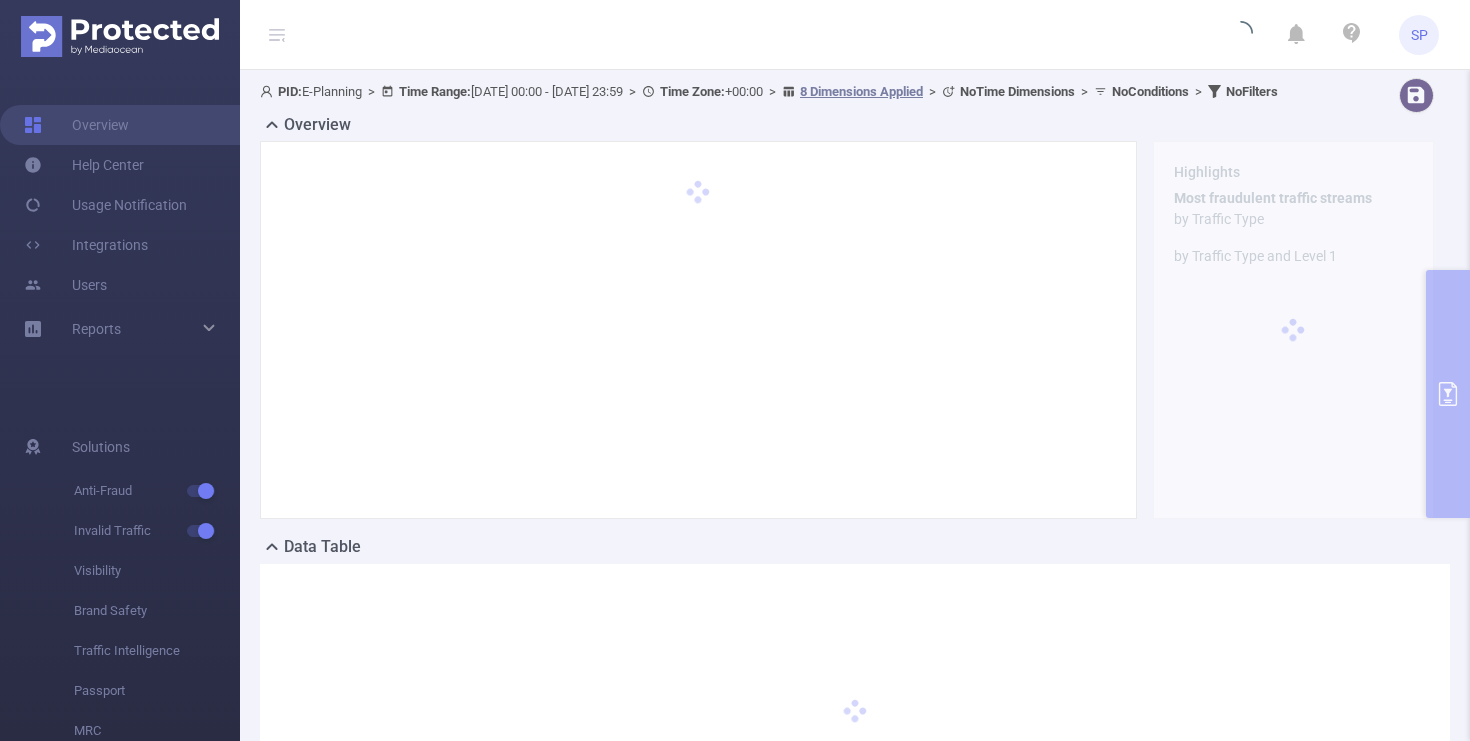 click on "PID:  E-Planning  >  Time Range:  [DATE] 00:00 -
[DATE] 23:59  >  Time Zone:  +00:00  >  8 Dimensions Applied  >  No  Time Dimensions  >  No  Conditions  >  No  Filters" at bounding box center (797, 91) 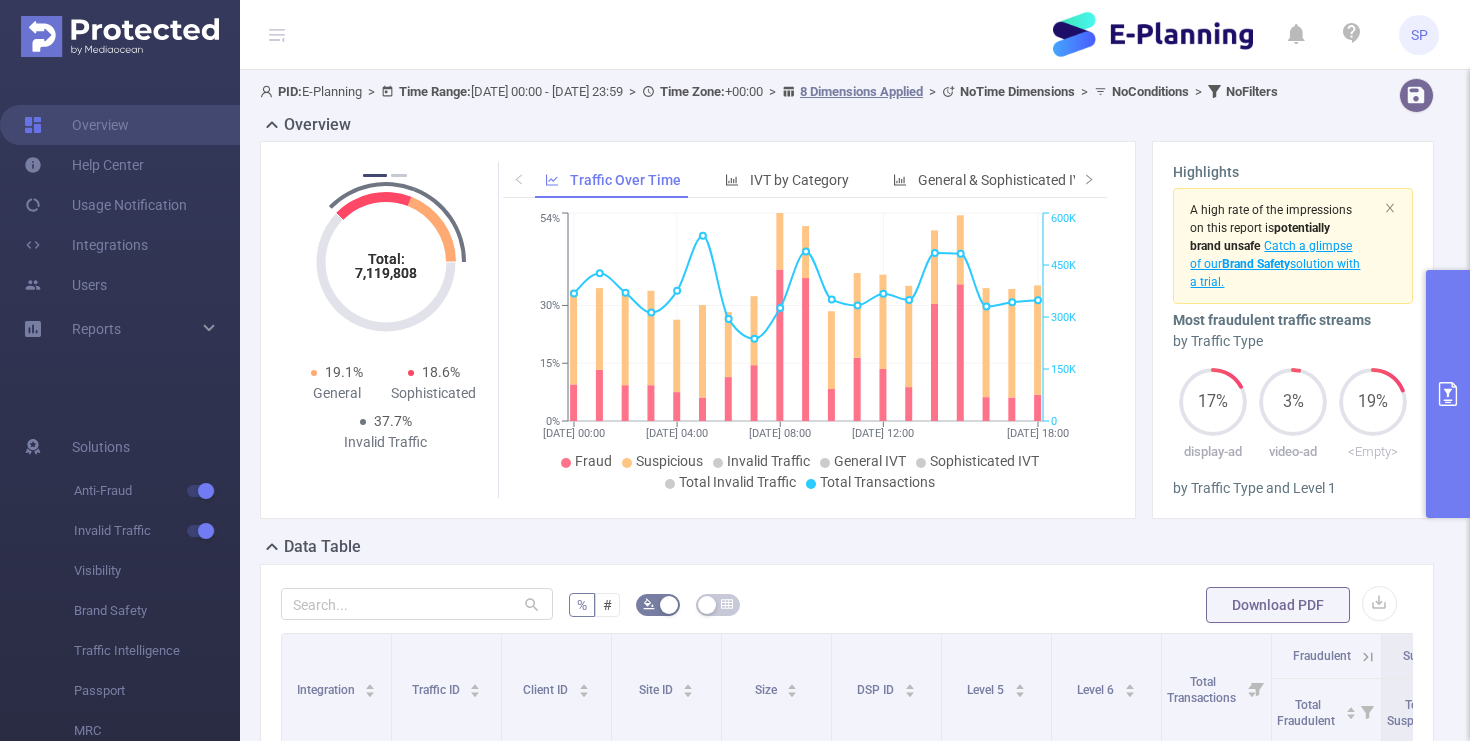 click on "Overview" at bounding box center [855, 127] 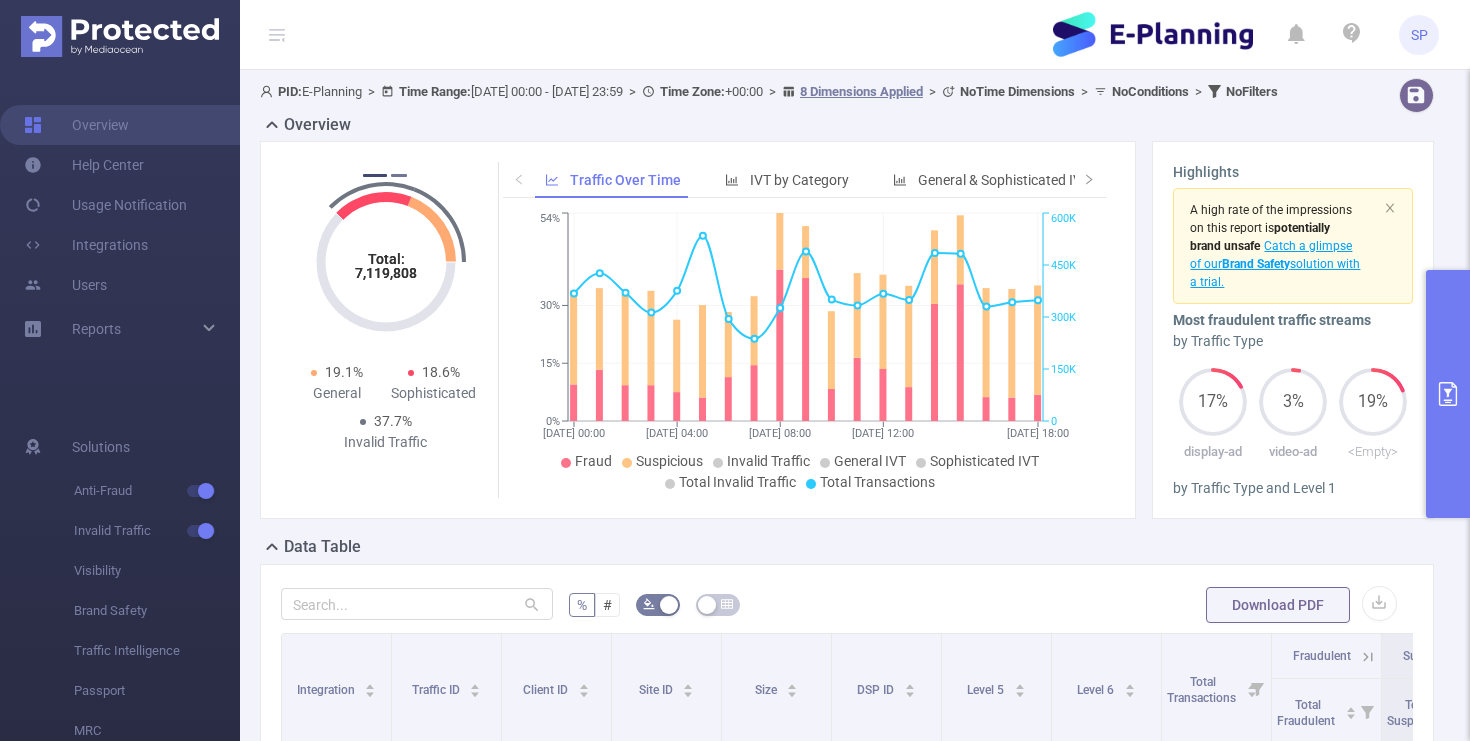 click on "2" at bounding box center (399, 175) 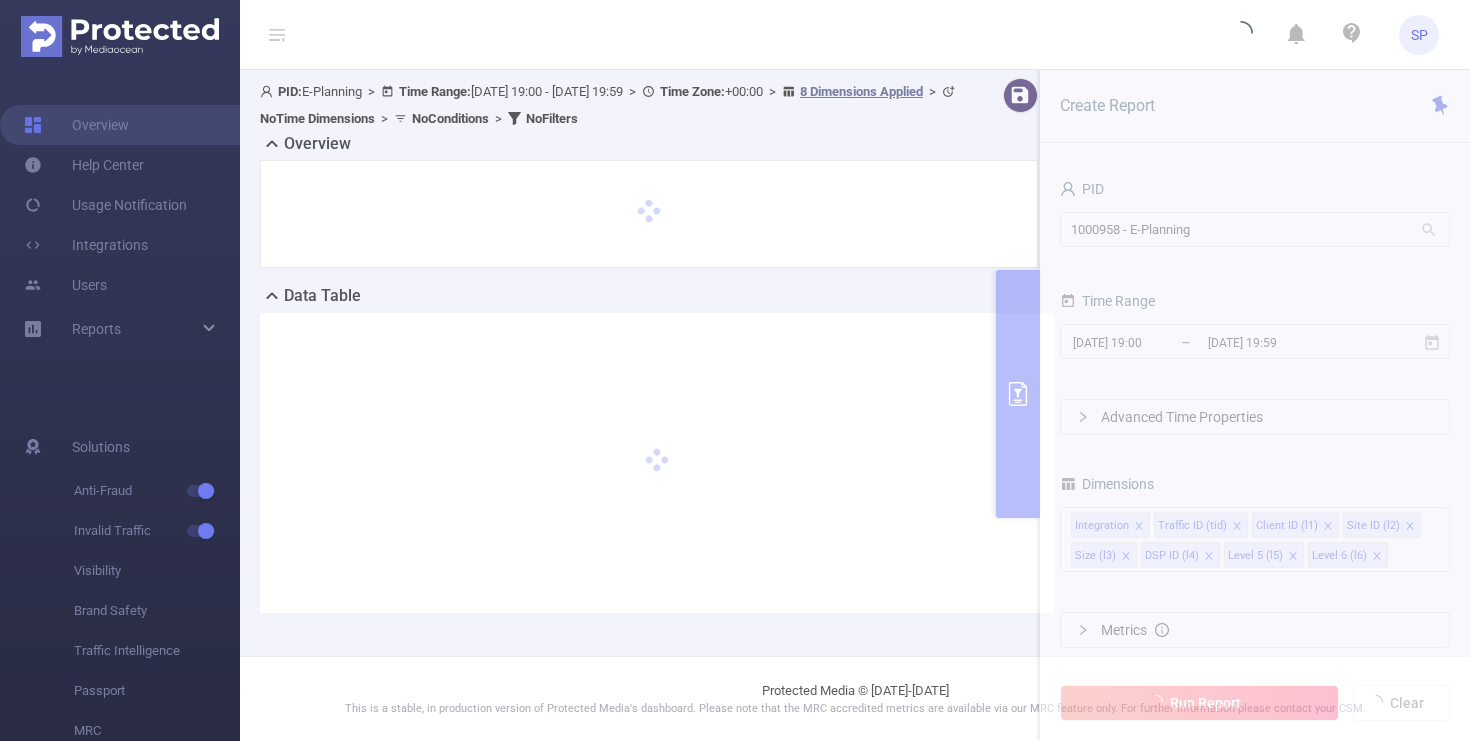 scroll, scrollTop: 0, scrollLeft: 0, axis: both 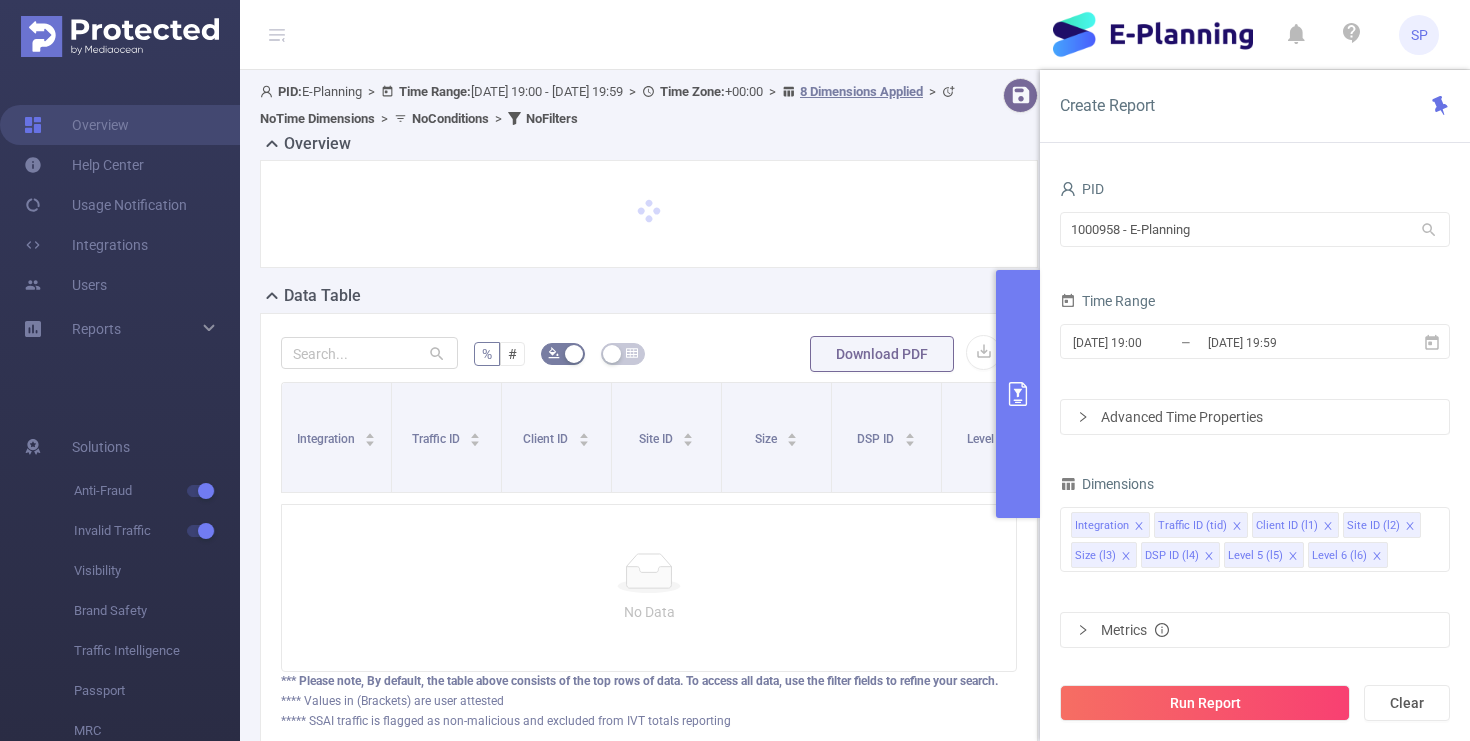 click on "[DATE] 19:00" at bounding box center [1152, 342] 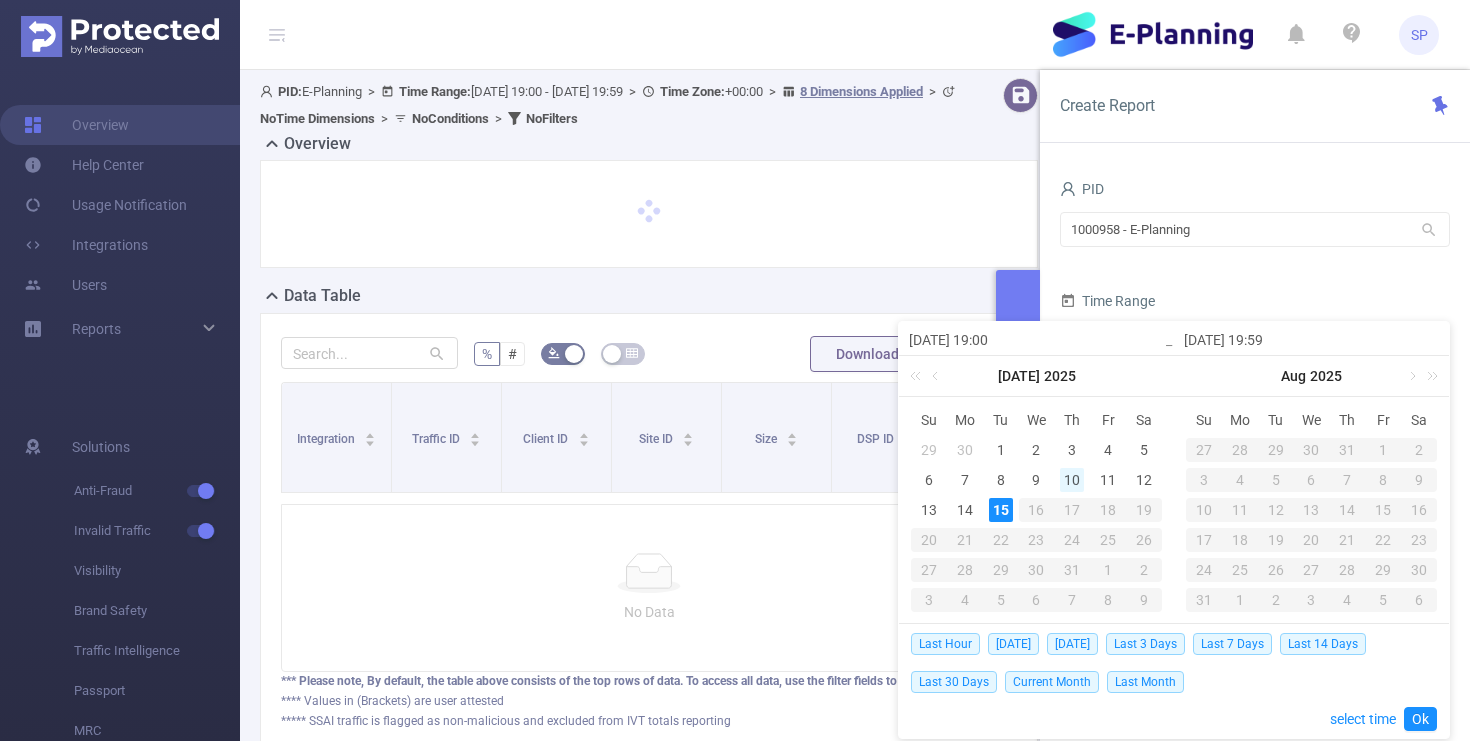 click on "10" at bounding box center (1072, 480) 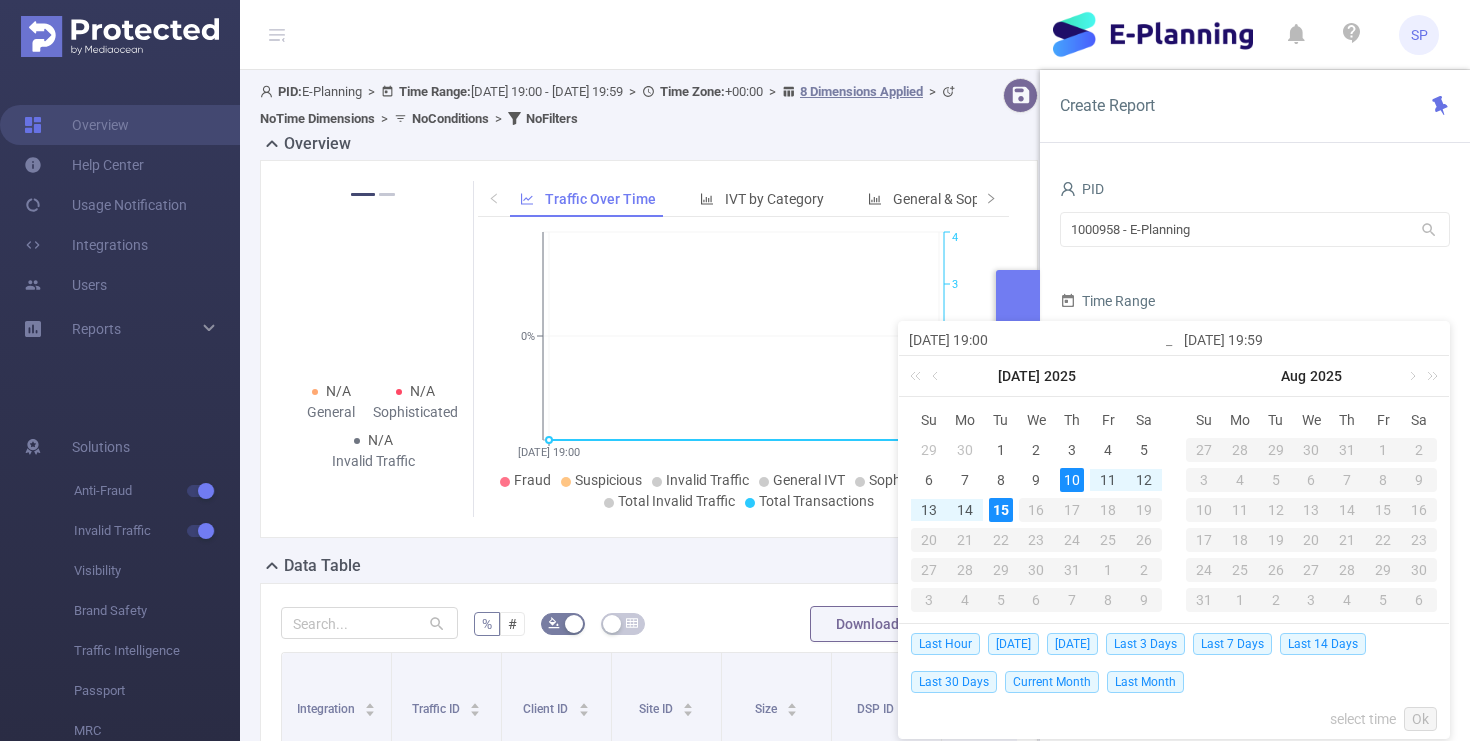 click on "15" at bounding box center (1001, 510) 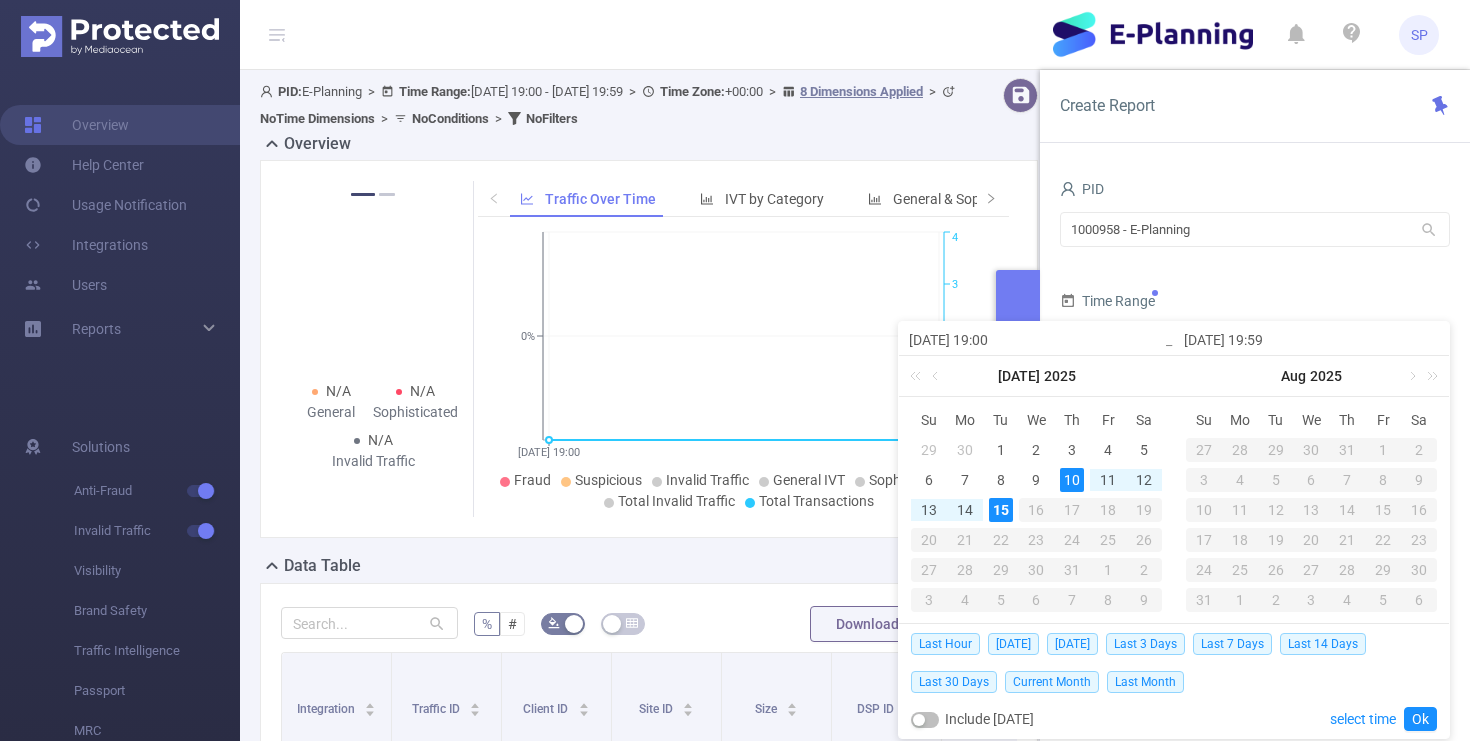 type on "2025-07-10 19:00" 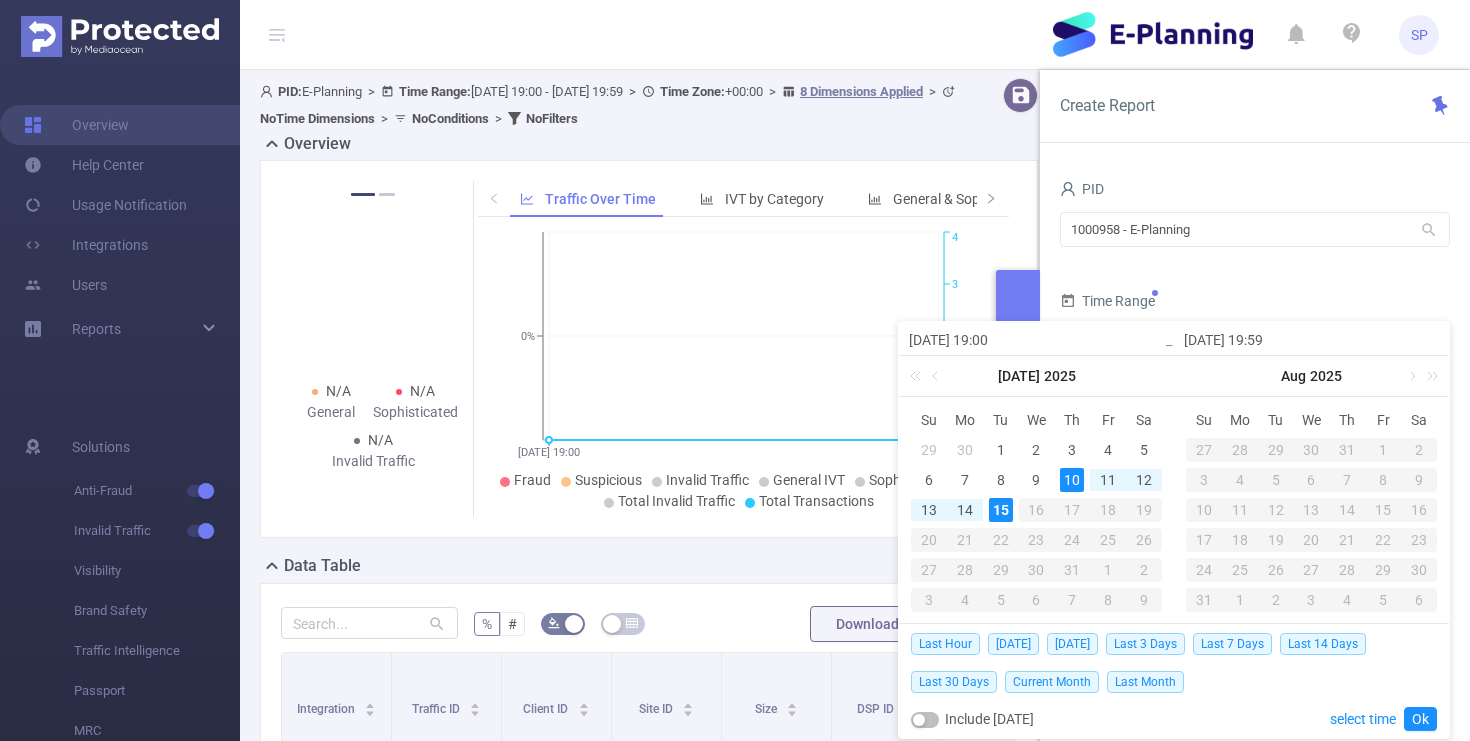 type on "2025-07-10 19:00" 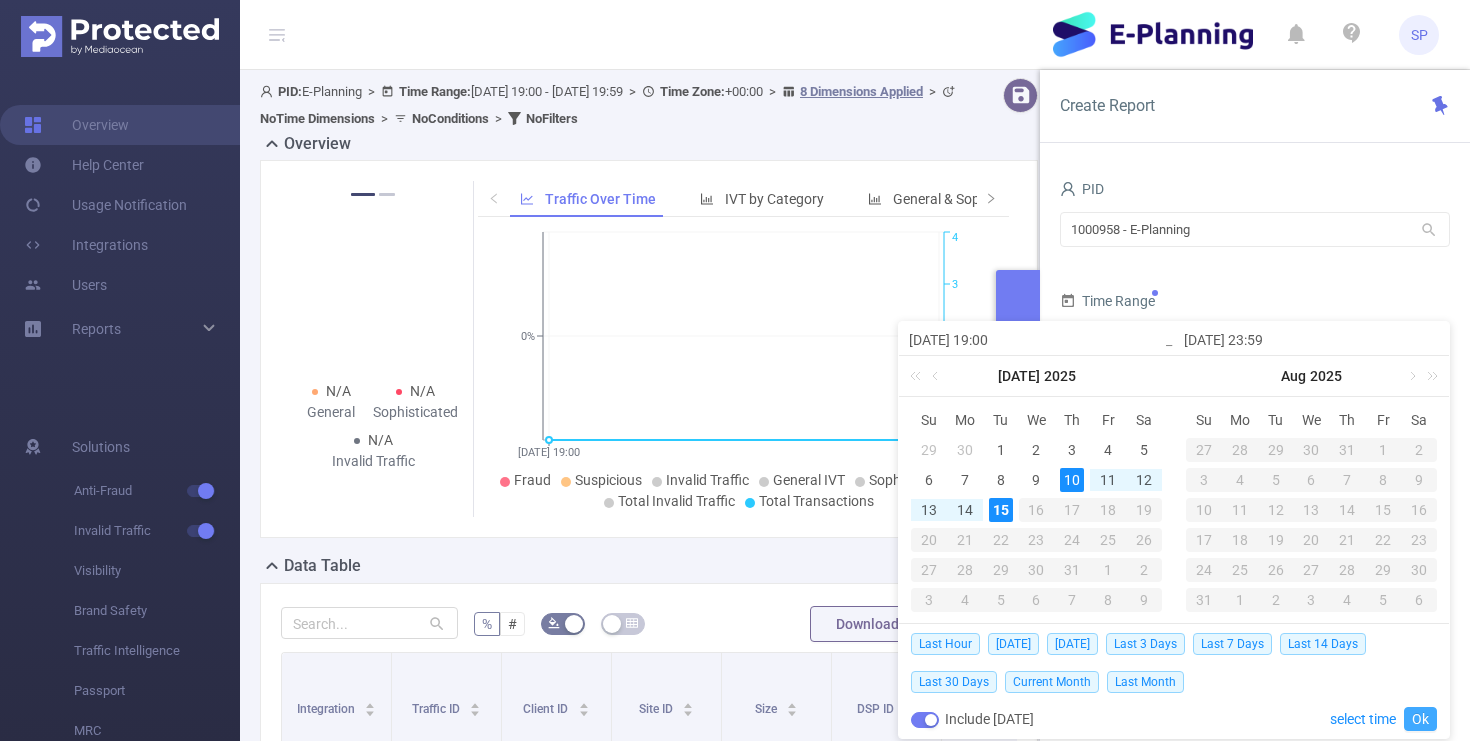 click on "Ok" at bounding box center [1420, 719] 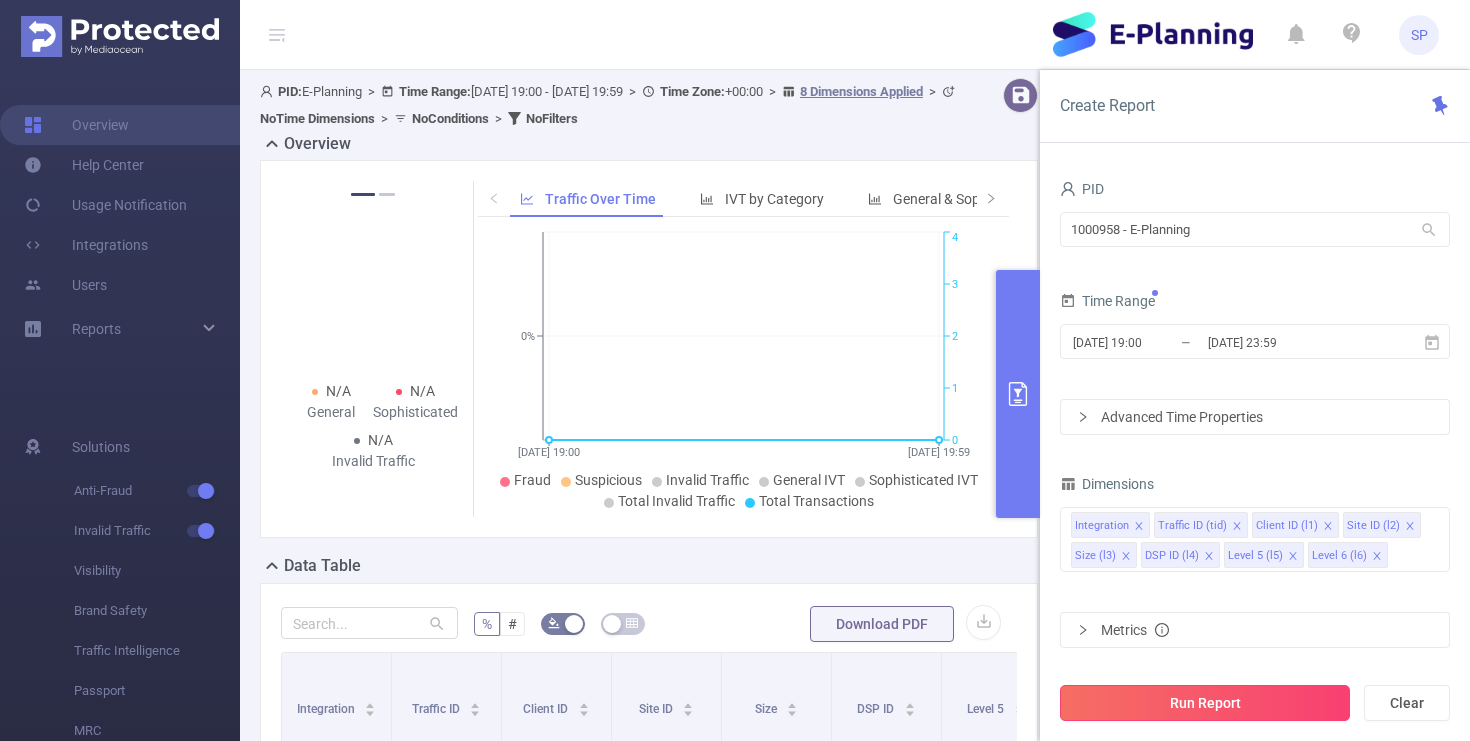 click on "Run Report" at bounding box center (1205, 703) 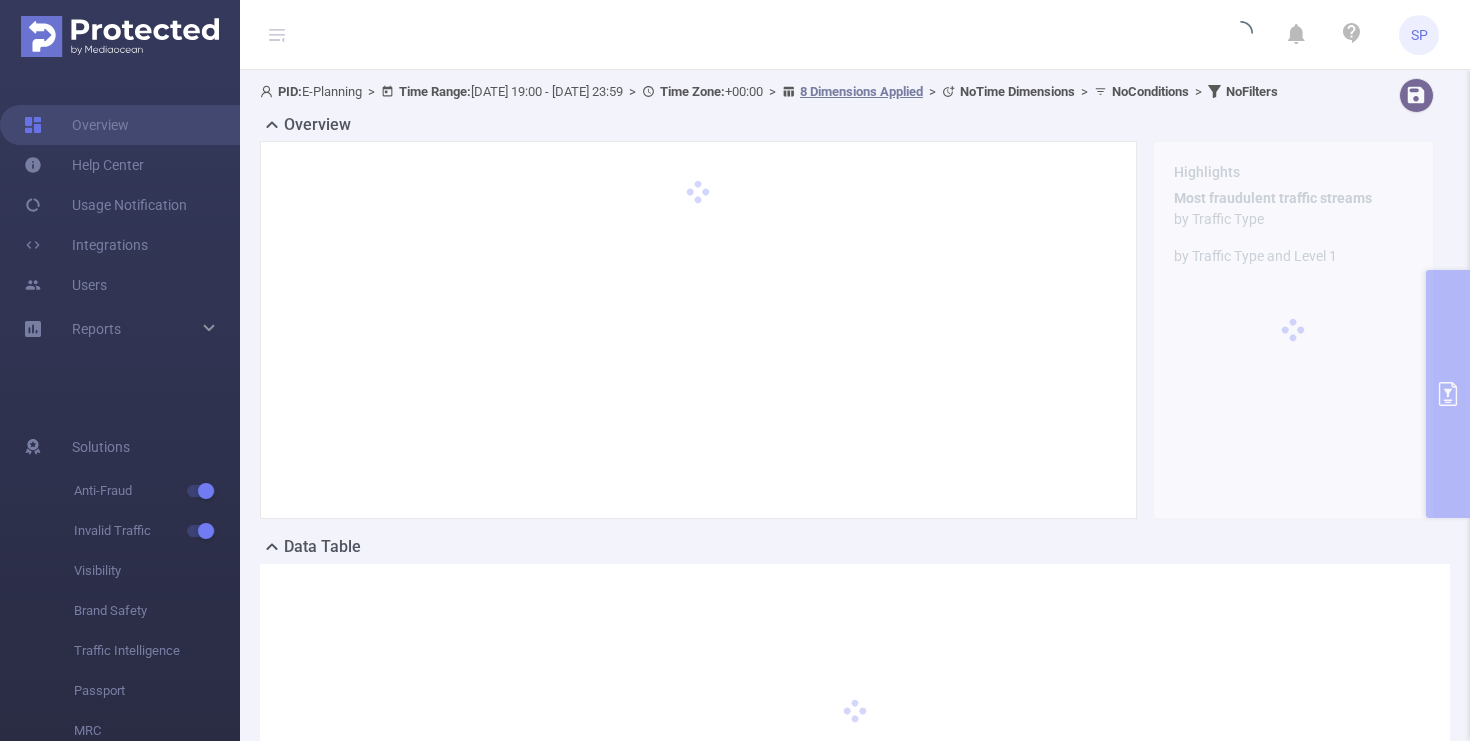 click on "Overview" at bounding box center [855, 127] 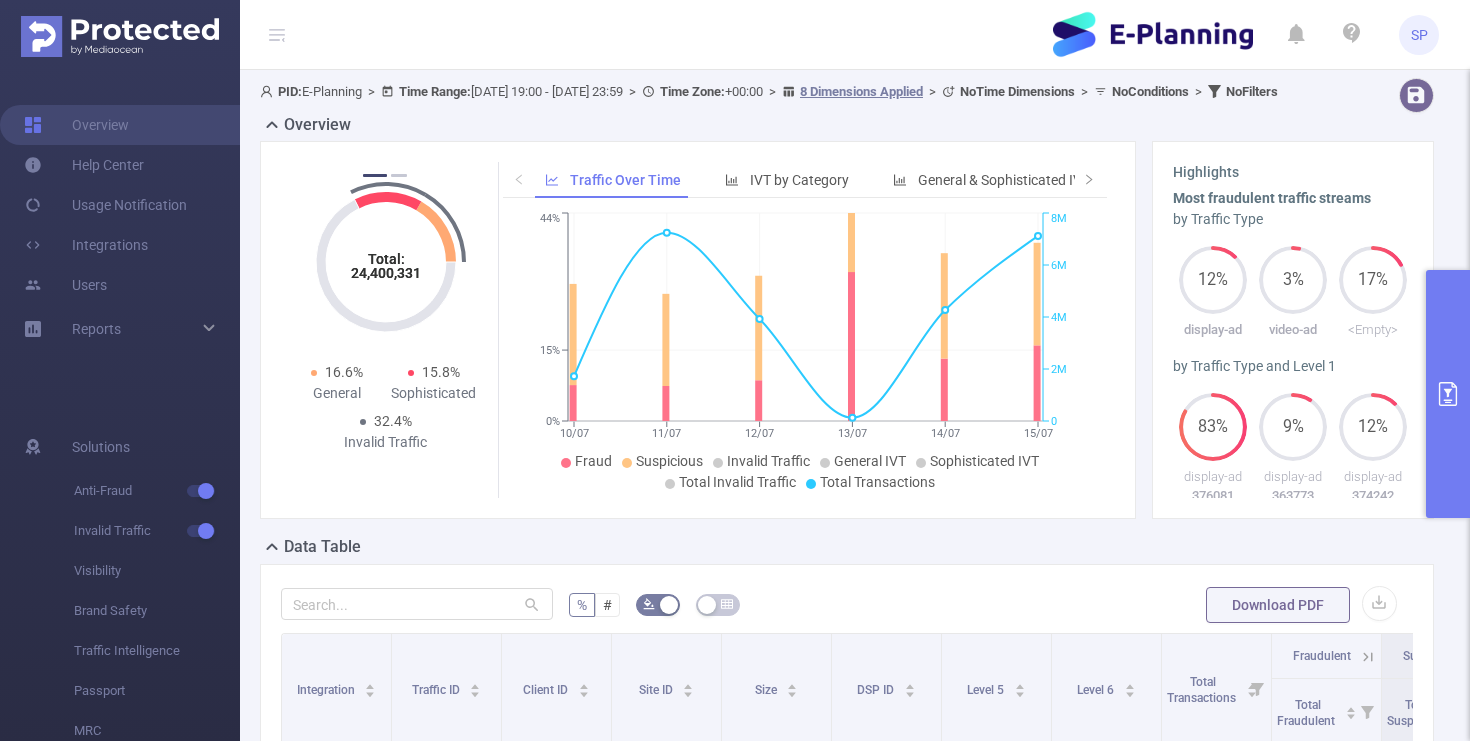 click on "Overview" at bounding box center (855, 127) 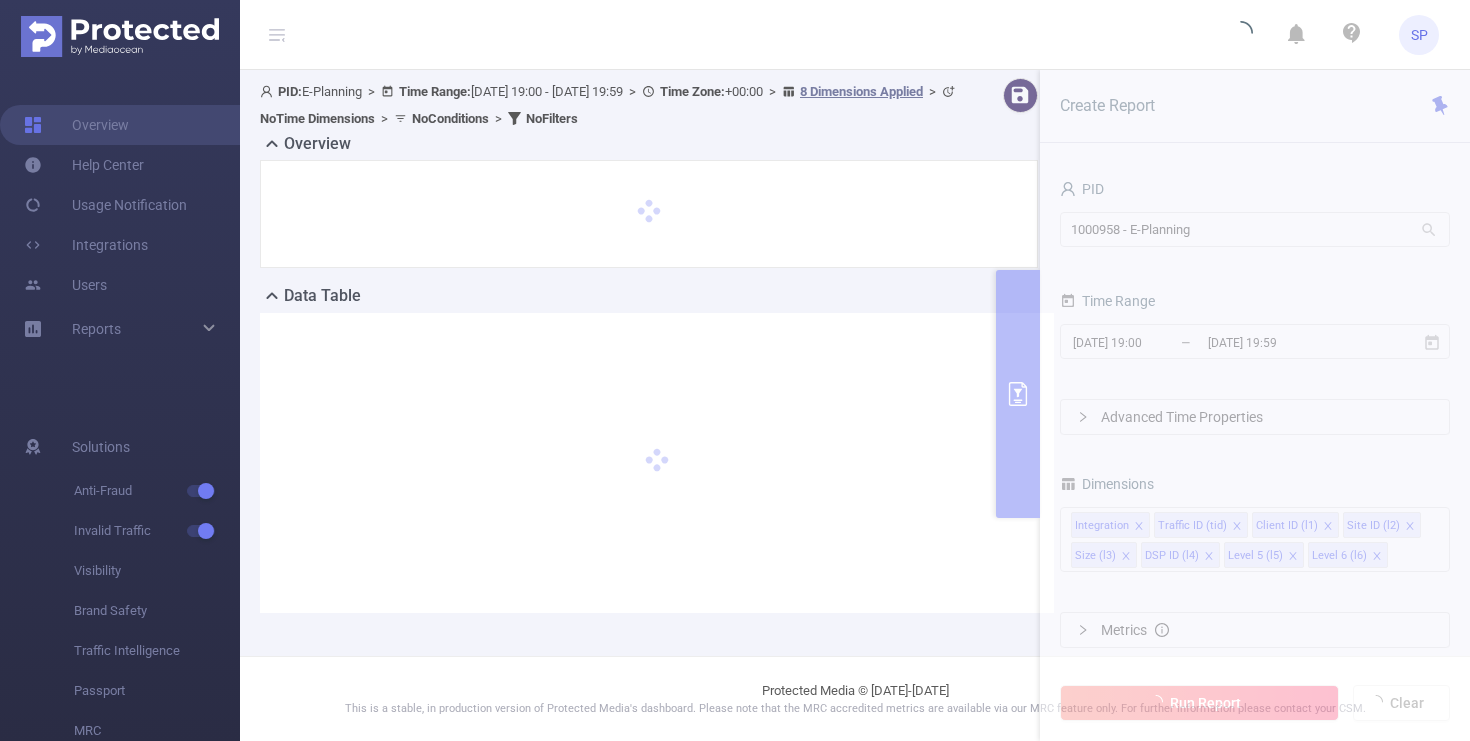 scroll, scrollTop: 0, scrollLeft: 0, axis: both 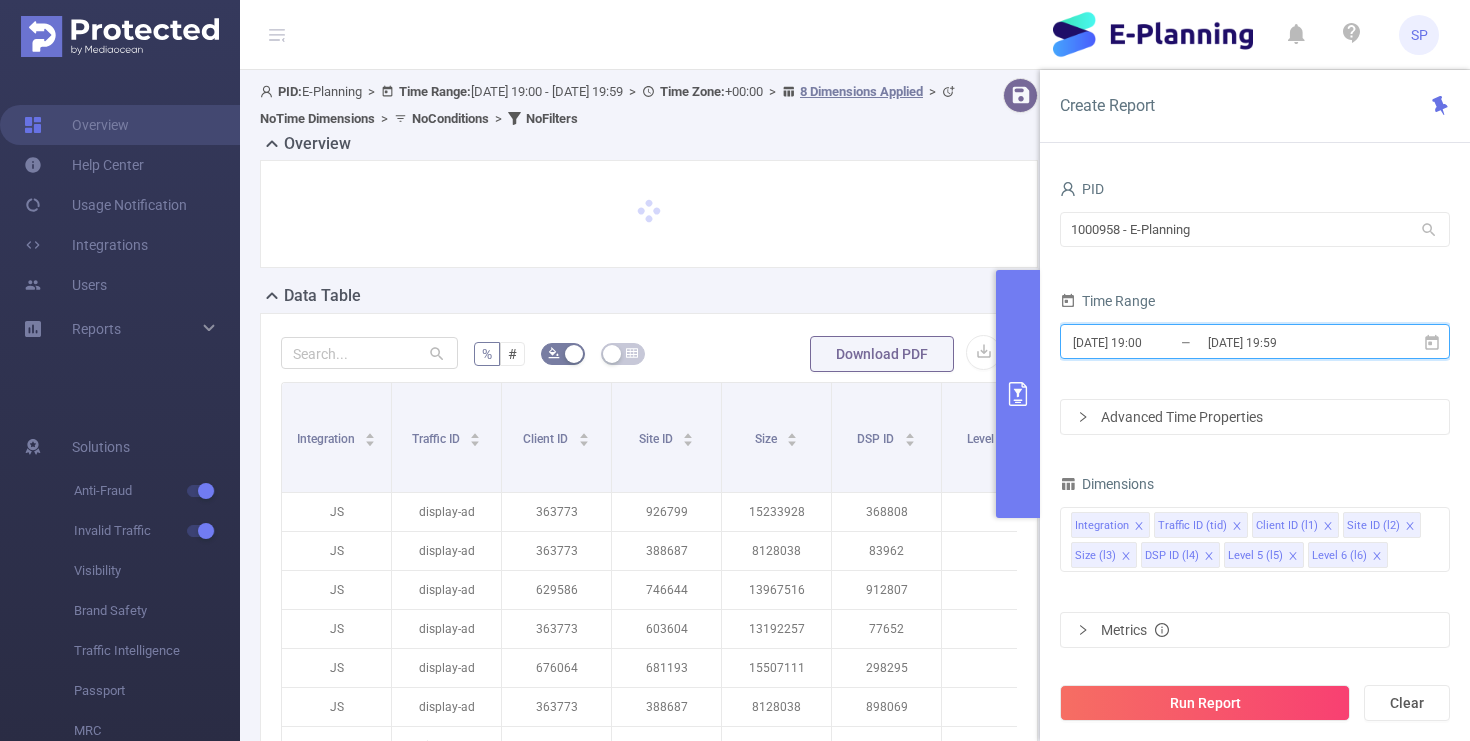 click on "[DATE] 19:00   _   [DATE] 19:59" at bounding box center (1255, 341) 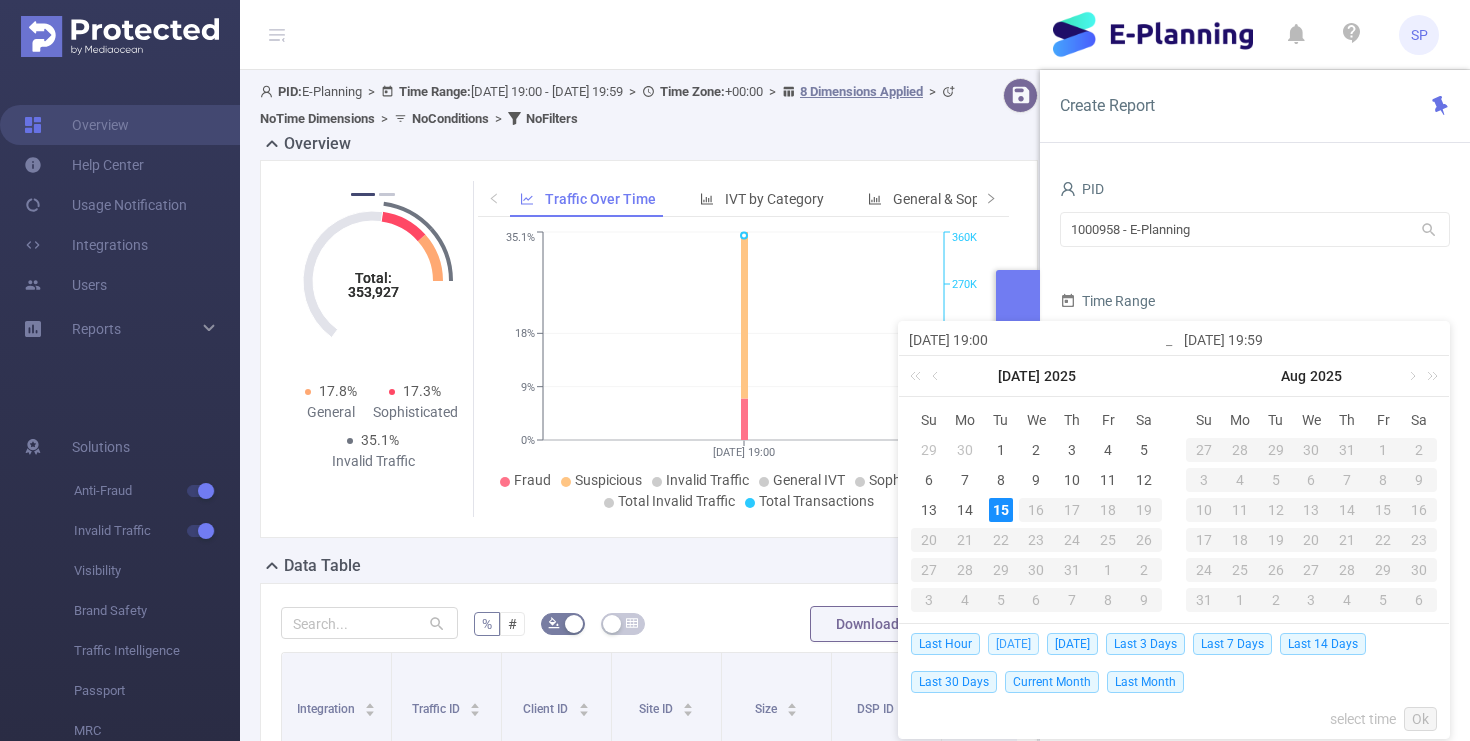 click on "[DATE]" at bounding box center [1013, 644] 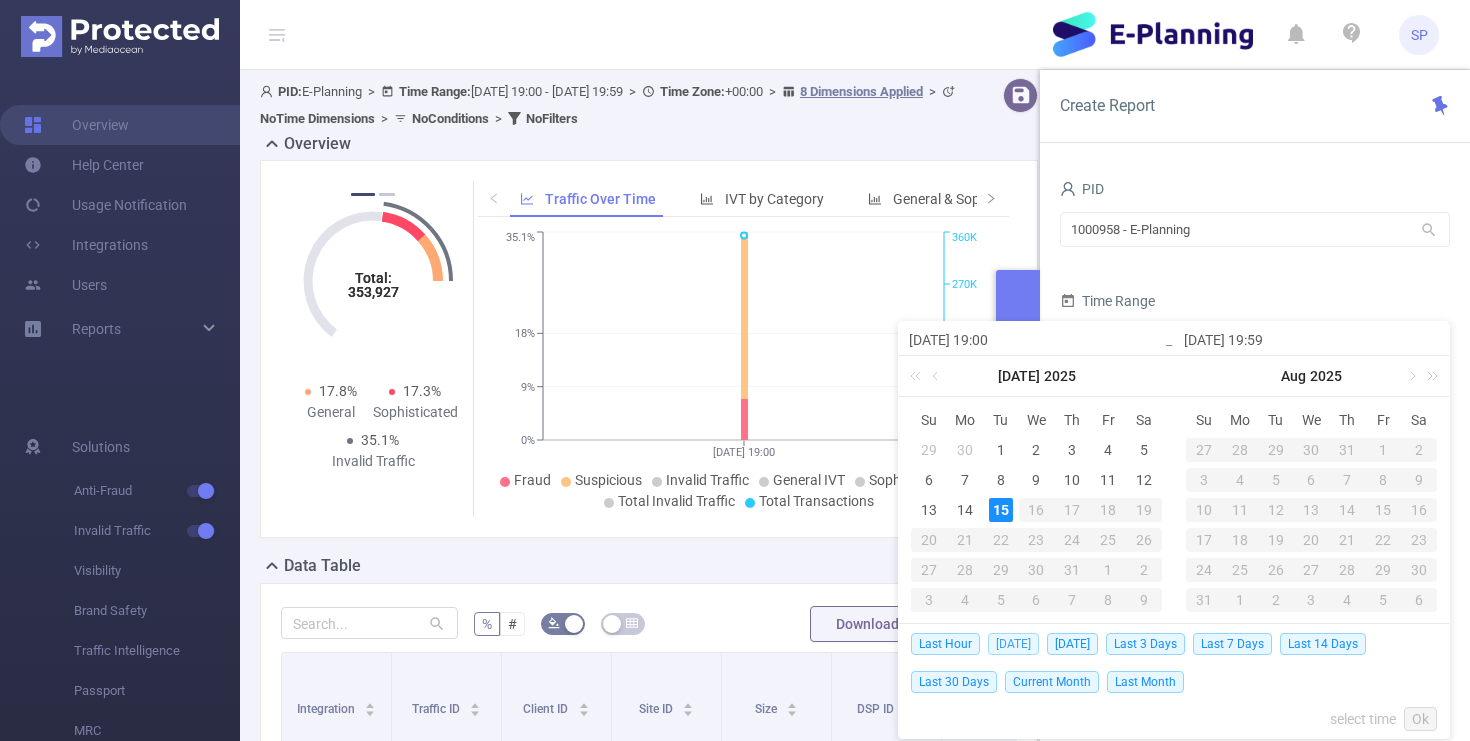 type on "[DATE] 00:00" 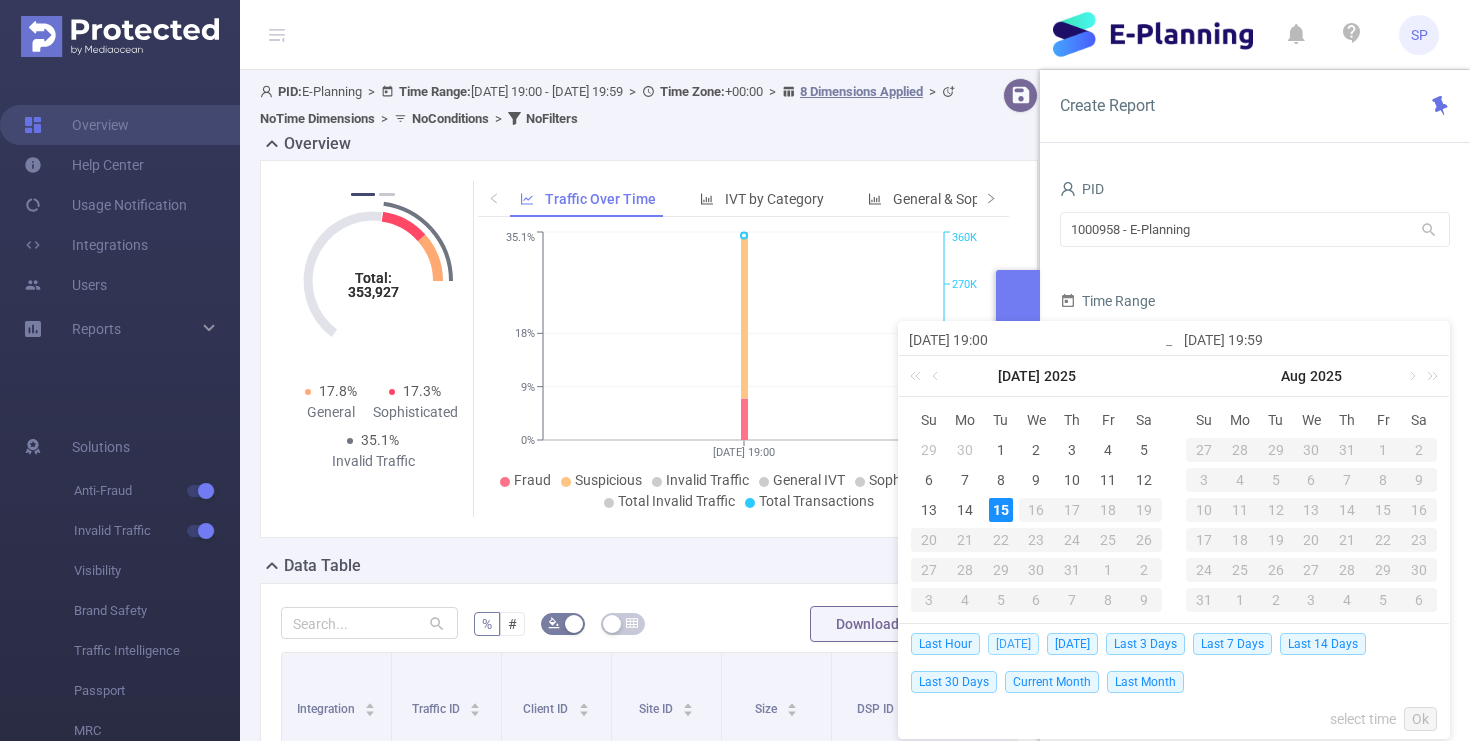 type on "[DATE] 23:59" 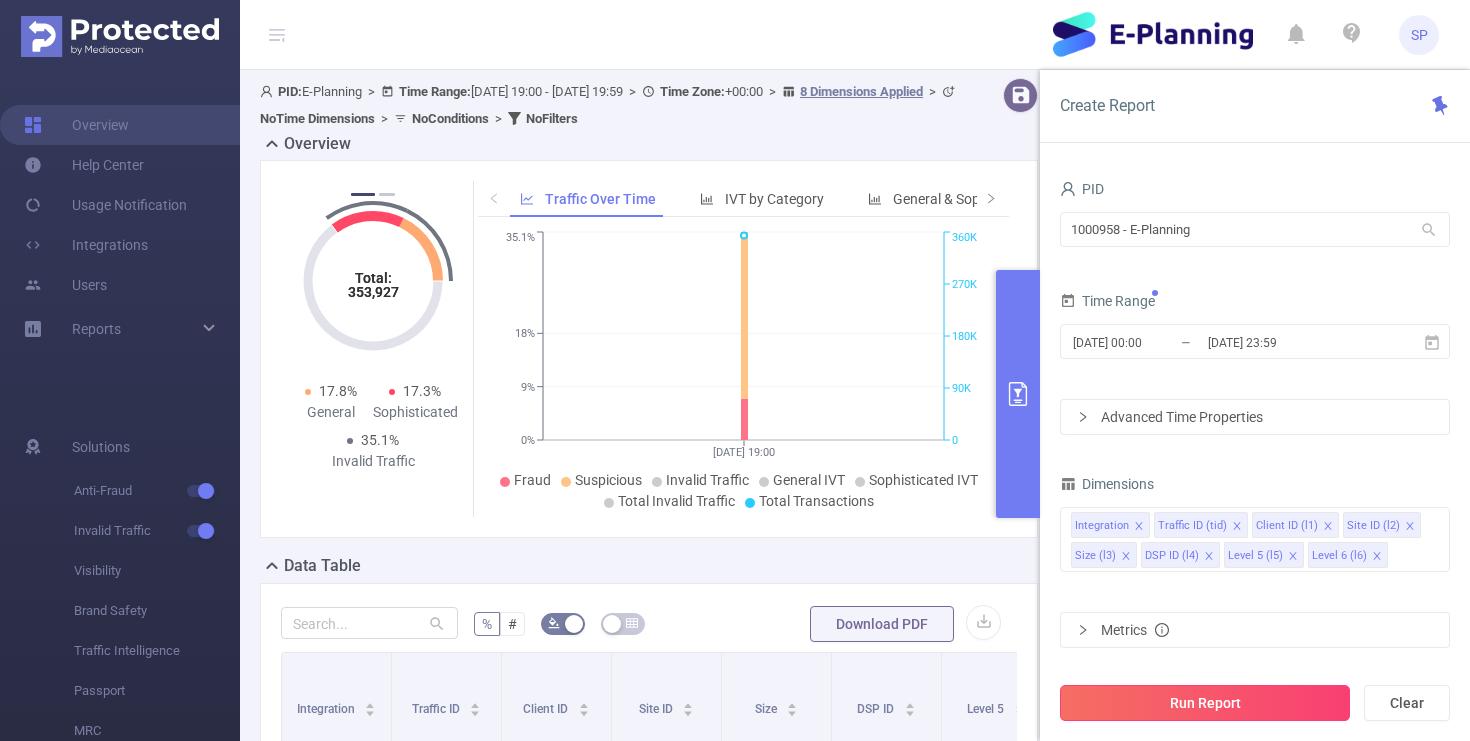 click on "Run Report" at bounding box center (1205, 703) 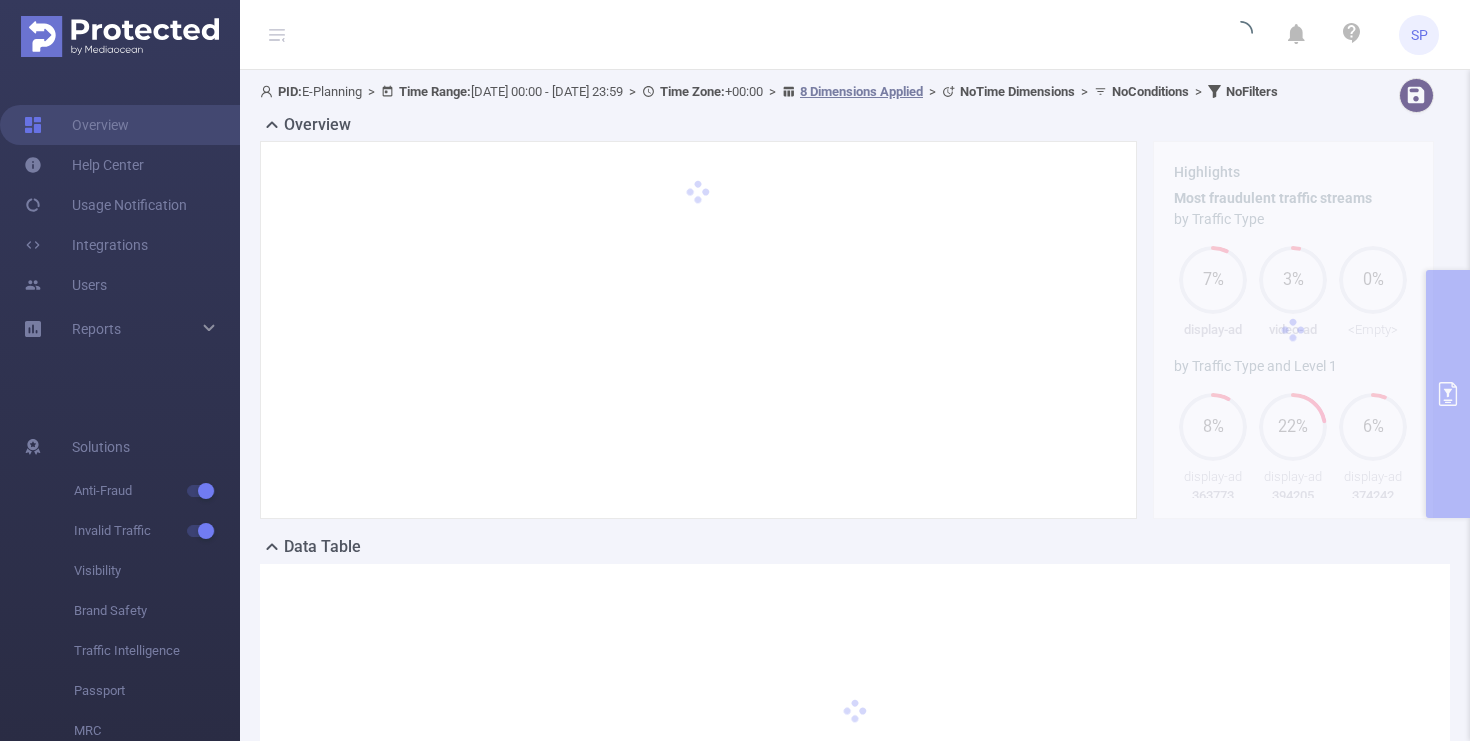 click on "PID:  E-Planning  >  Time Range:  [DATE] 00:00 -
[DATE] 23:59  >  Time Zone:  +00:00  >  8 Dimensions Applied  >  No  Time Dimensions  >  No  Conditions  >  No  Filters" at bounding box center (797, 91) 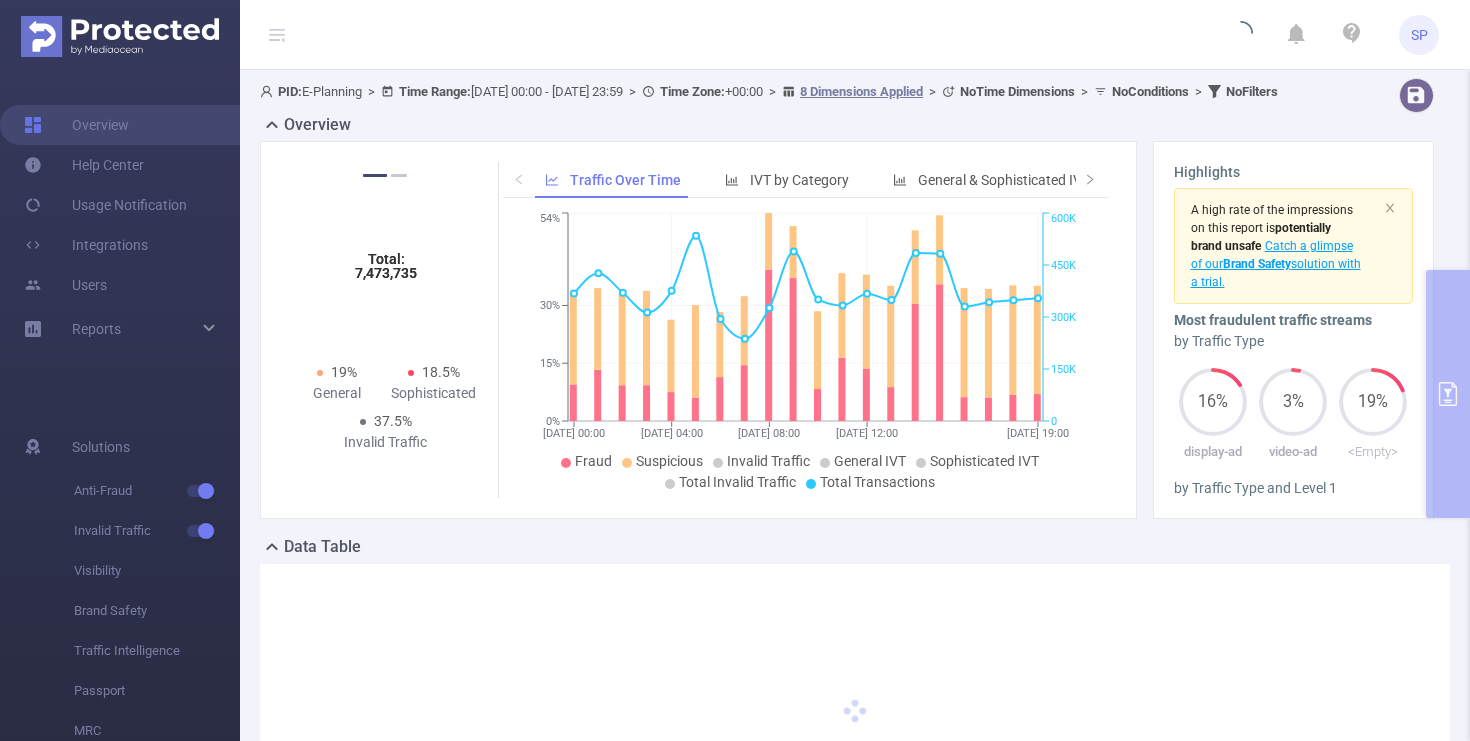 click on "PID:  E-Planning  >  Time Range:  [DATE] 00:00 -
[DATE] 23:59  >  Time Zone:  +00:00  >  8 Dimensions Applied  >  No  Time Dimensions  >  No  Conditions  >  No  Filters" at bounding box center [797, 91] 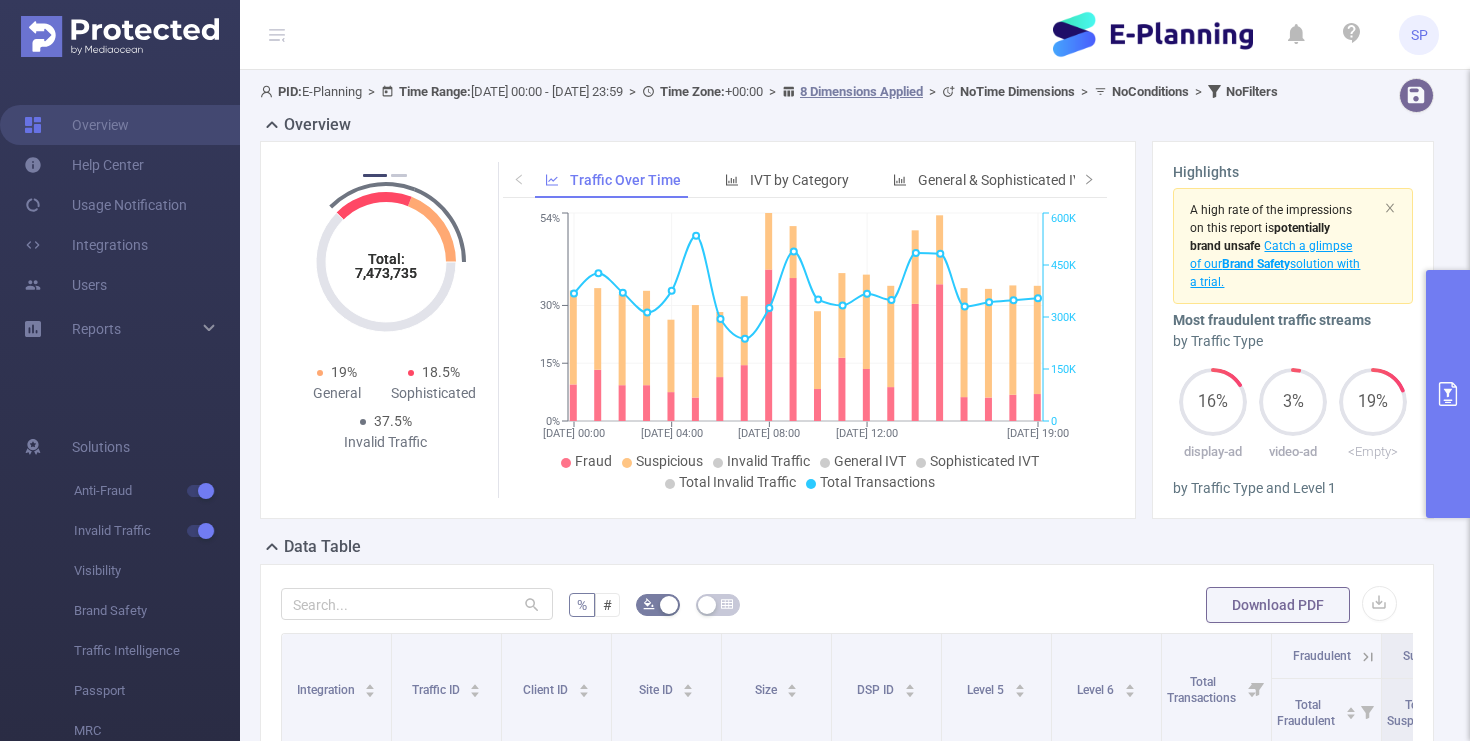 click on "PID:  E-Planning  >  Time Range:  [DATE] 00:00 -
[DATE] 23:59  >  Time Zone:  +00:00  >  8 Dimensions Applied  >  No  Time Dimensions  >  No  Conditions  >  No  Filters" at bounding box center (797, 91) 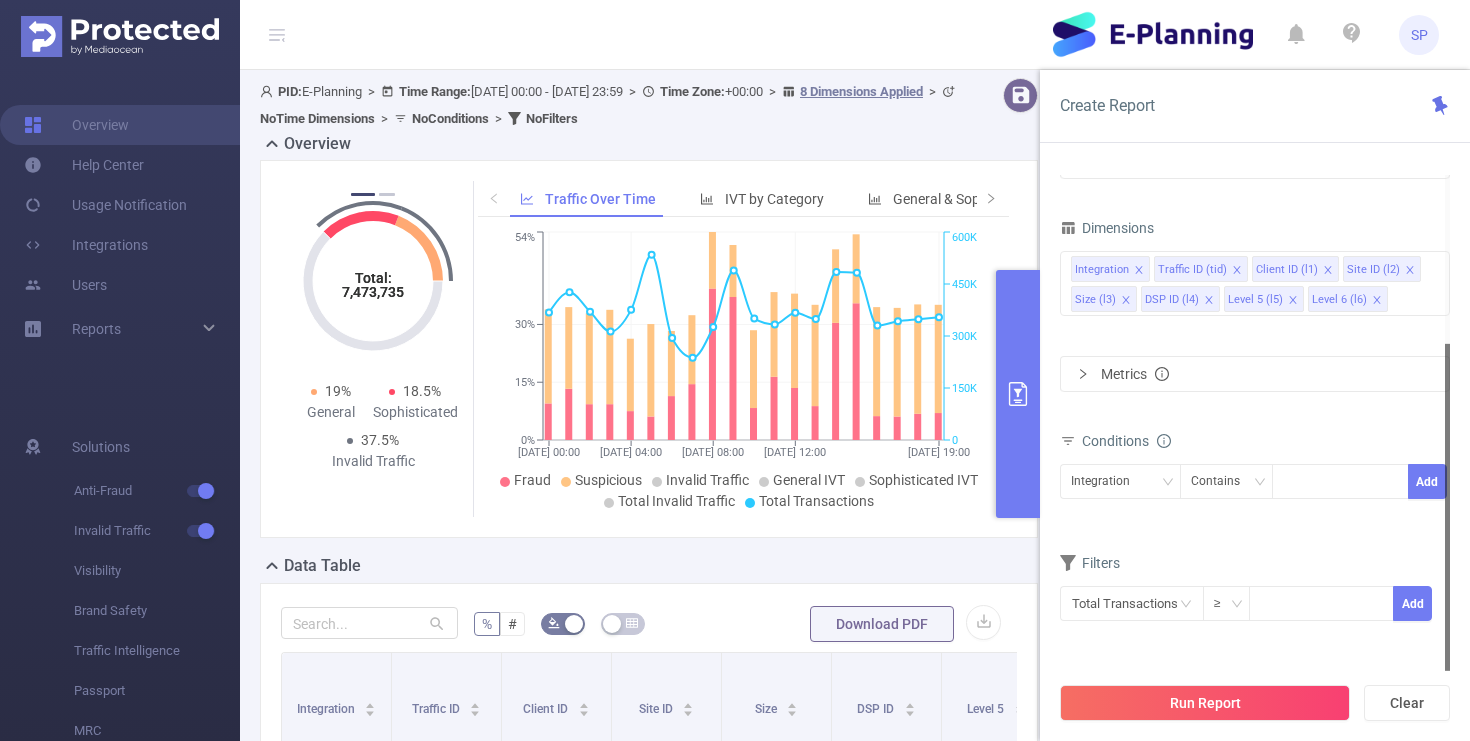 scroll, scrollTop: 0, scrollLeft: 0, axis: both 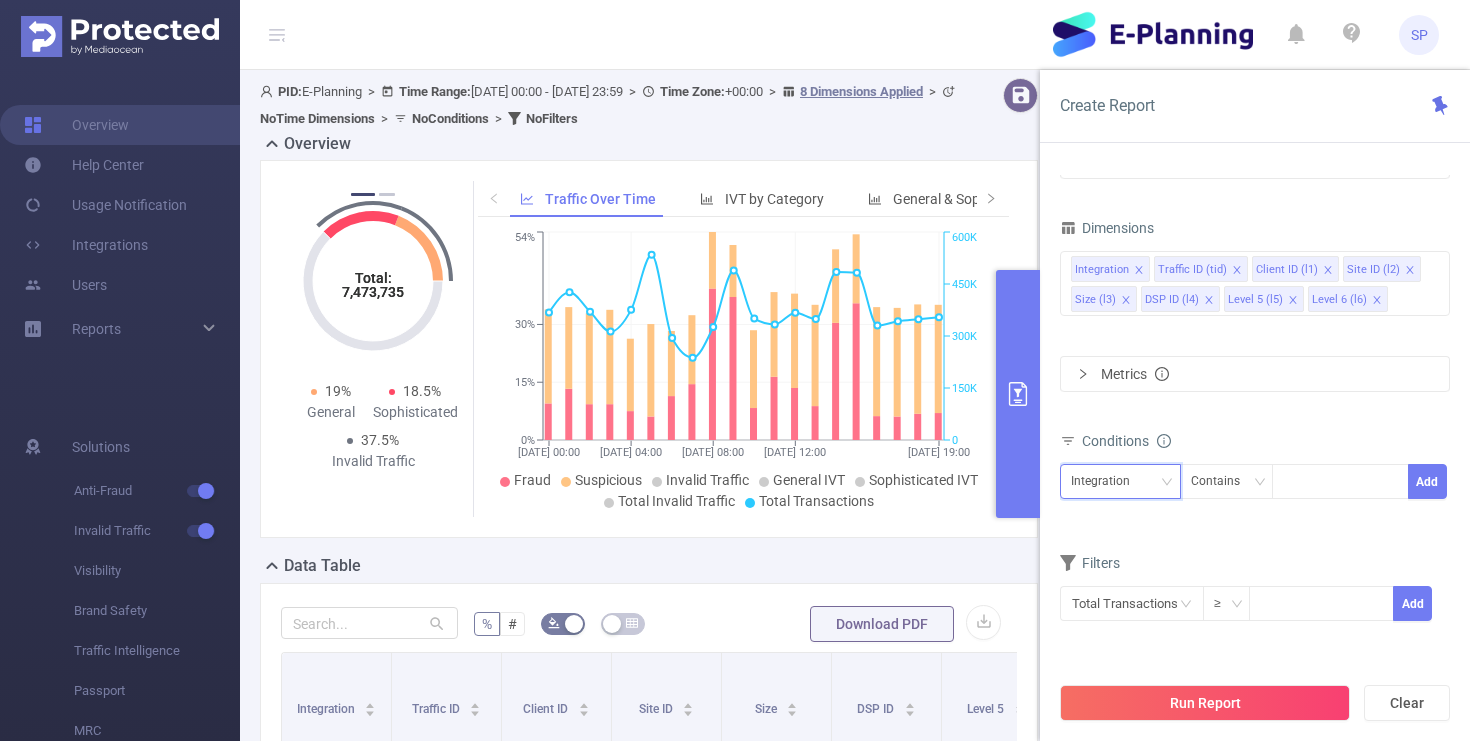 click on "Integration" at bounding box center [1120, 481] 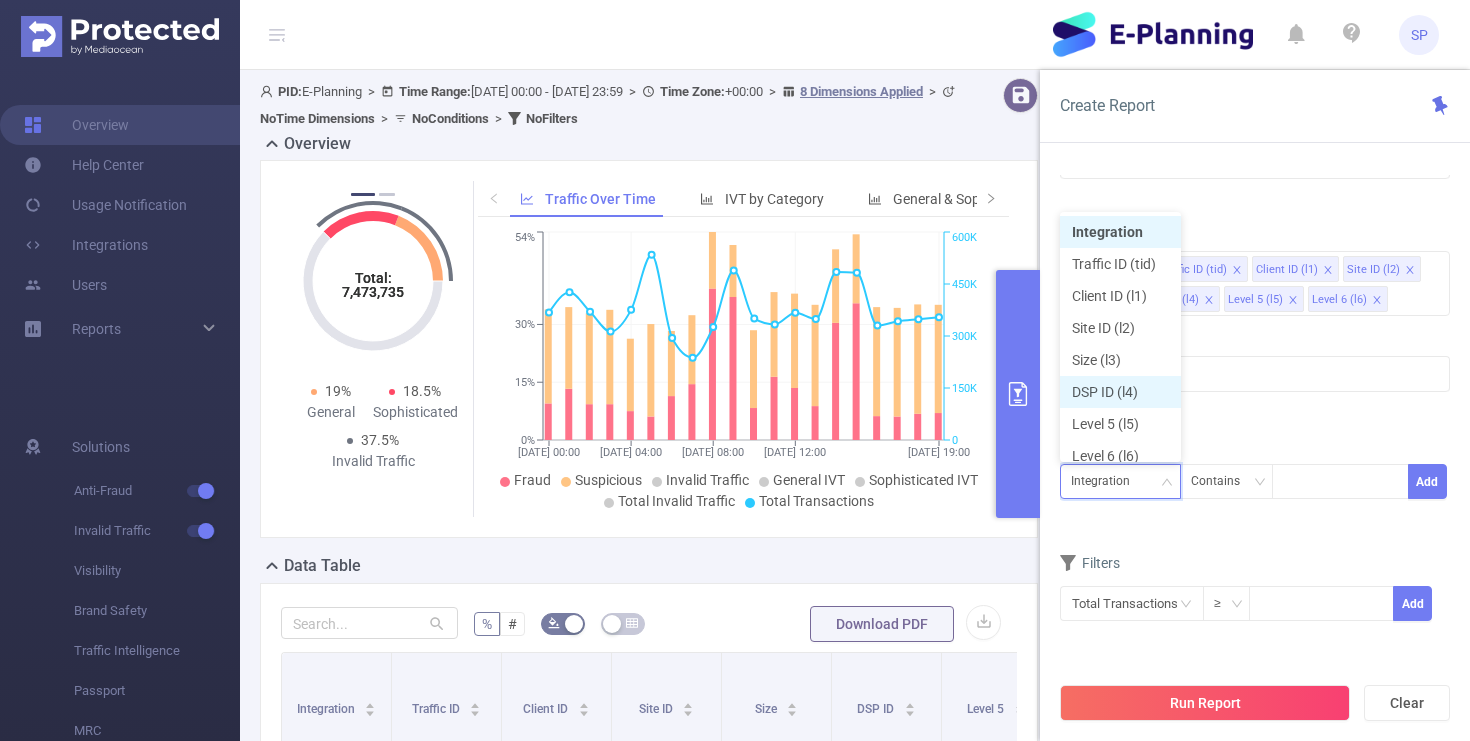 scroll, scrollTop: 10, scrollLeft: 0, axis: vertical 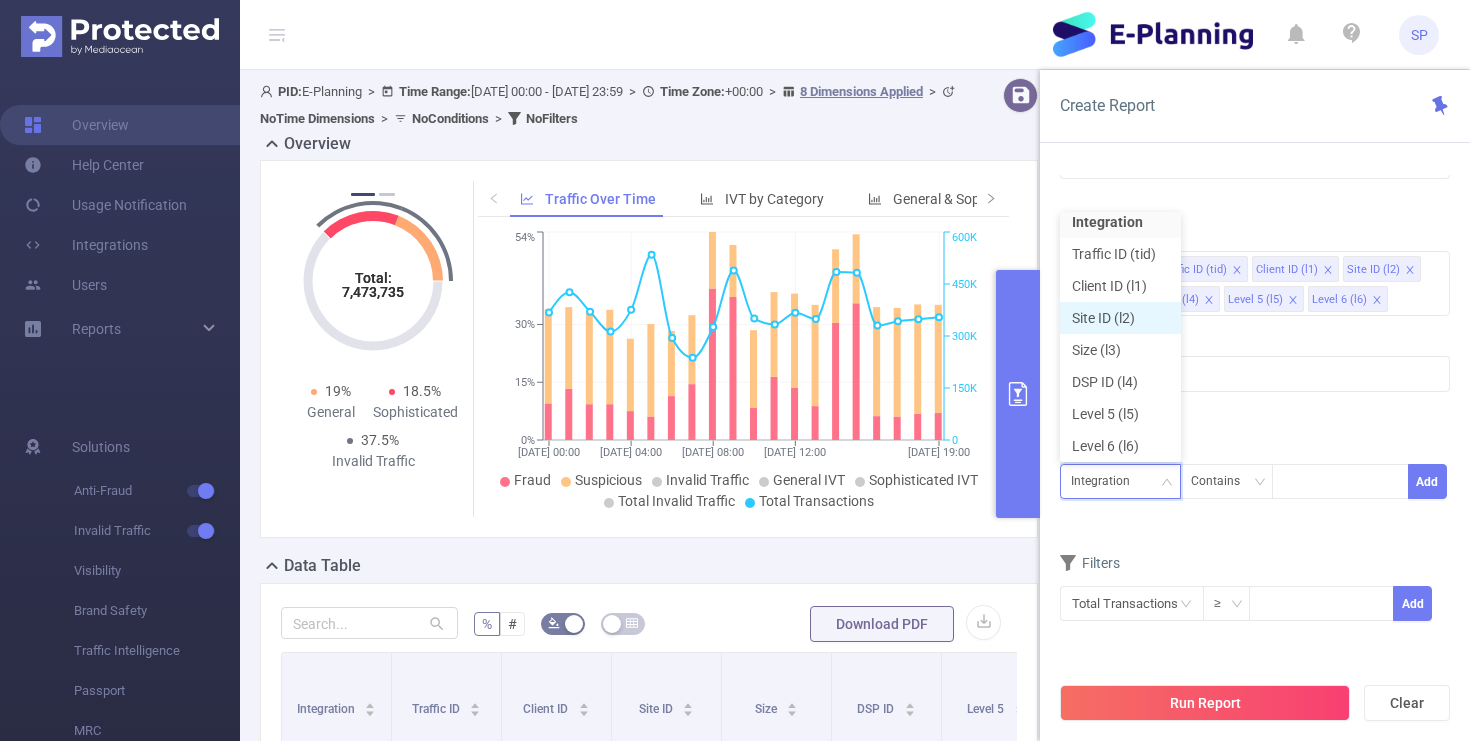 click on "Site ID (l2)" at bounding box center (1120, 318) 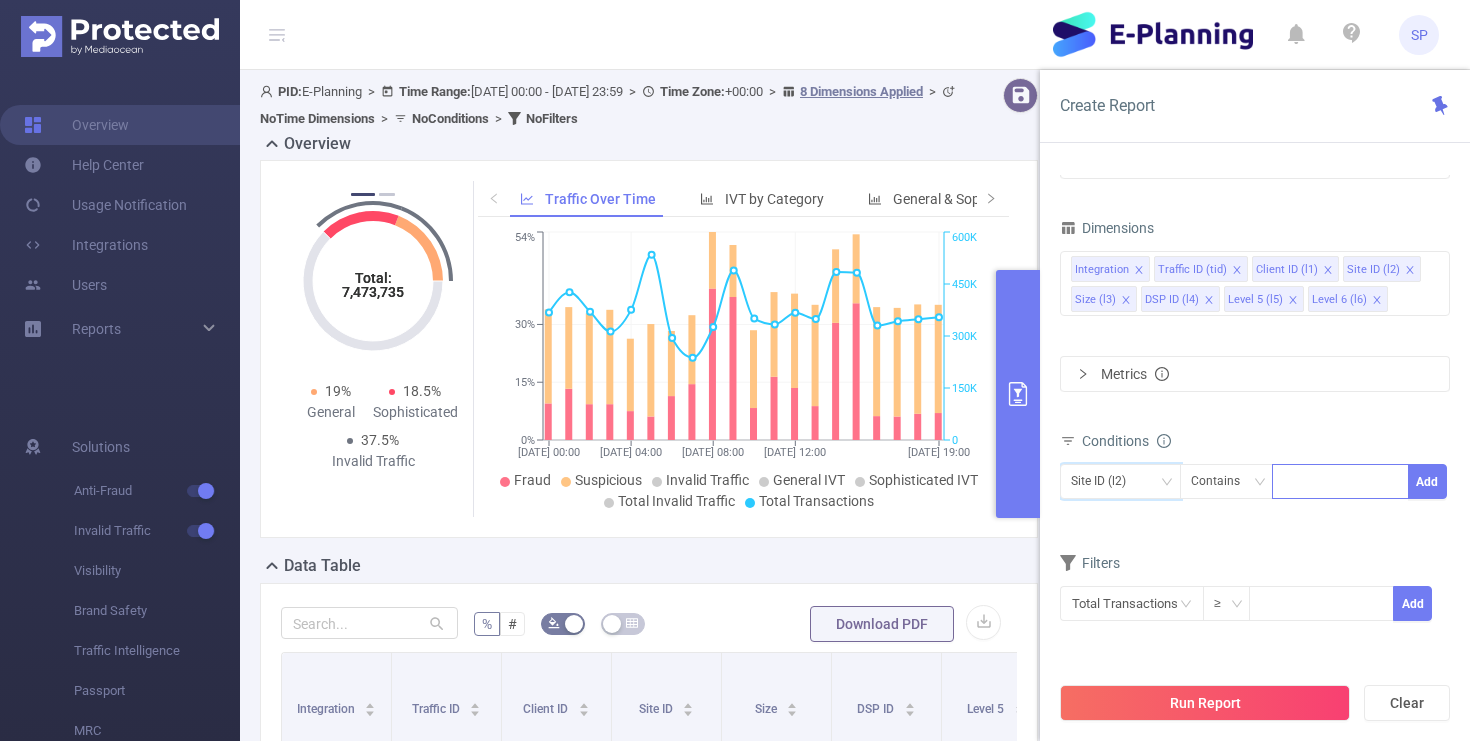 click at bounding box center [1340, 481] 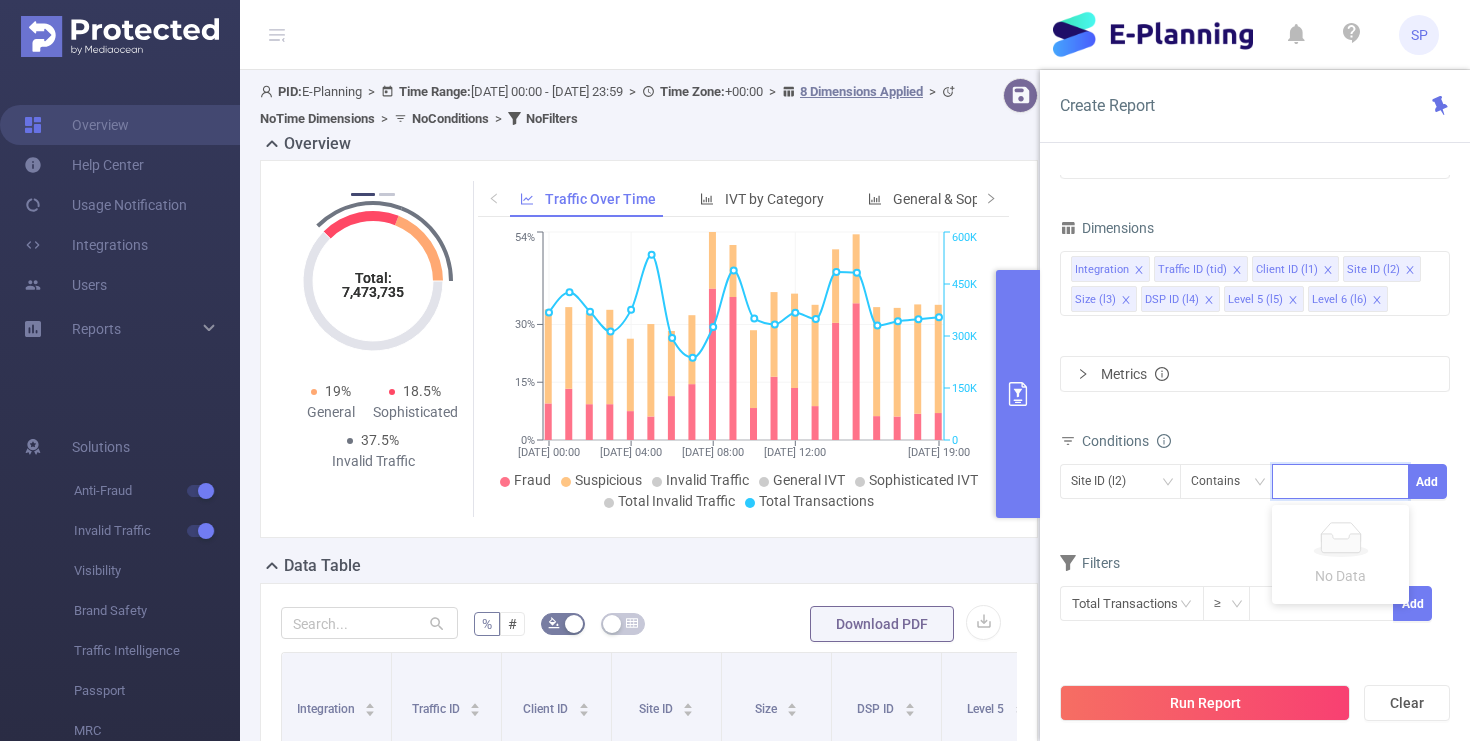 paste on "590004" 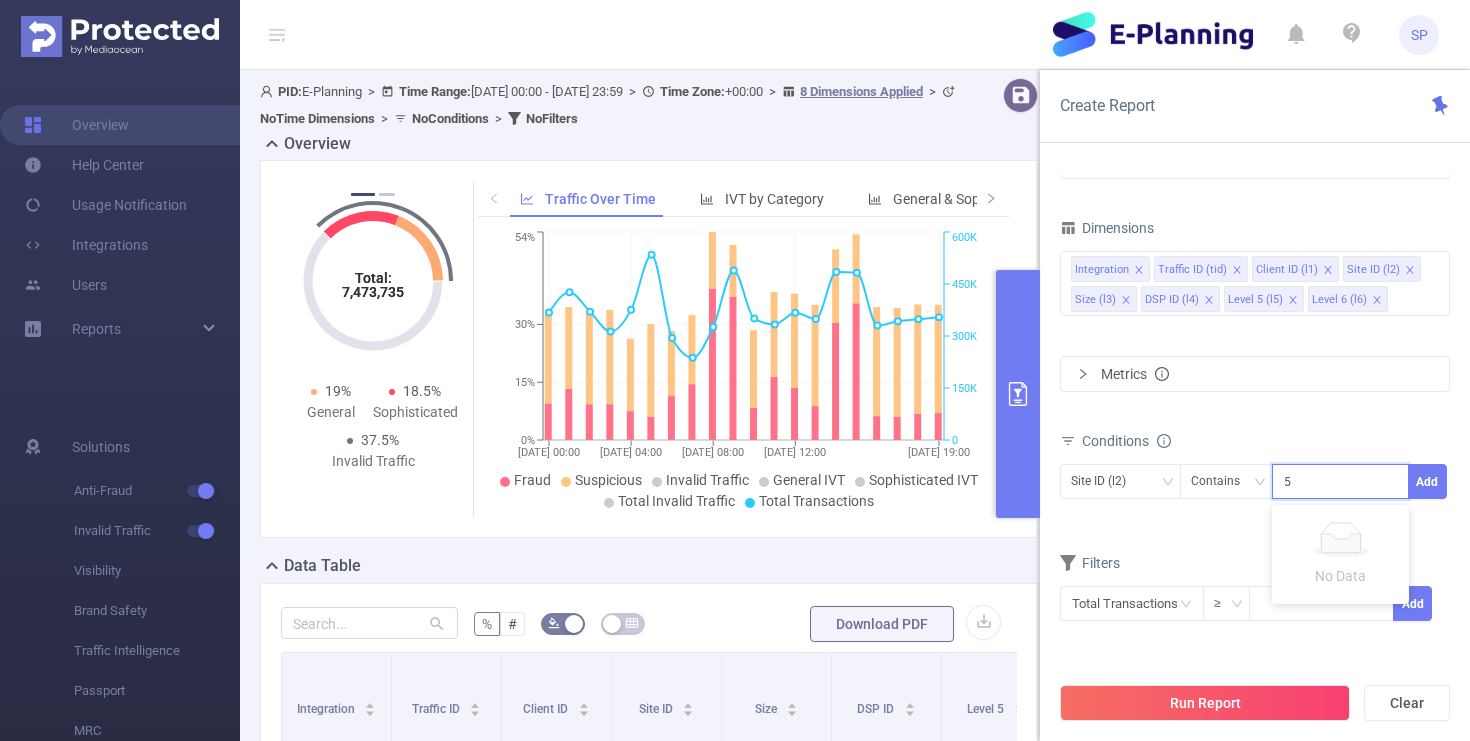 type 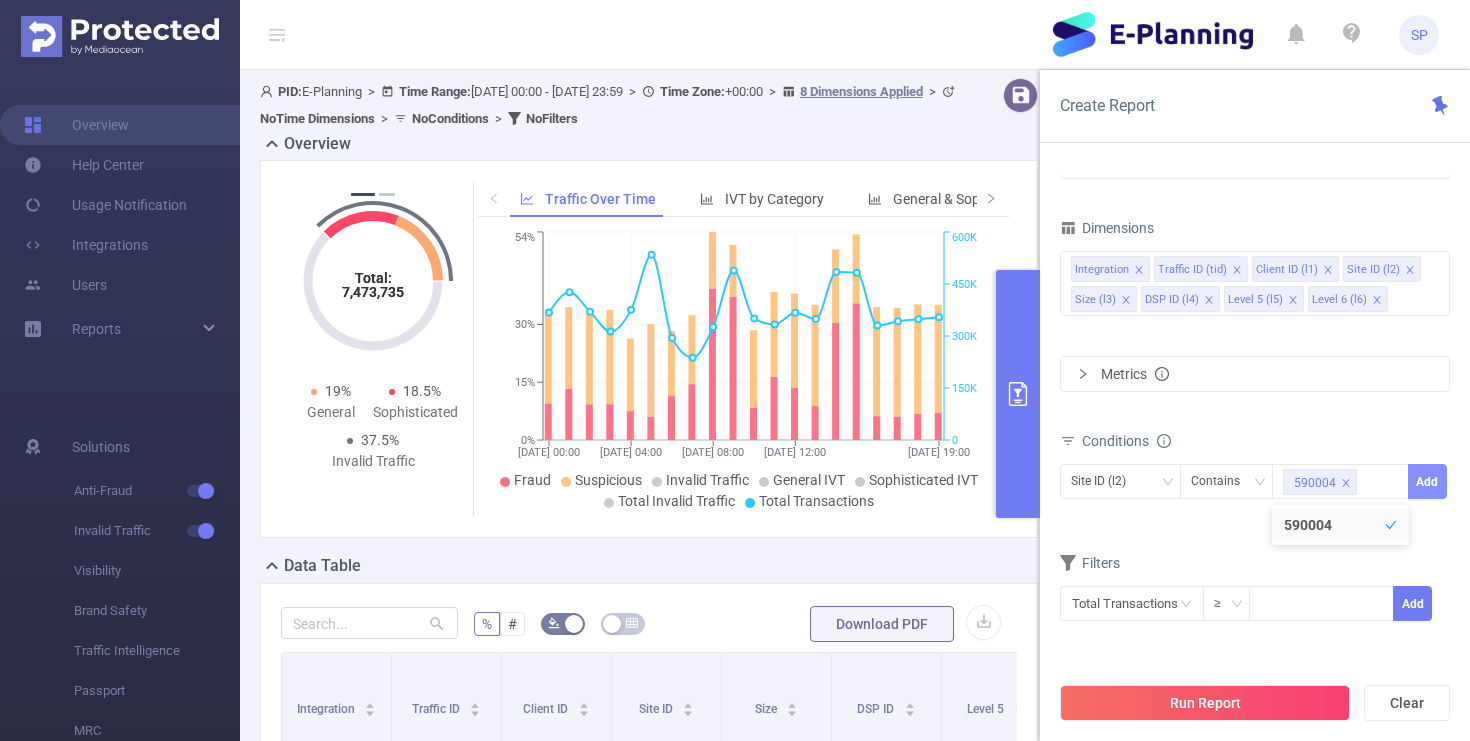 click on "Add" at bounding box center [1427, 481] 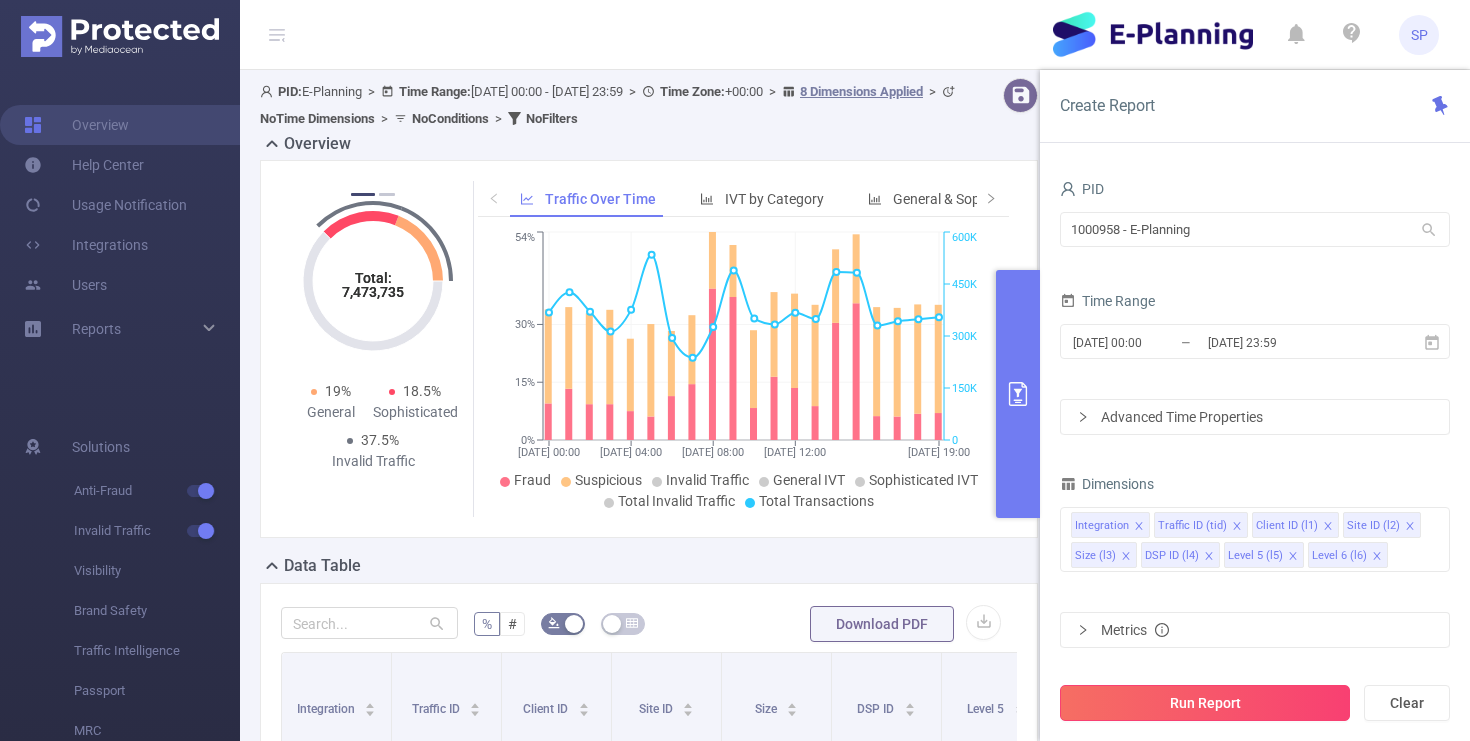 click on "Run Report" at bounding box center (1205, 703) 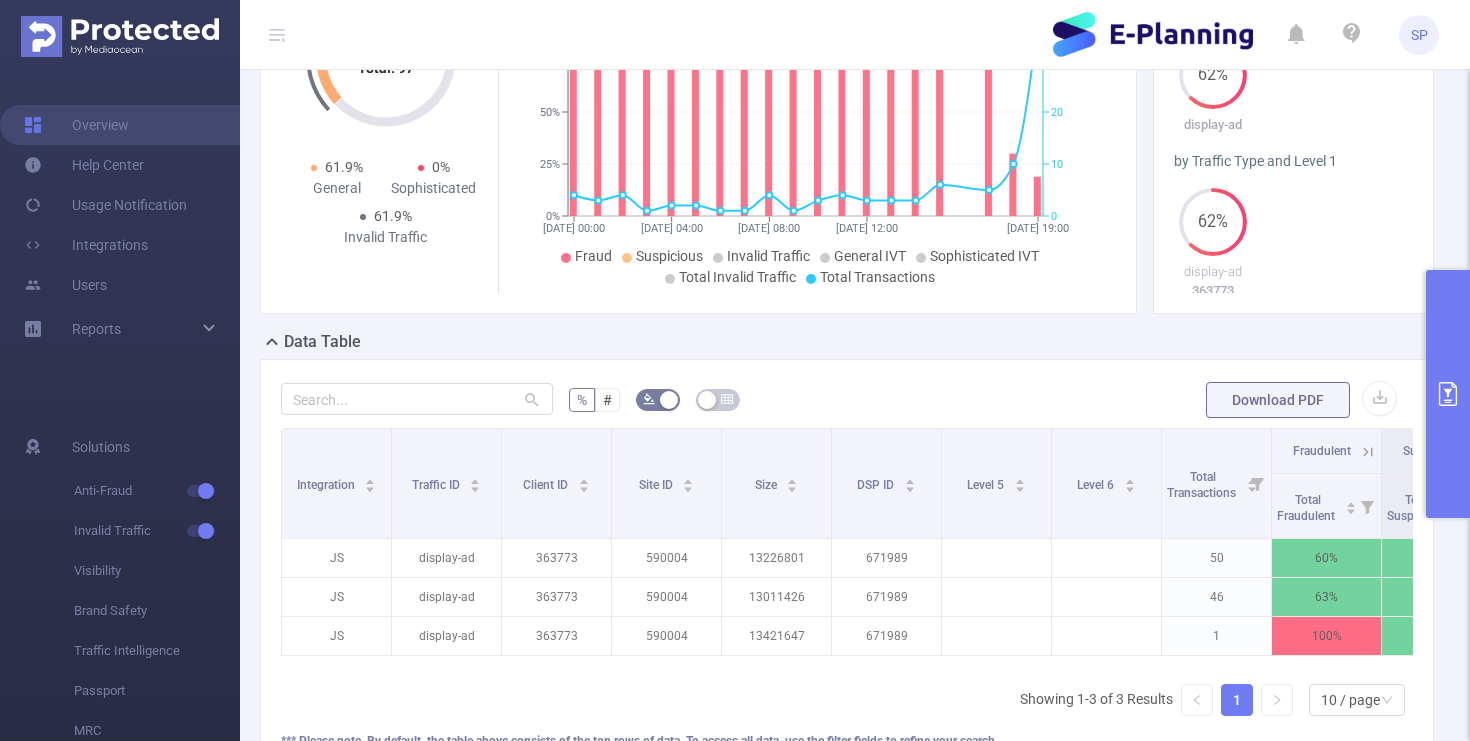 scroll, scrollTop: 223, scrollLeft: 0, axis: vertical 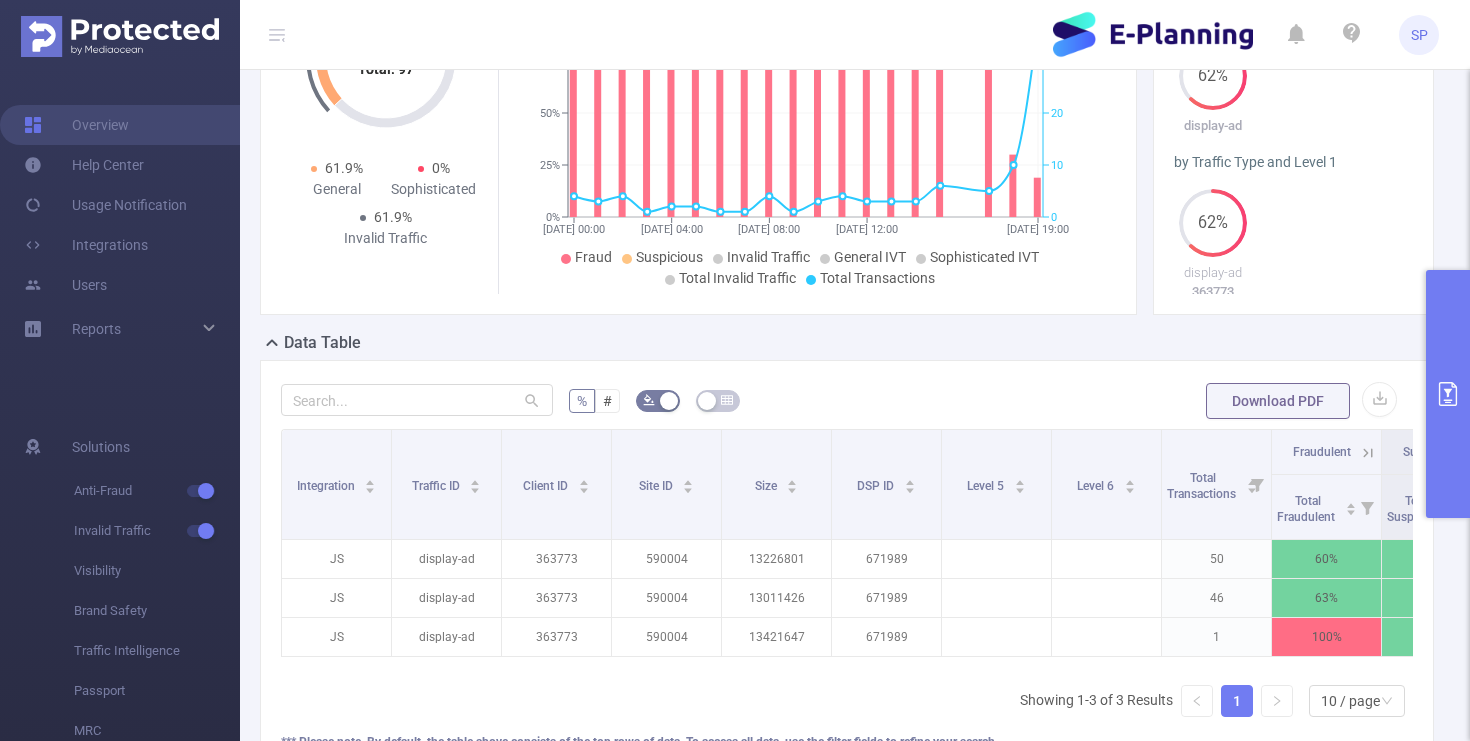 click at bounding box center (1448, 394) 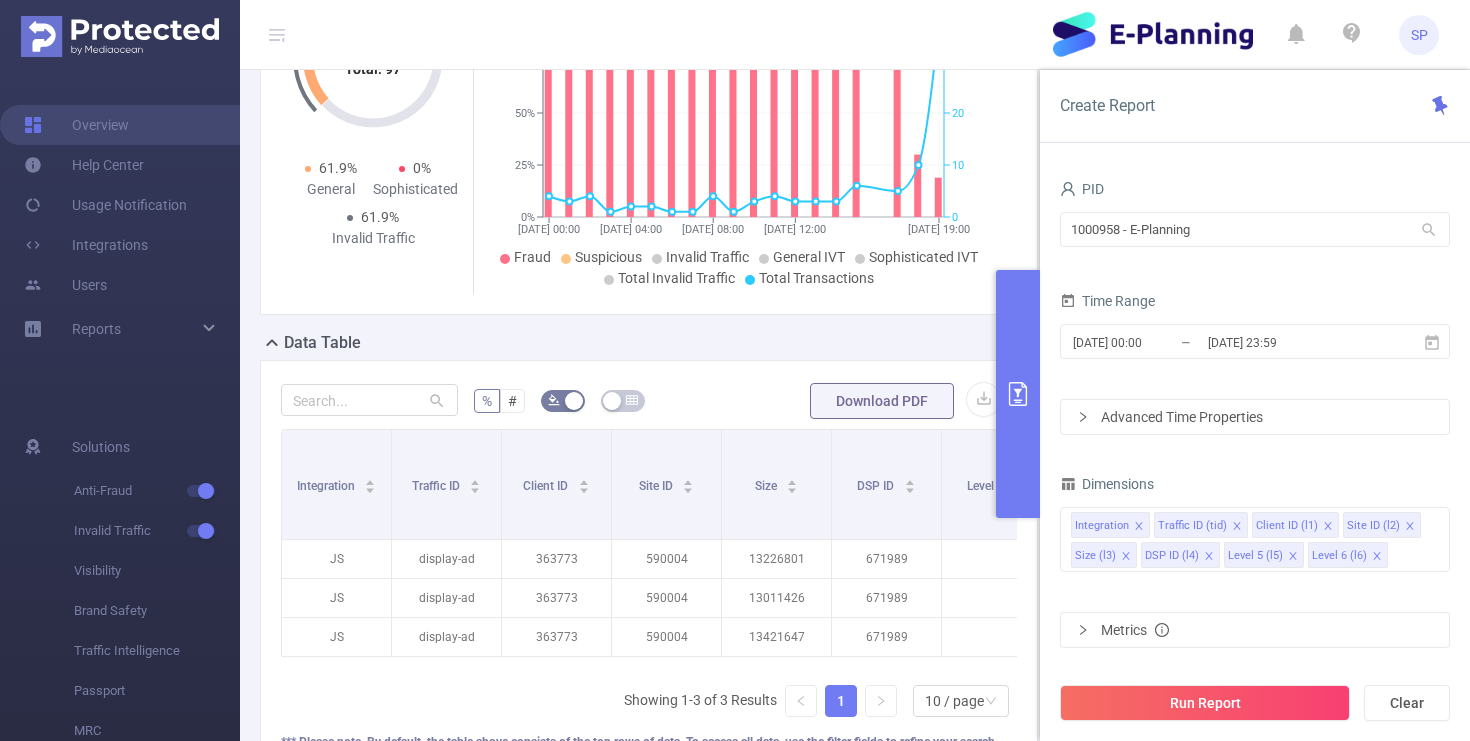 click on "Time Range" at bounding box center [1255, 303] 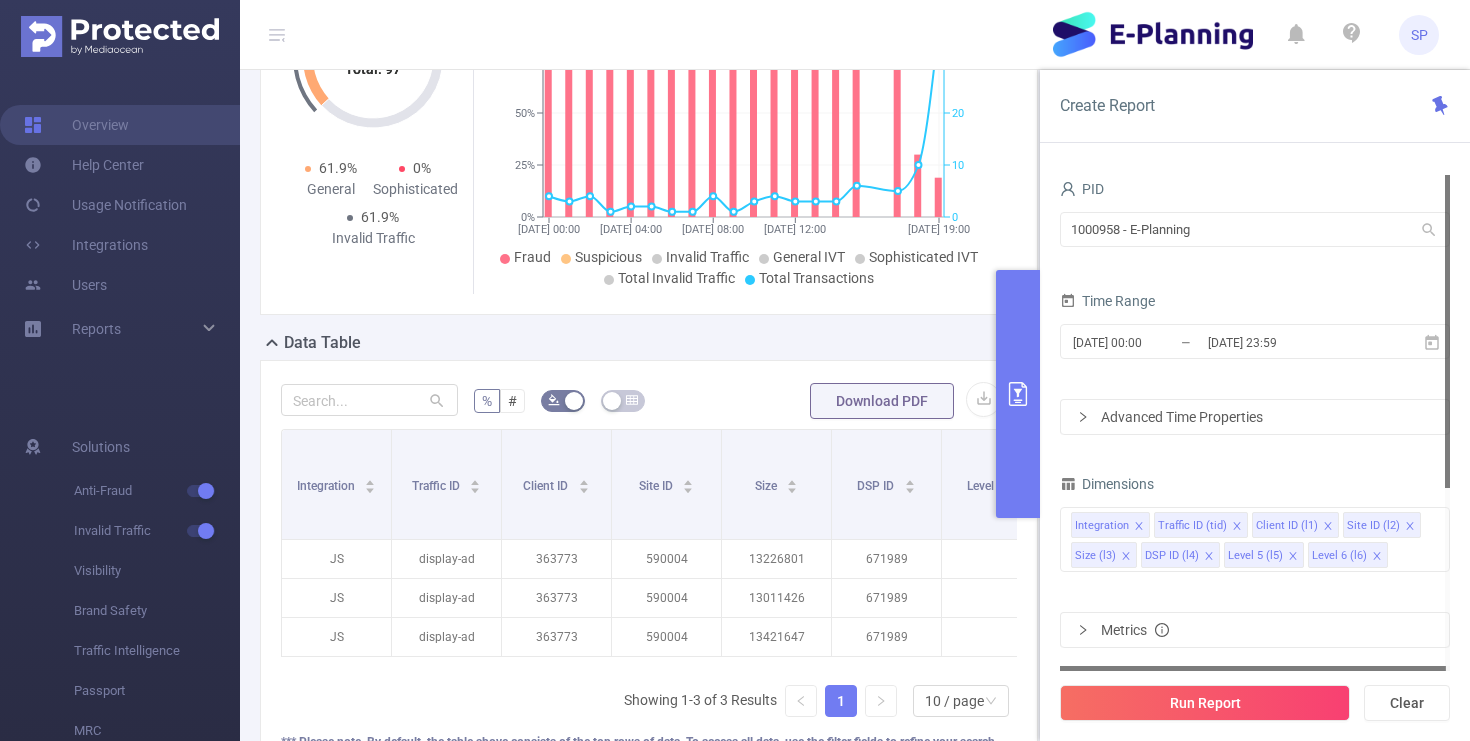 click on "Advanced Time Properties" at bounding box center [1255, 417] 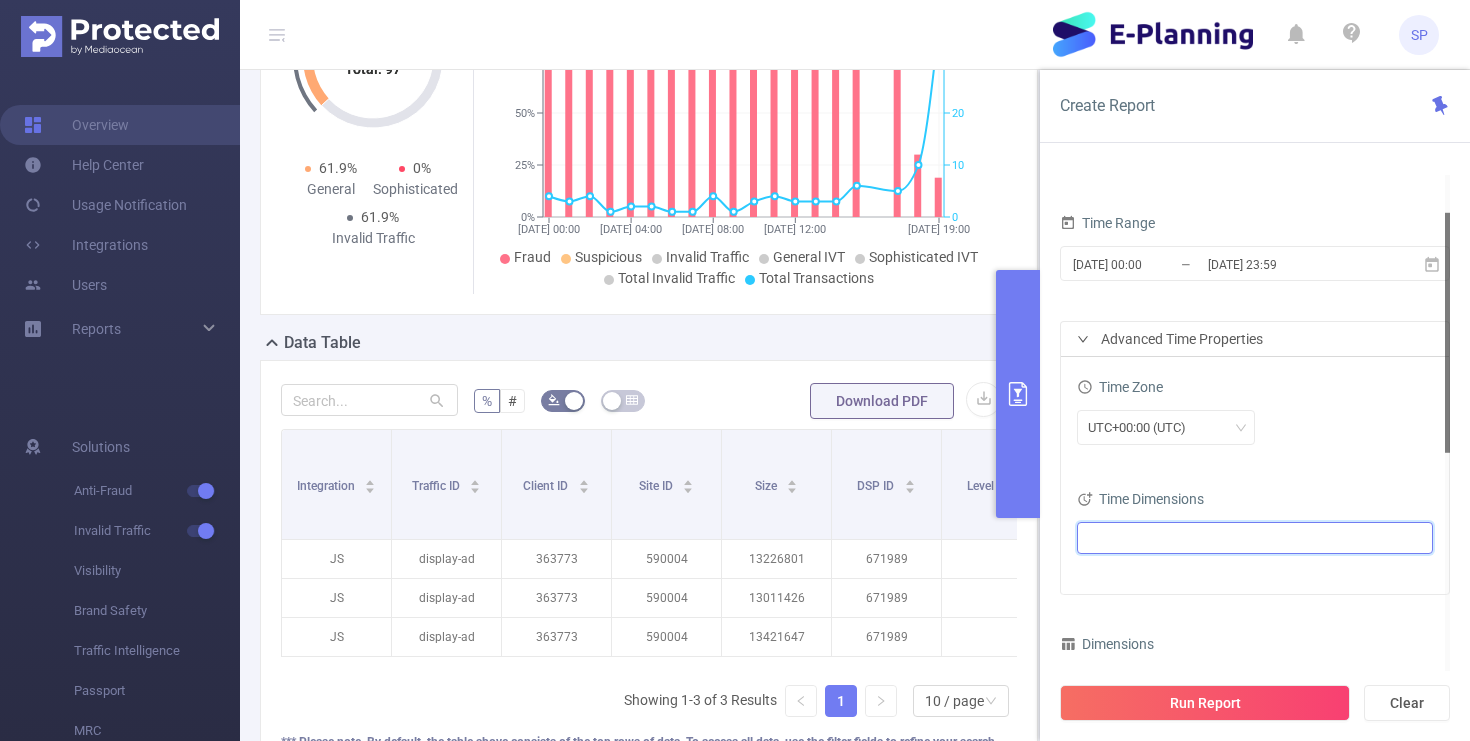 click at bounding box center [1247, 538] 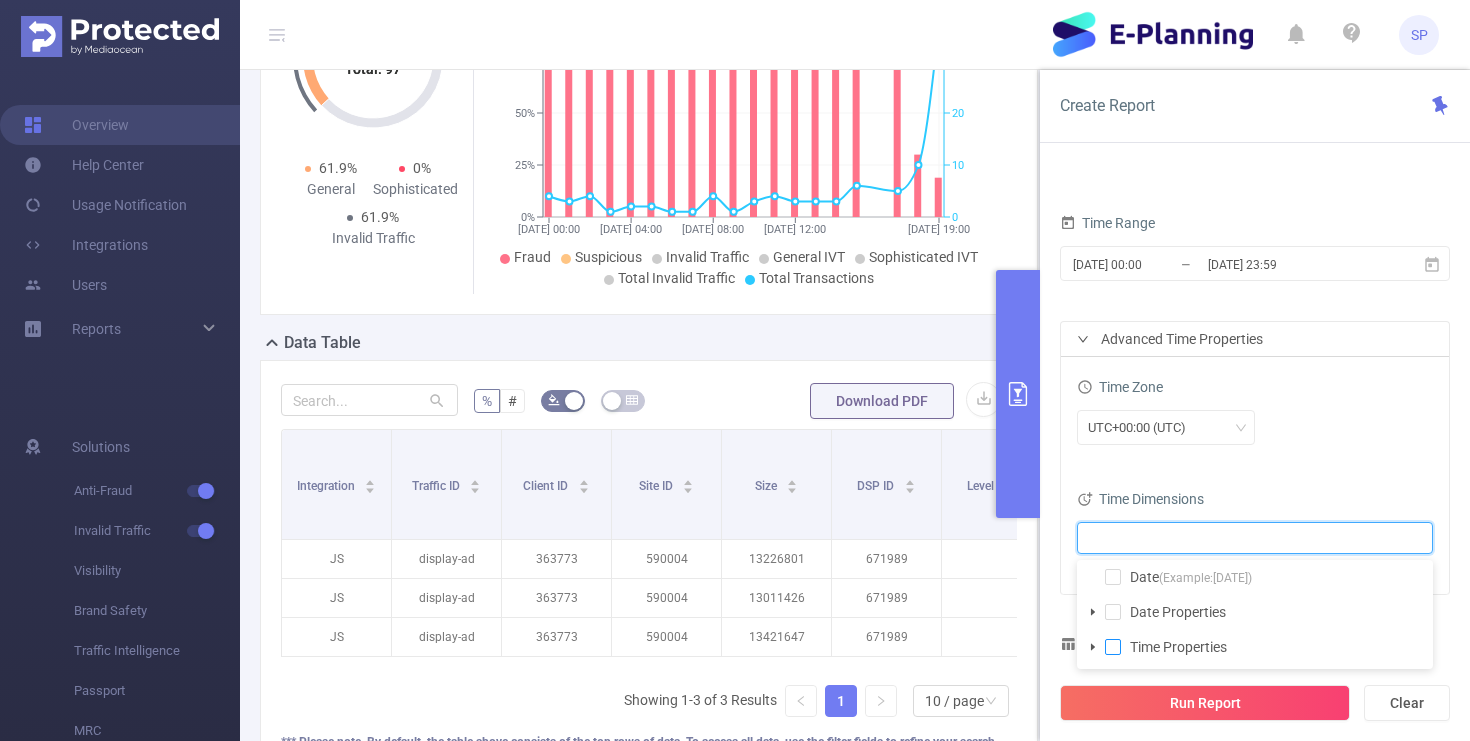 click at bounding box center [1113, 647] 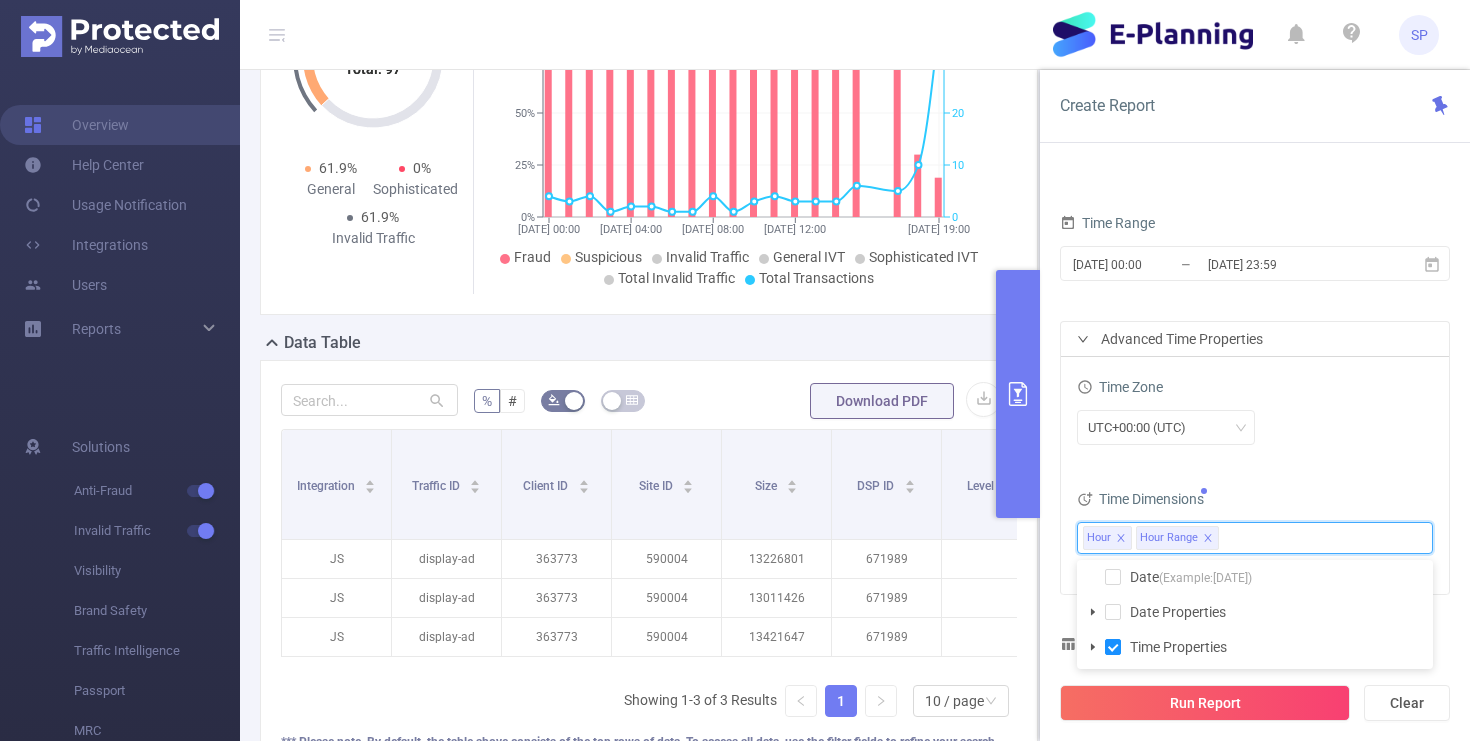 click on "Time Dimensions" at bounding box center (1255, 501) 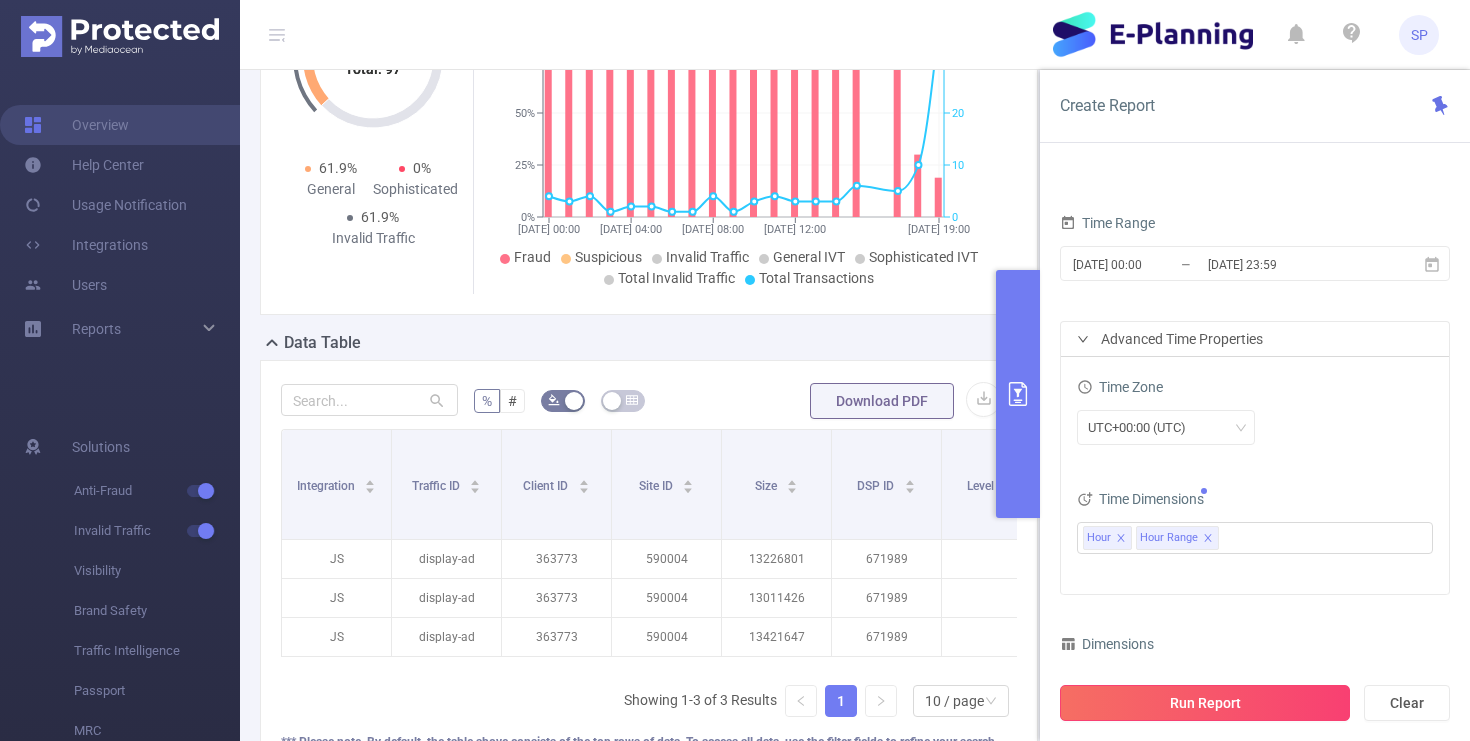 click on "Run Report" at bounding box center [1205, 703] 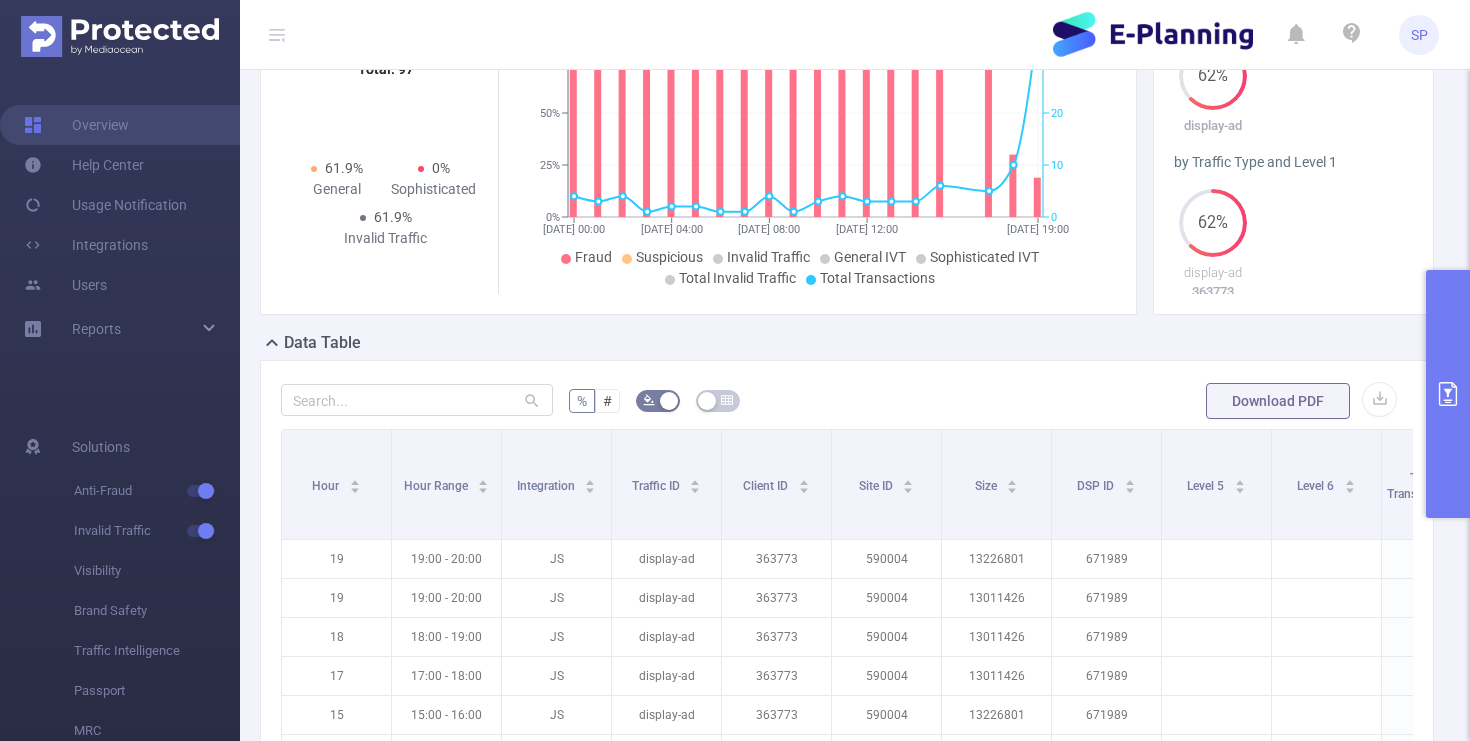 click 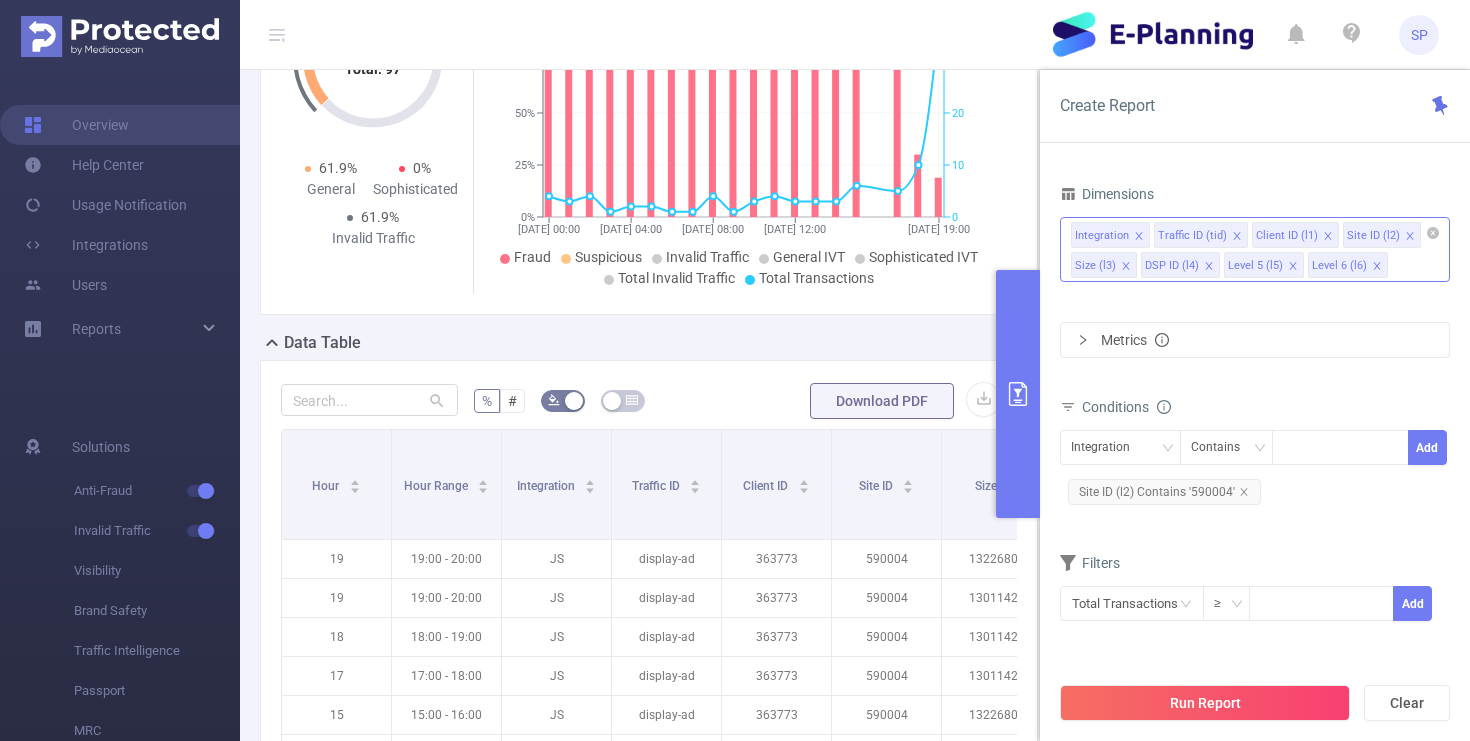 click 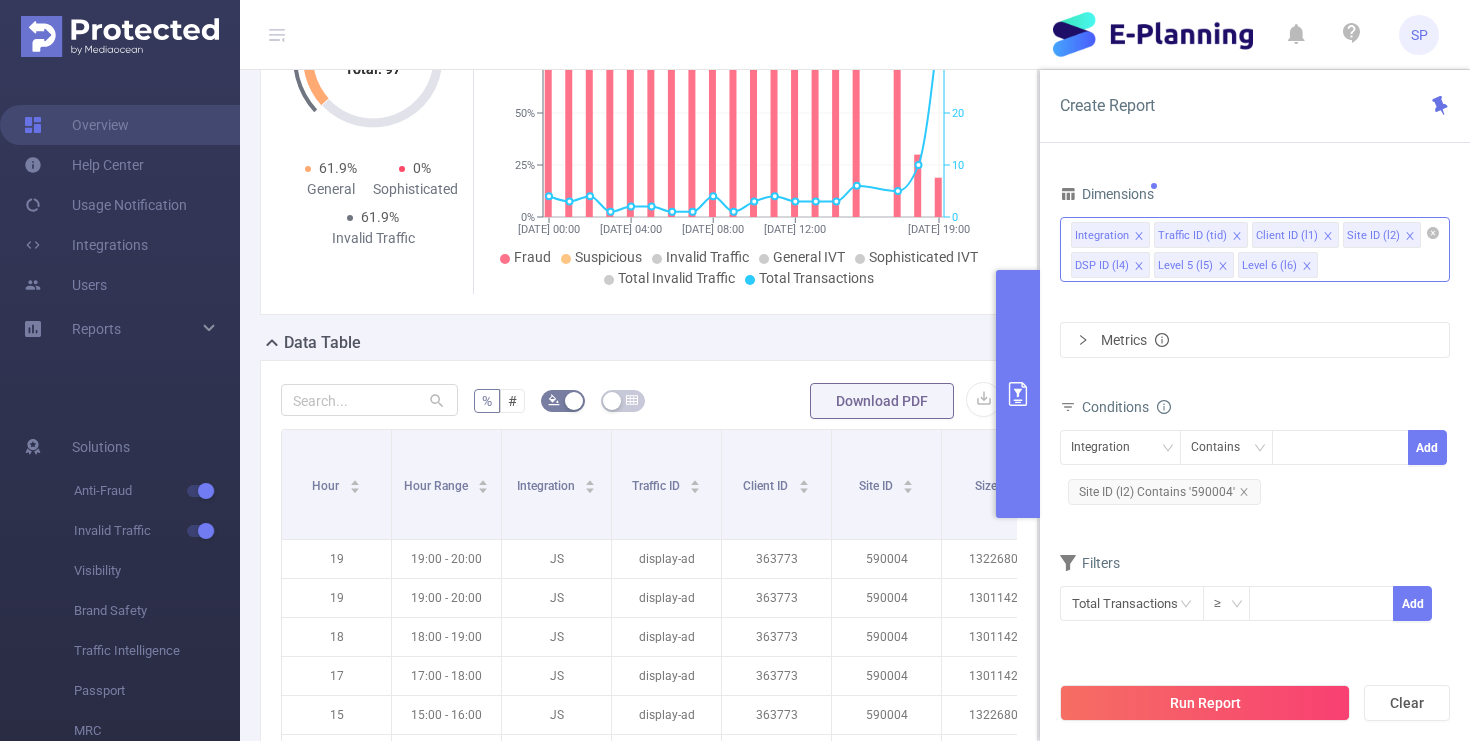 click 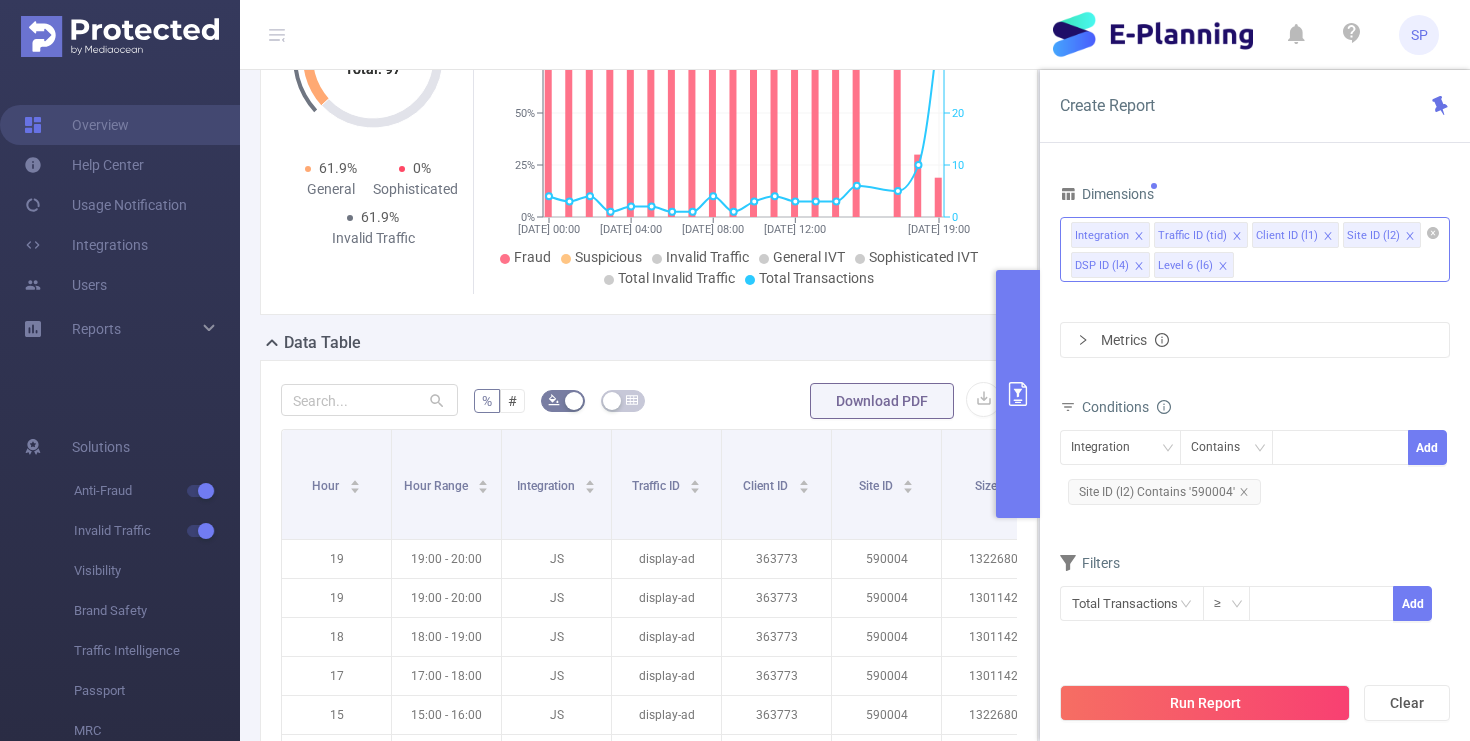 click 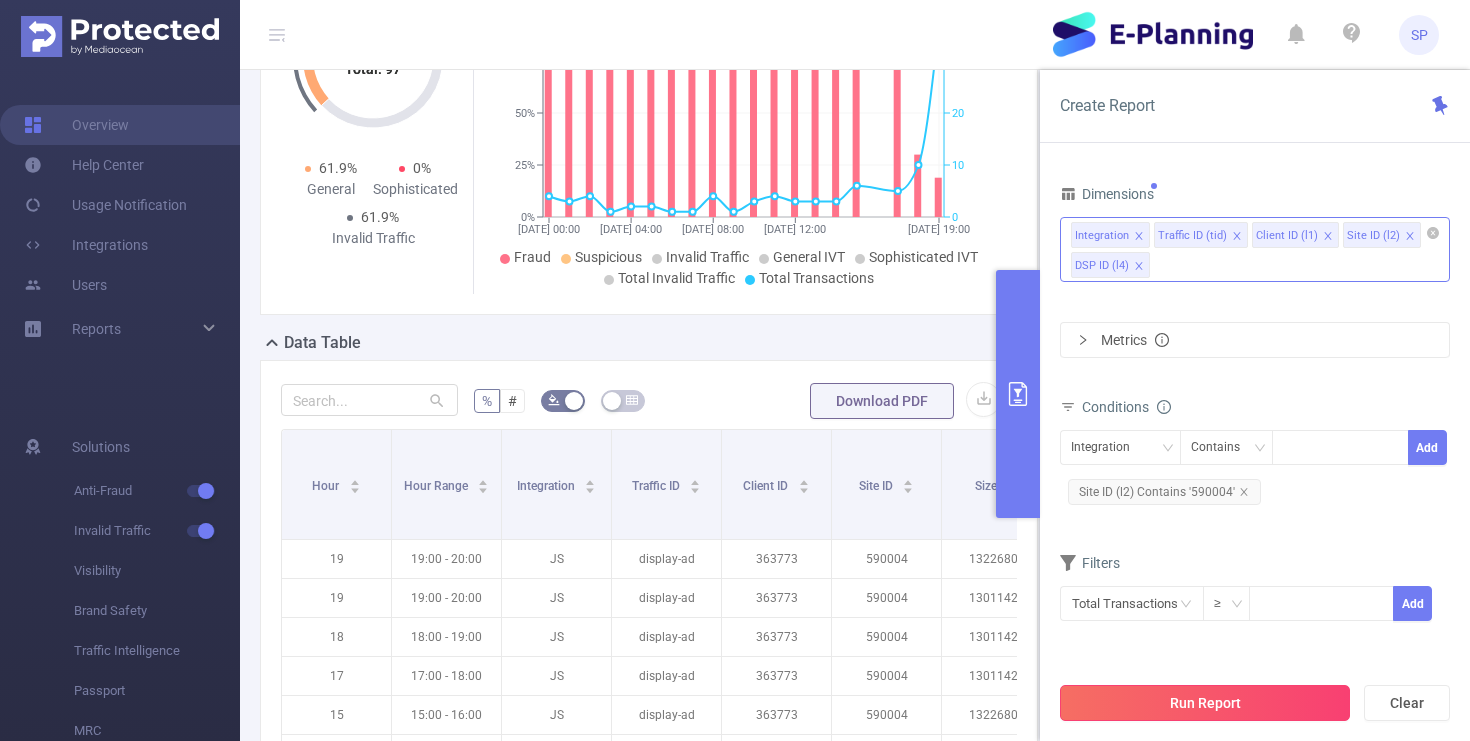 click on "Run Report" at bounding box center (1205, 703) 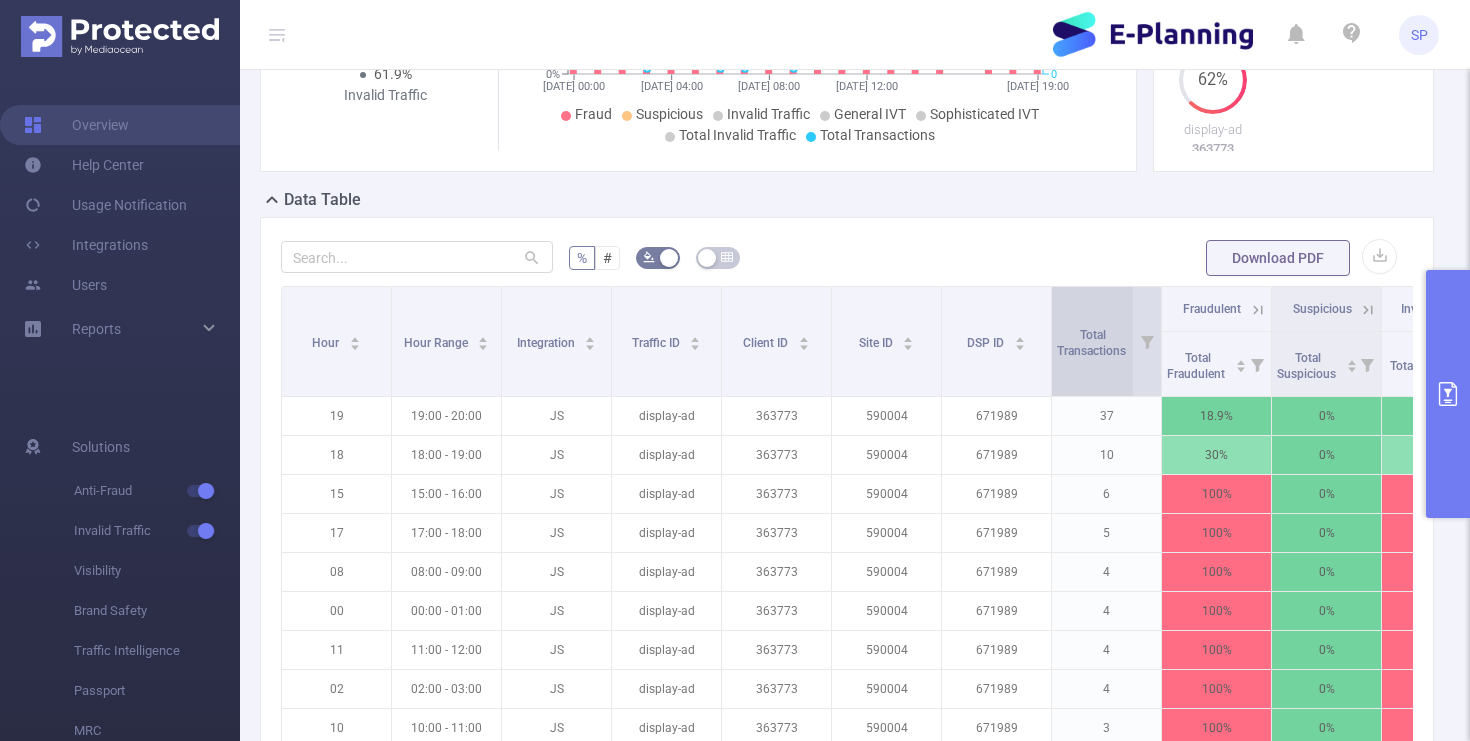 scroll, scrollTop: 423, scrollLeft: 0, axis: vertical 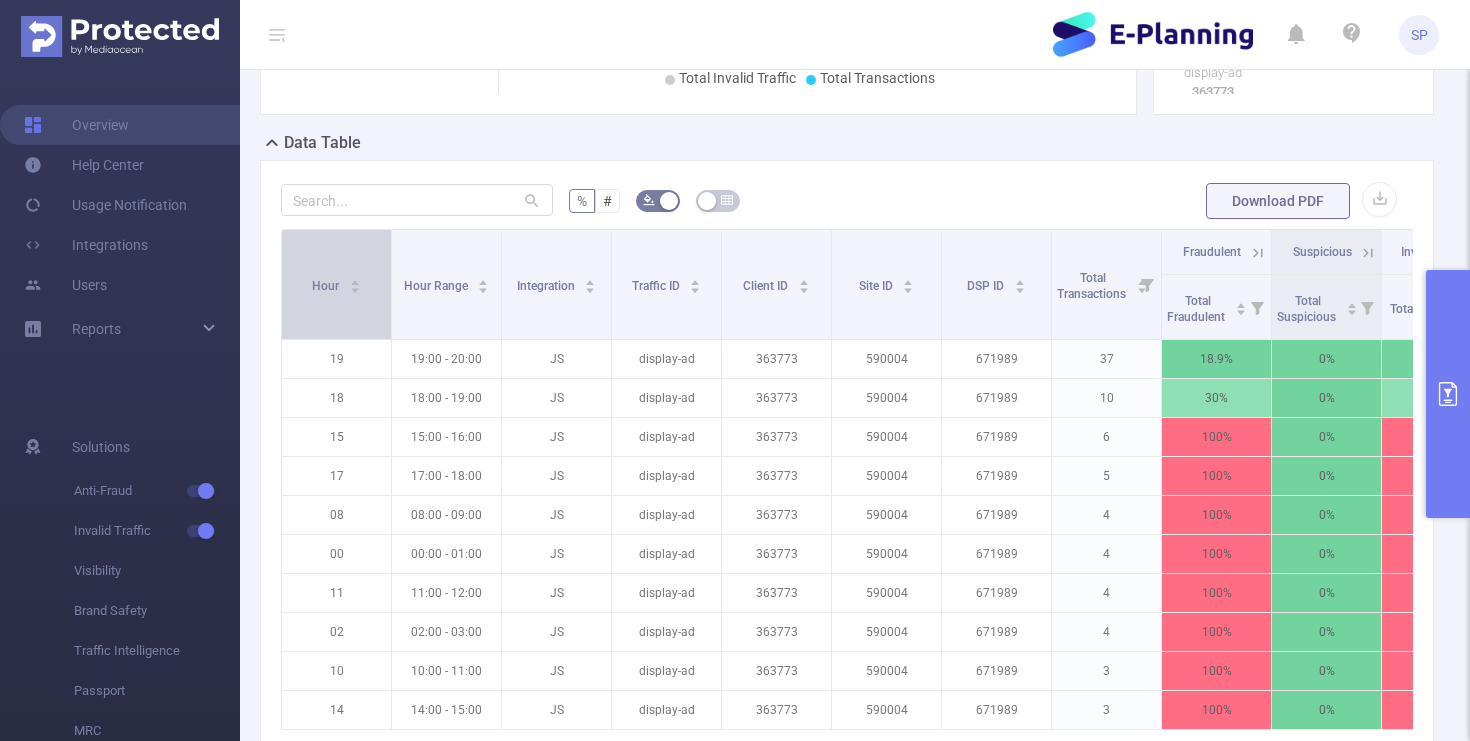 click on "Hour" at bounding box center (327, 286) 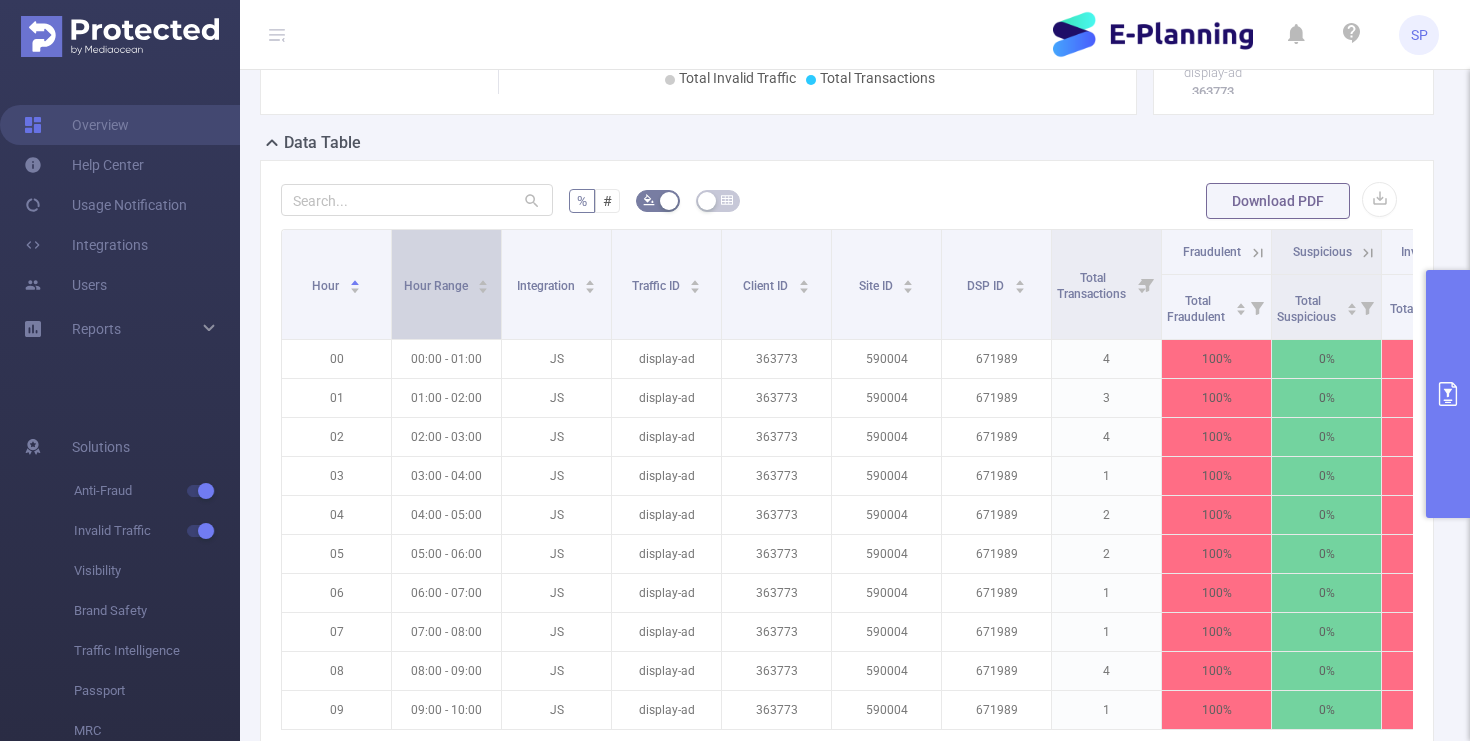 click on "Hour Range" at bounding box center [437, 286] 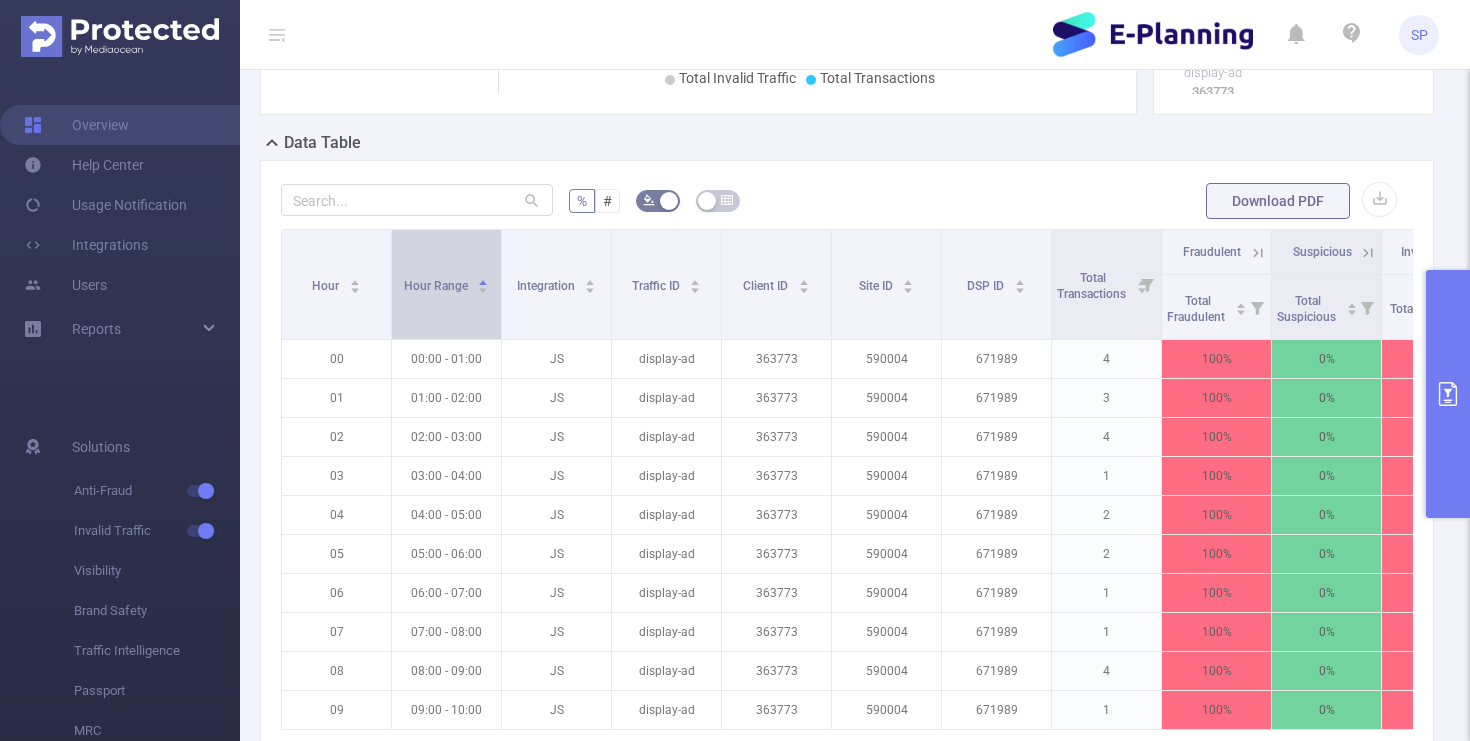 click on "Hour Range" at bounding box center (437, 286) 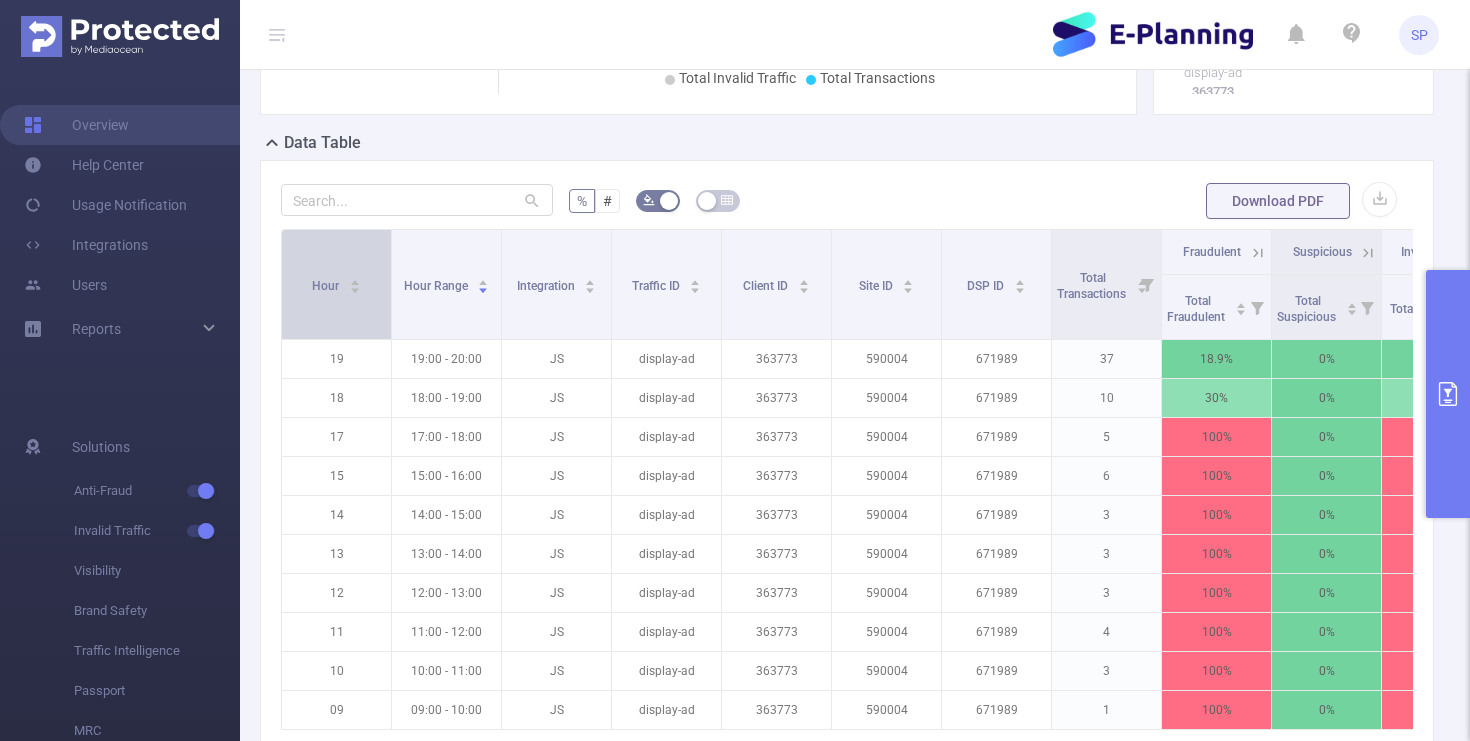 click on "Hour" at bounding box center (336, 284) 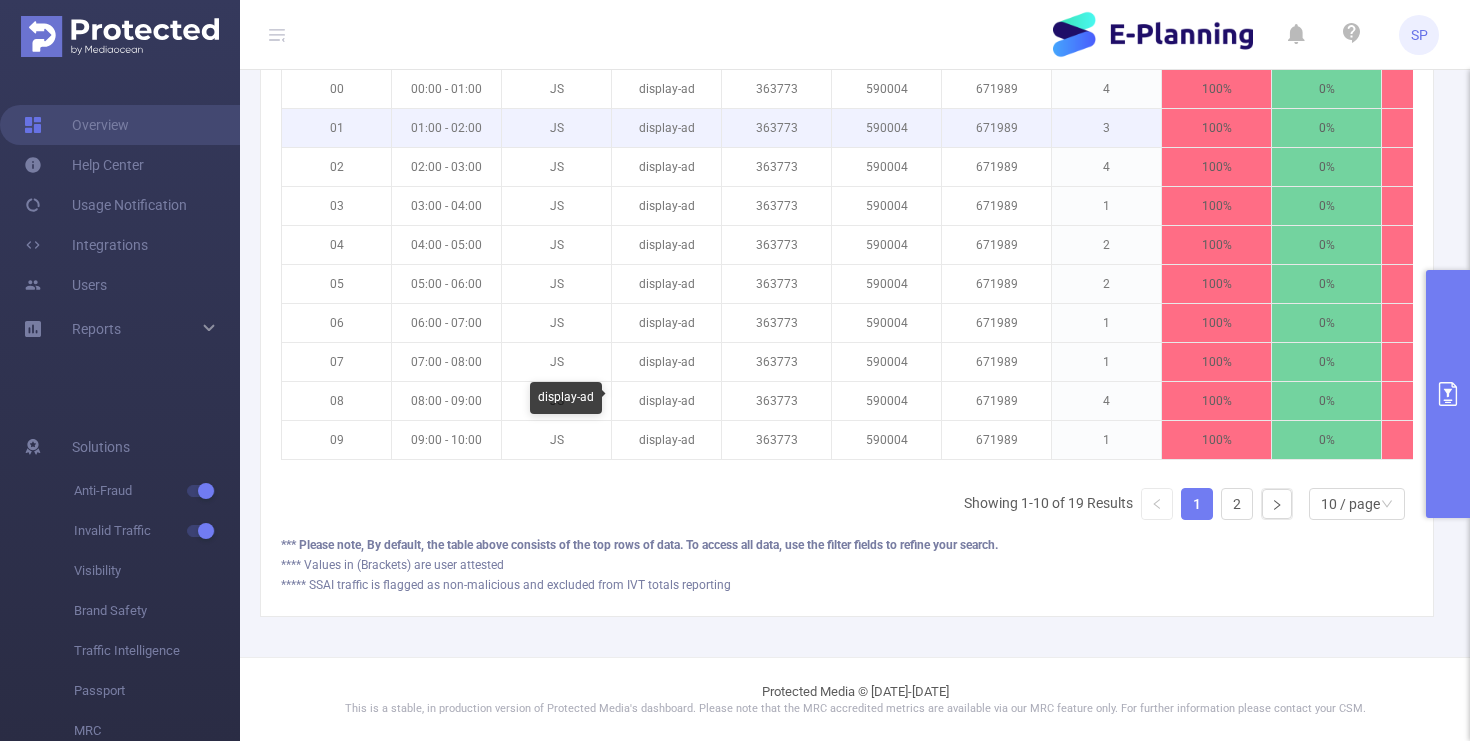 scroll, scrollTop: 548, scrollLeft: 0, axis: vertical 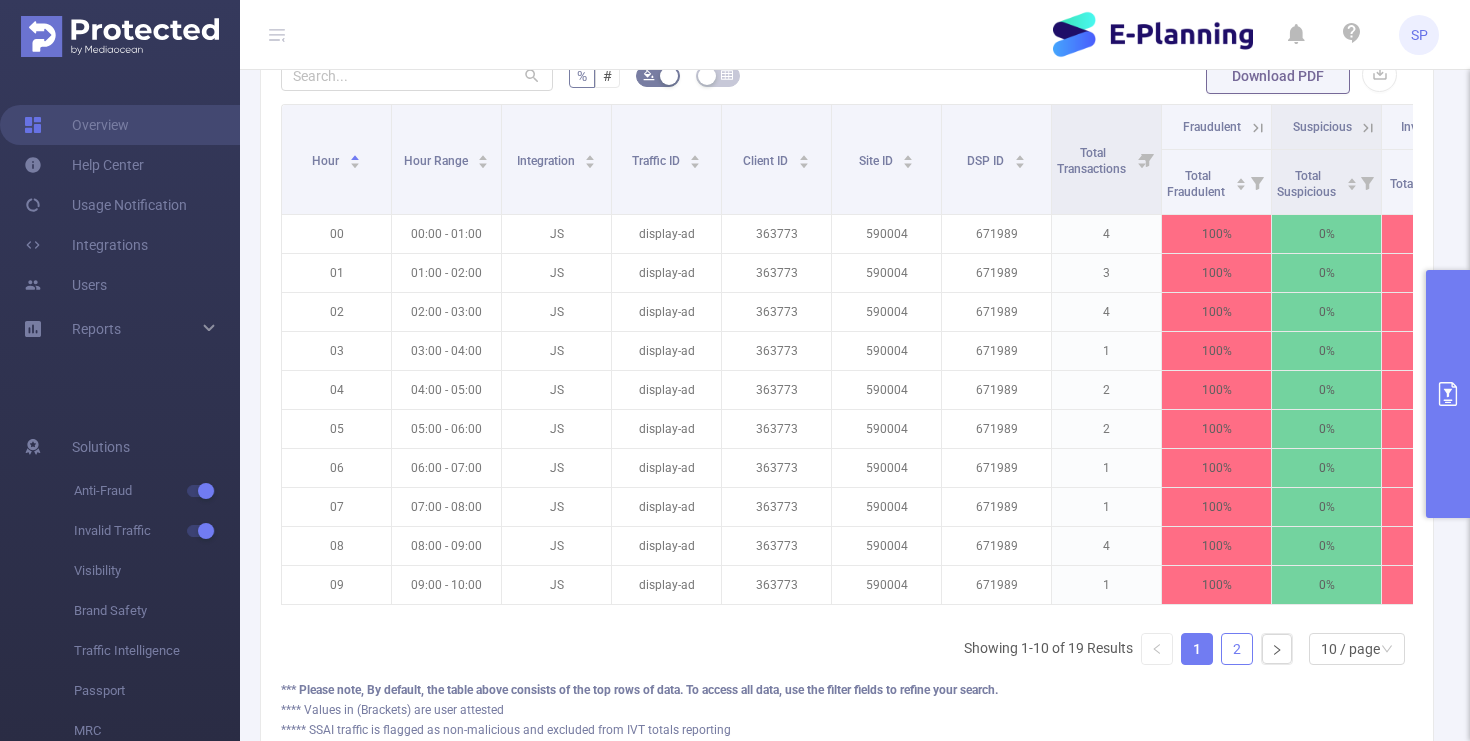 click on "2" at bounding box center [1237, 649] 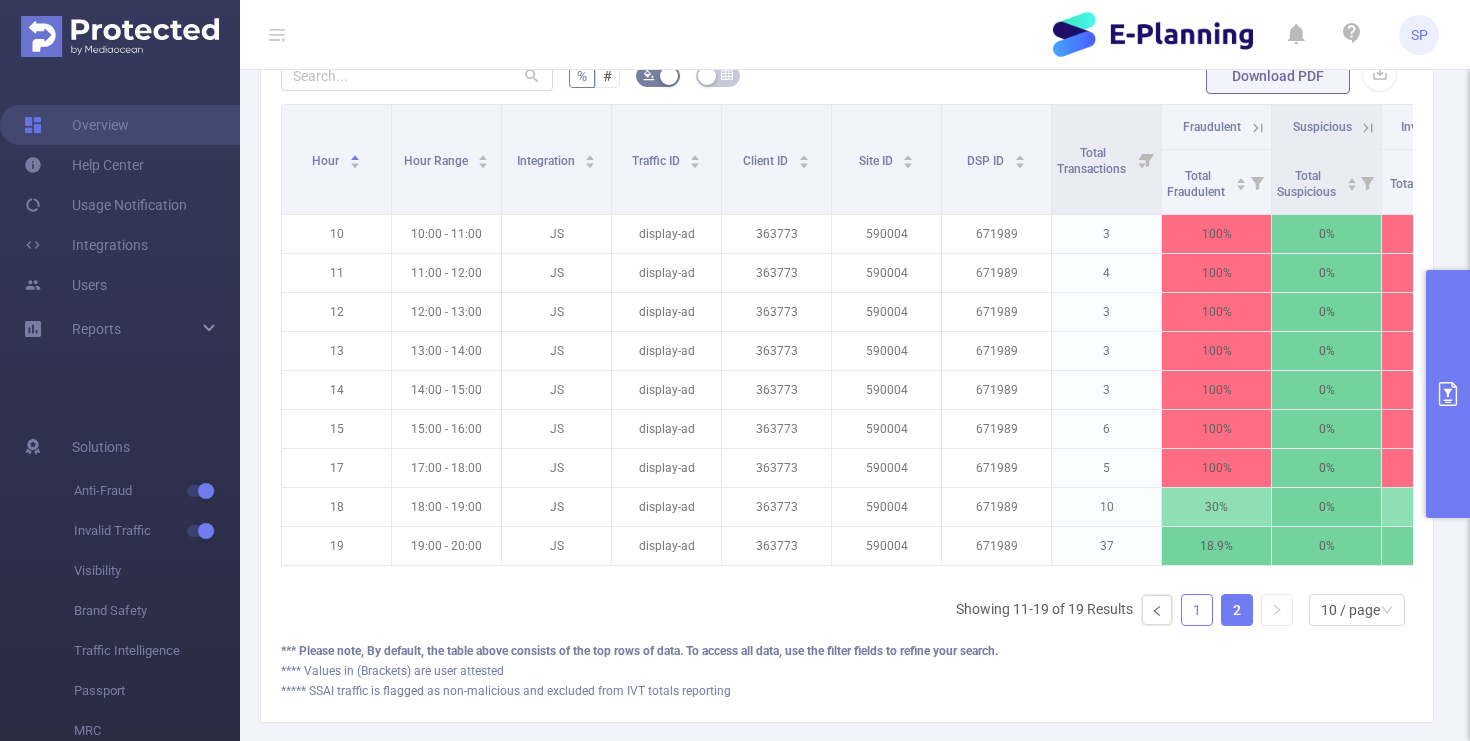 click on "1" at bounding box center (1197, 610) 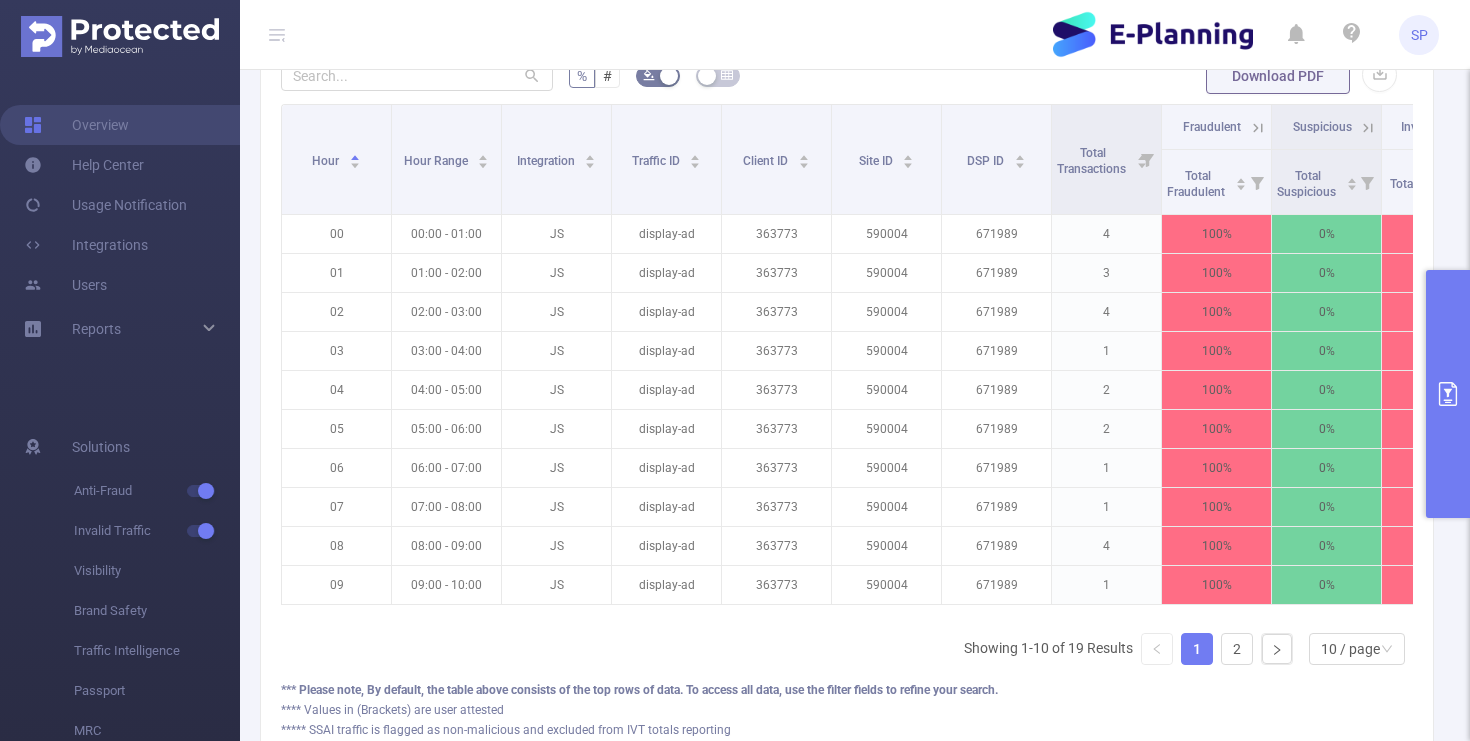 click at bounding box center [1448, 394] 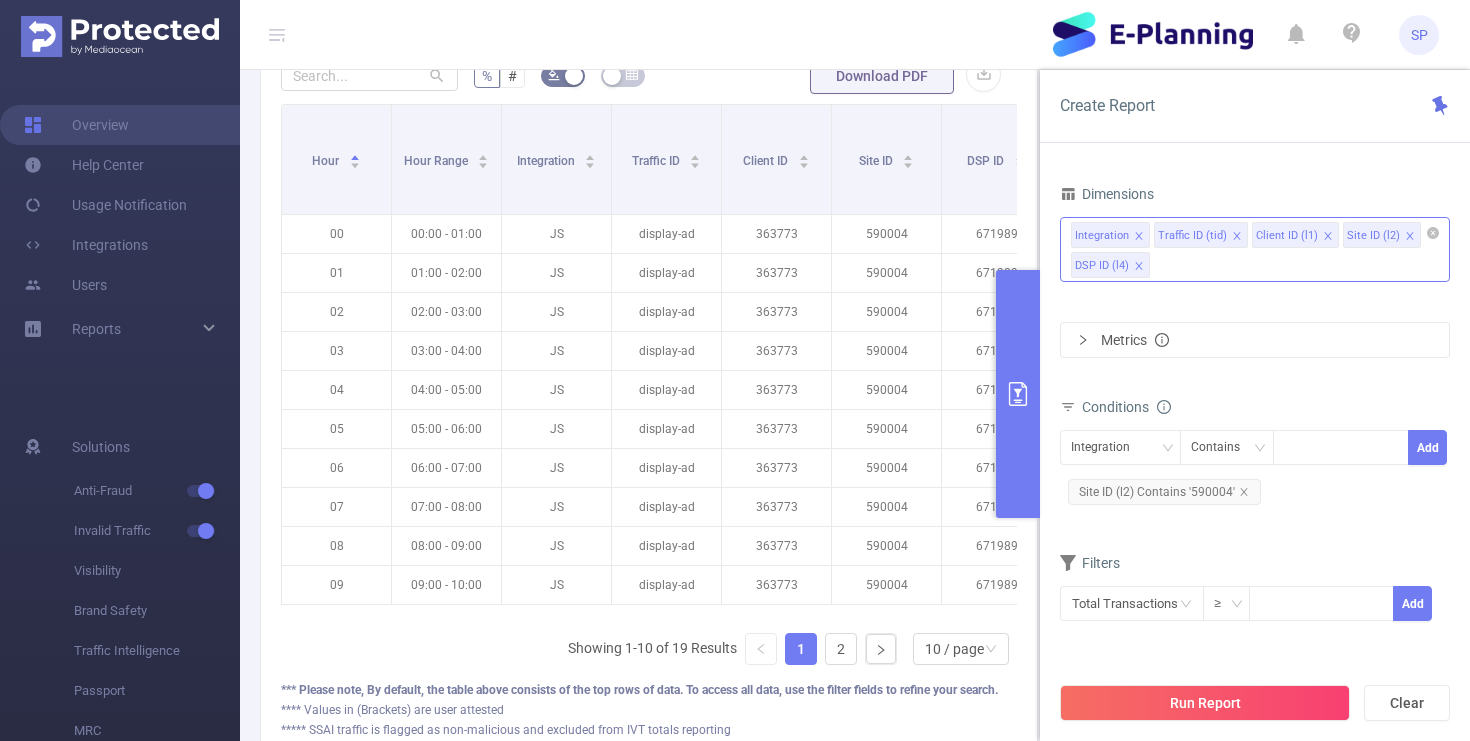 click on "Metrics" at bounding box center (1135, 340) 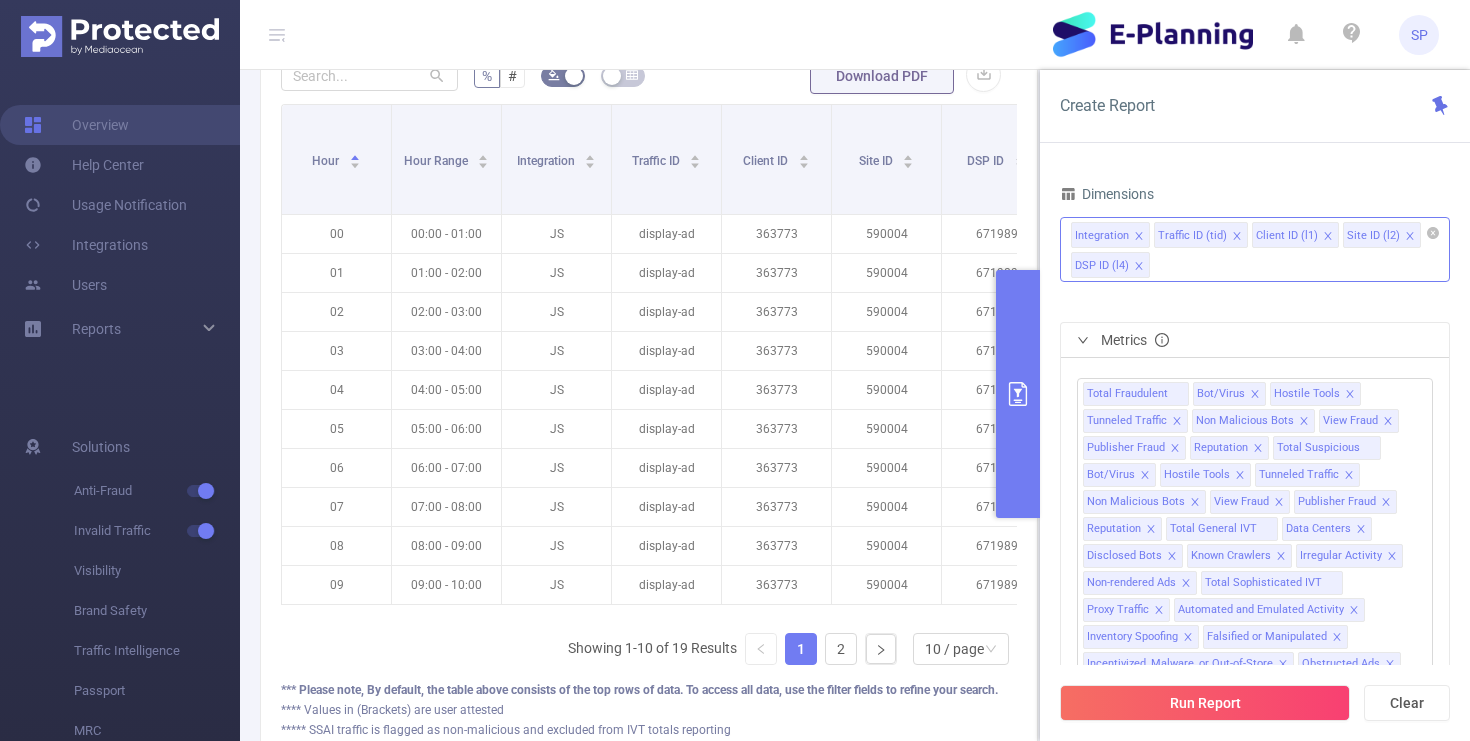 click on "Metrics" at bounding box center (1135, 340) 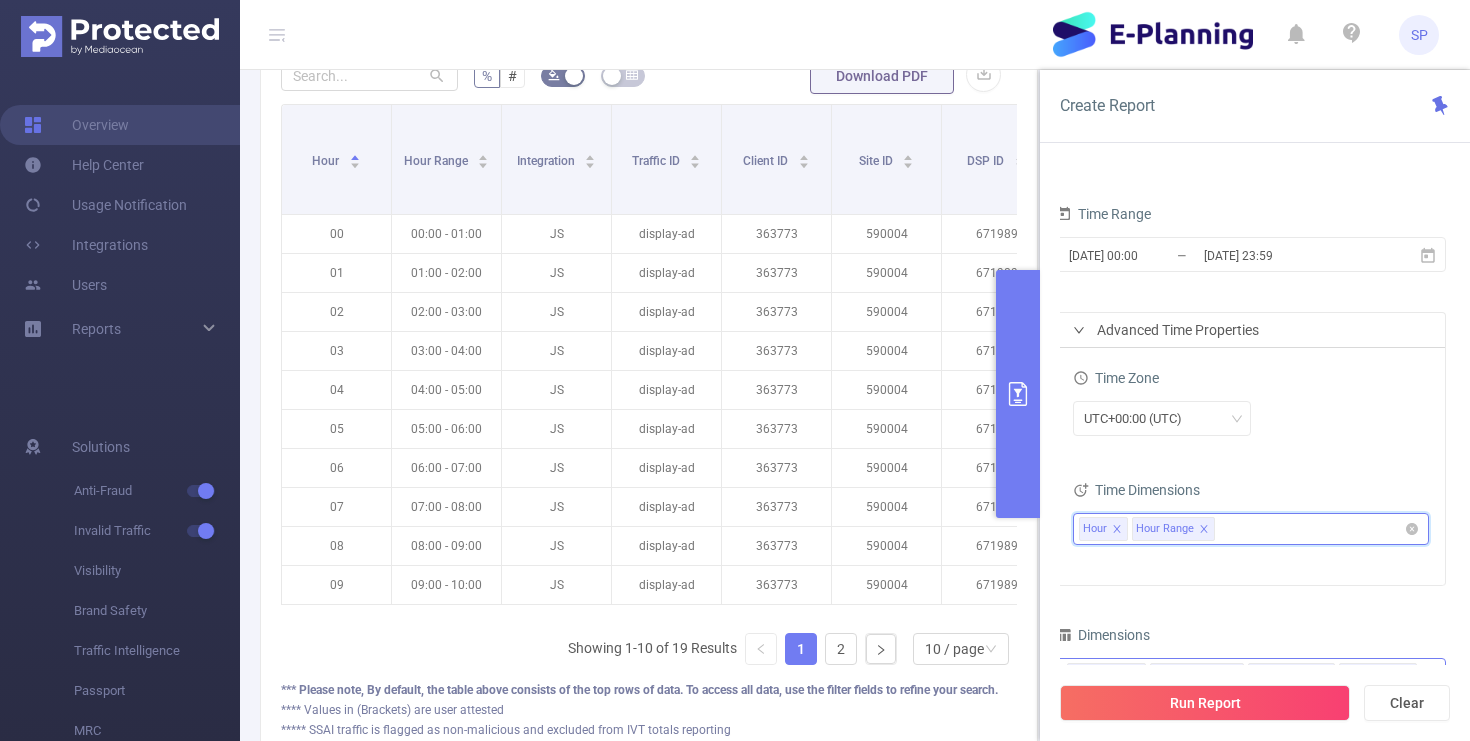 click 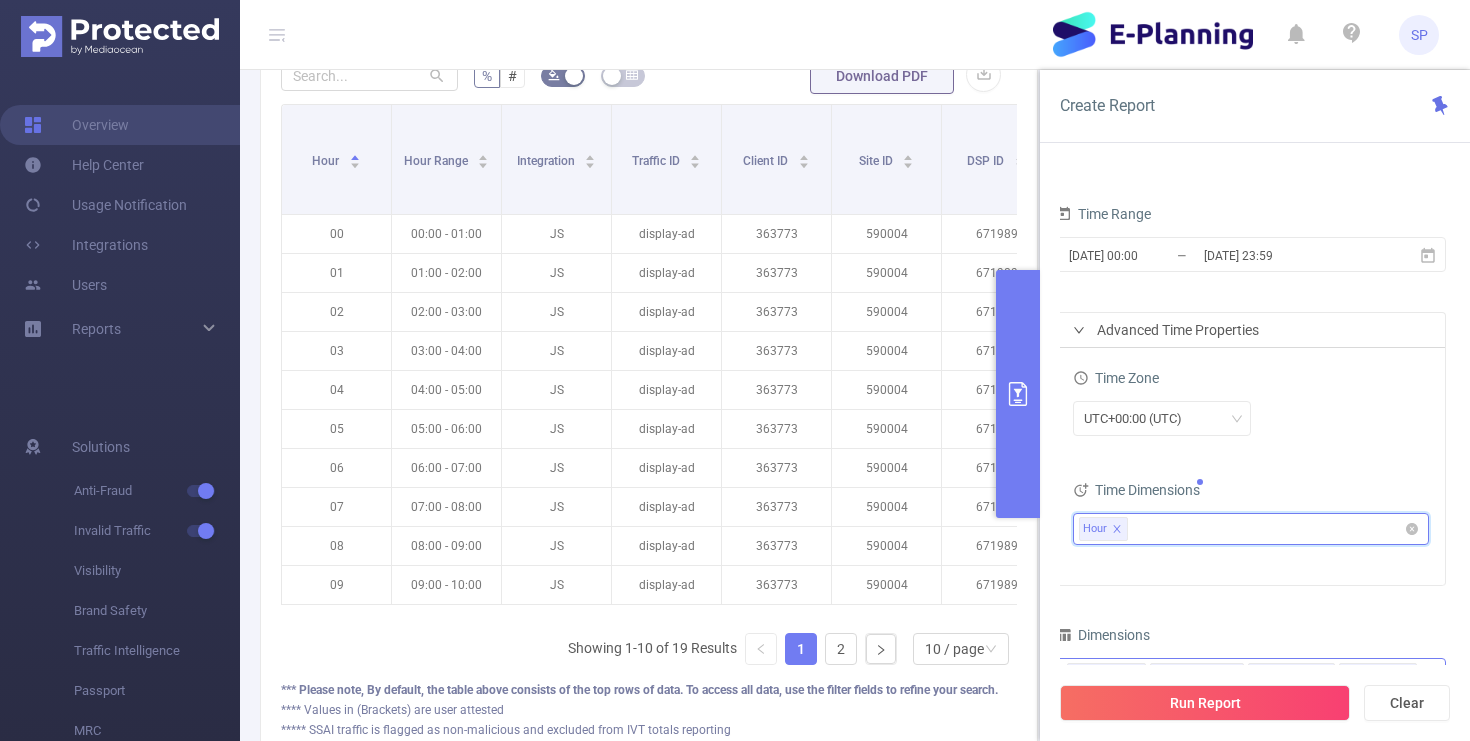 click on "Hour" at bounding box center (1243, 529) 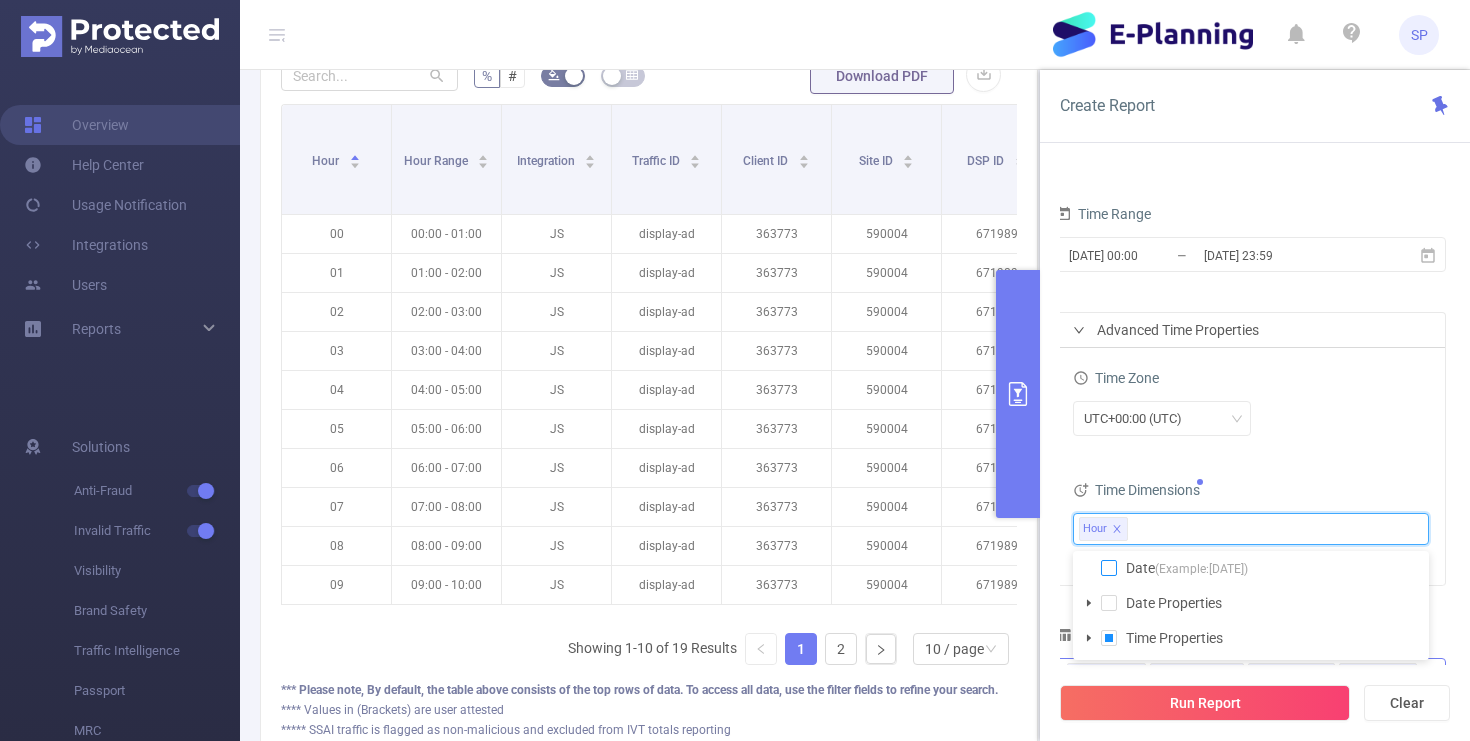 click at bounding box center (1109, 568) 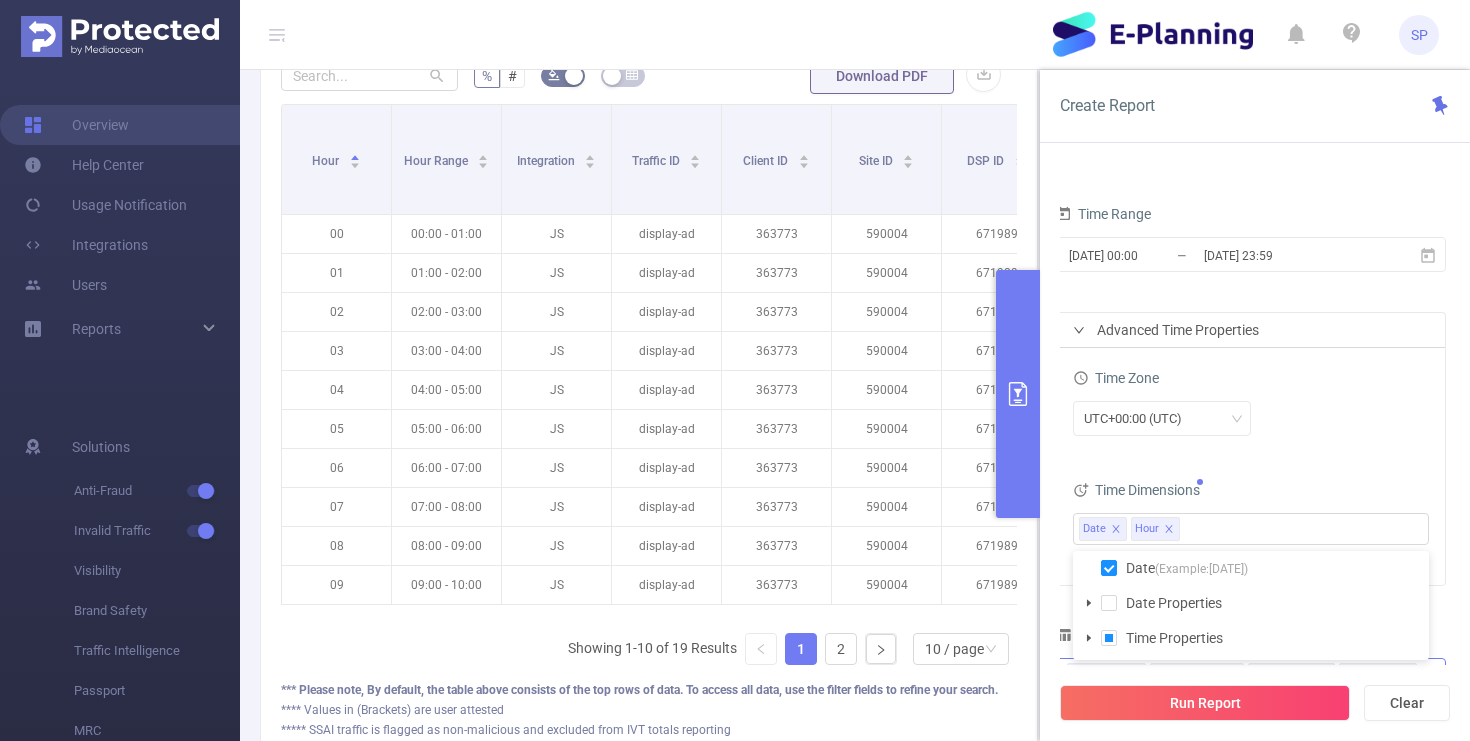 click on "Time Zone UTC+00:00 (UTC)    Time Dimensions Date Hour" at bounding box center [1251, 466] 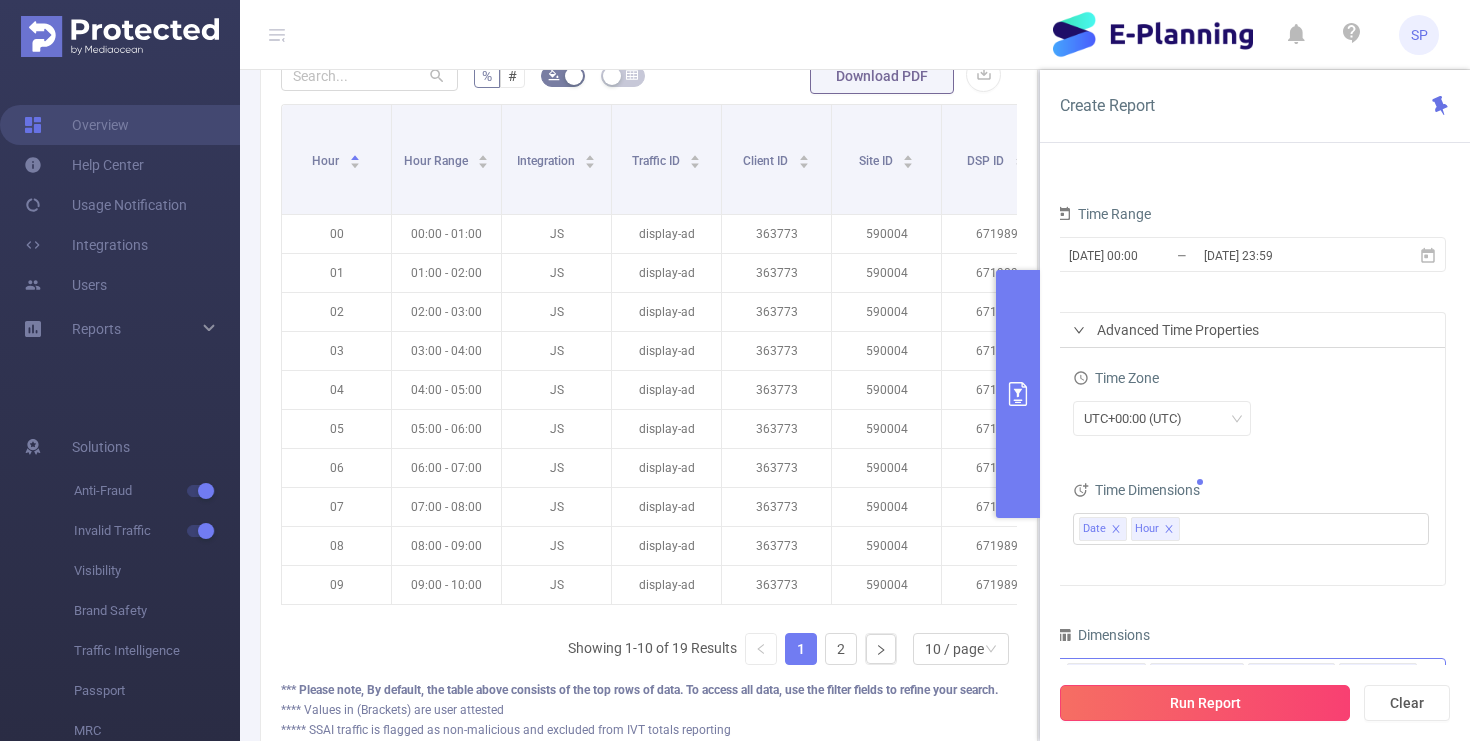 click on "Run Report" at bounding box center (1205, 703) 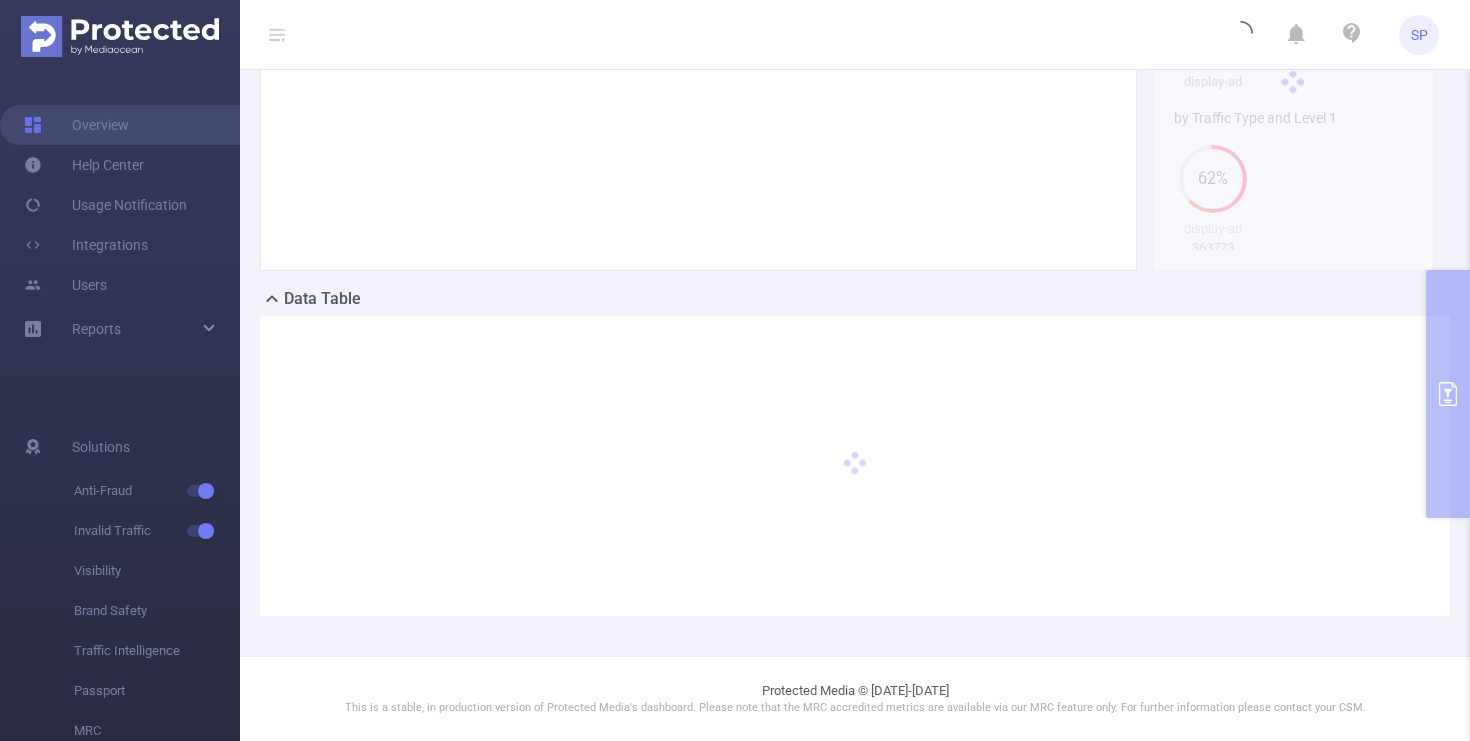 scroll, scrollTop: 266, scrollLeft: 0, axis: vertical 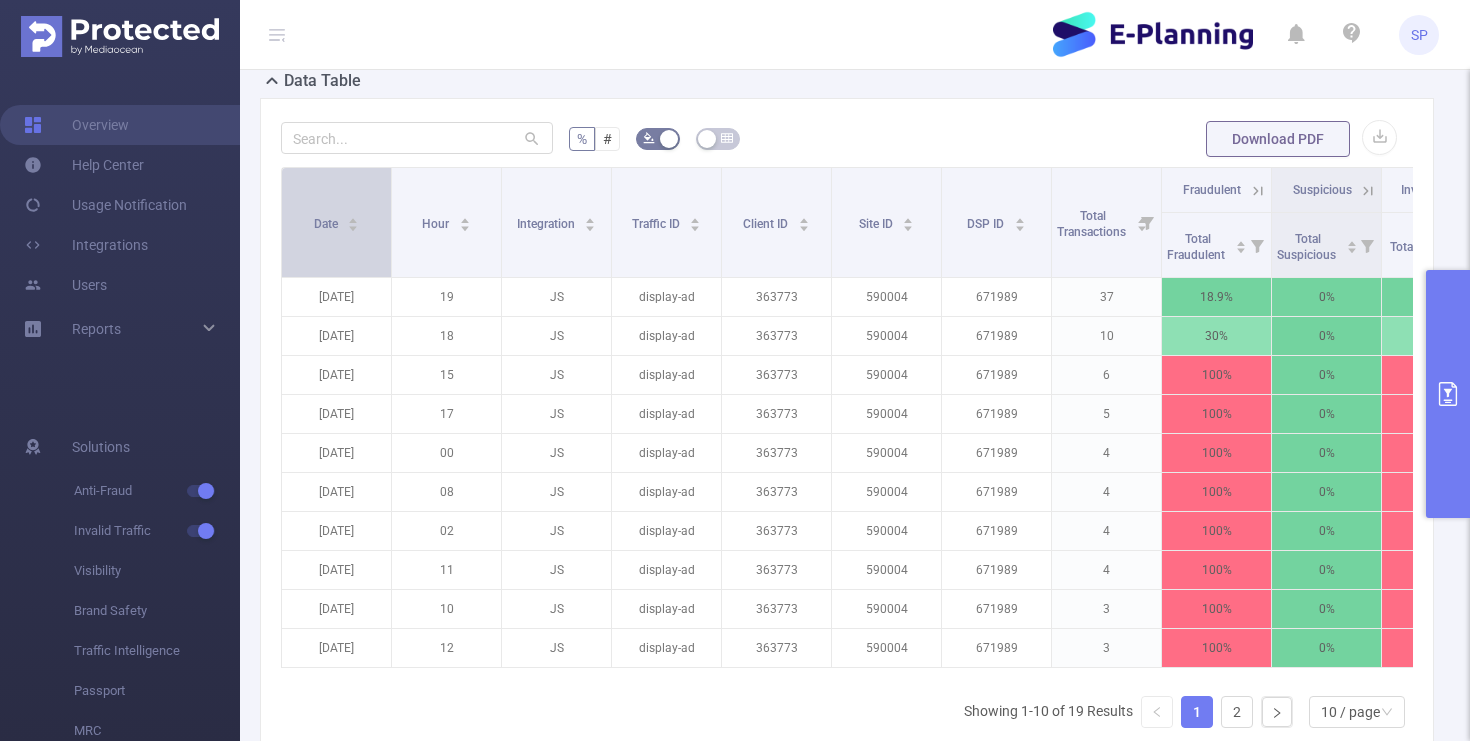 click 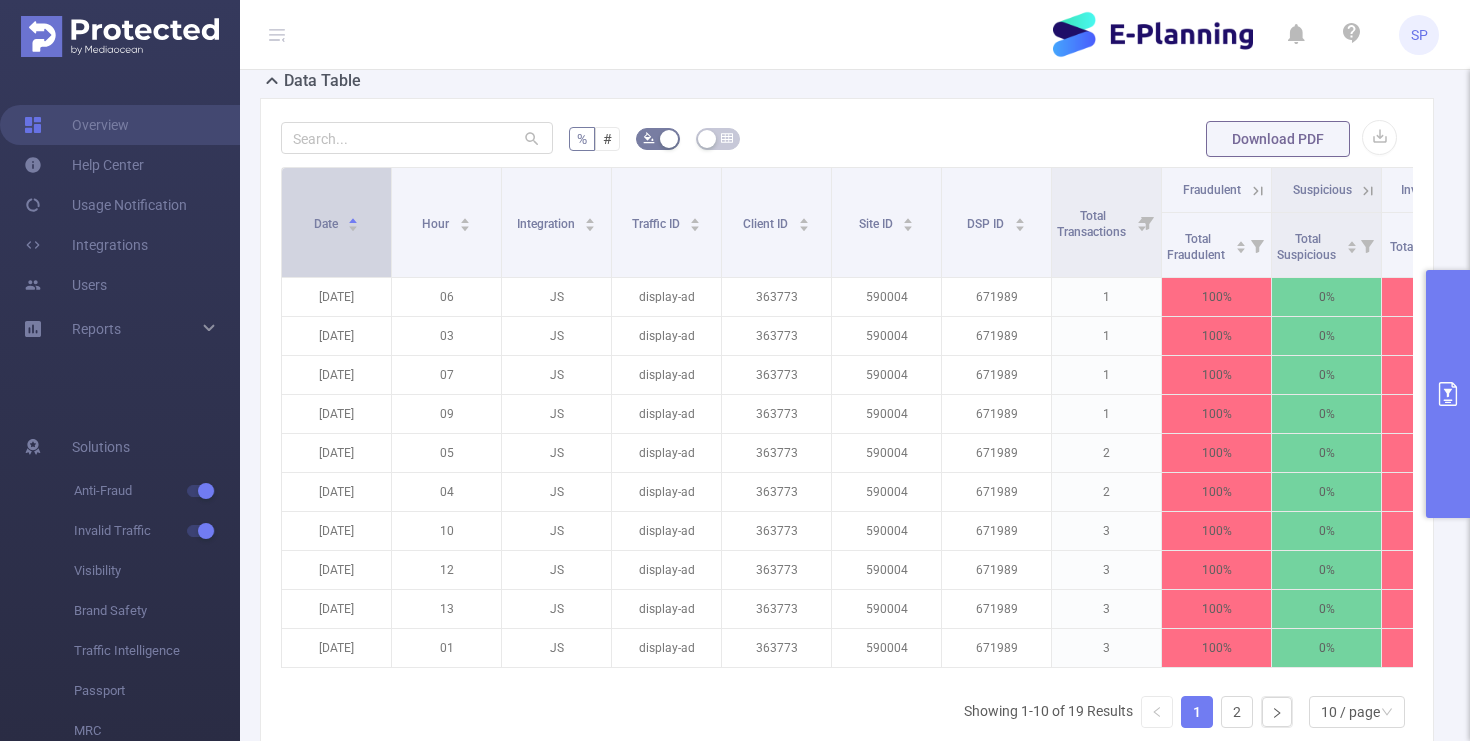 click 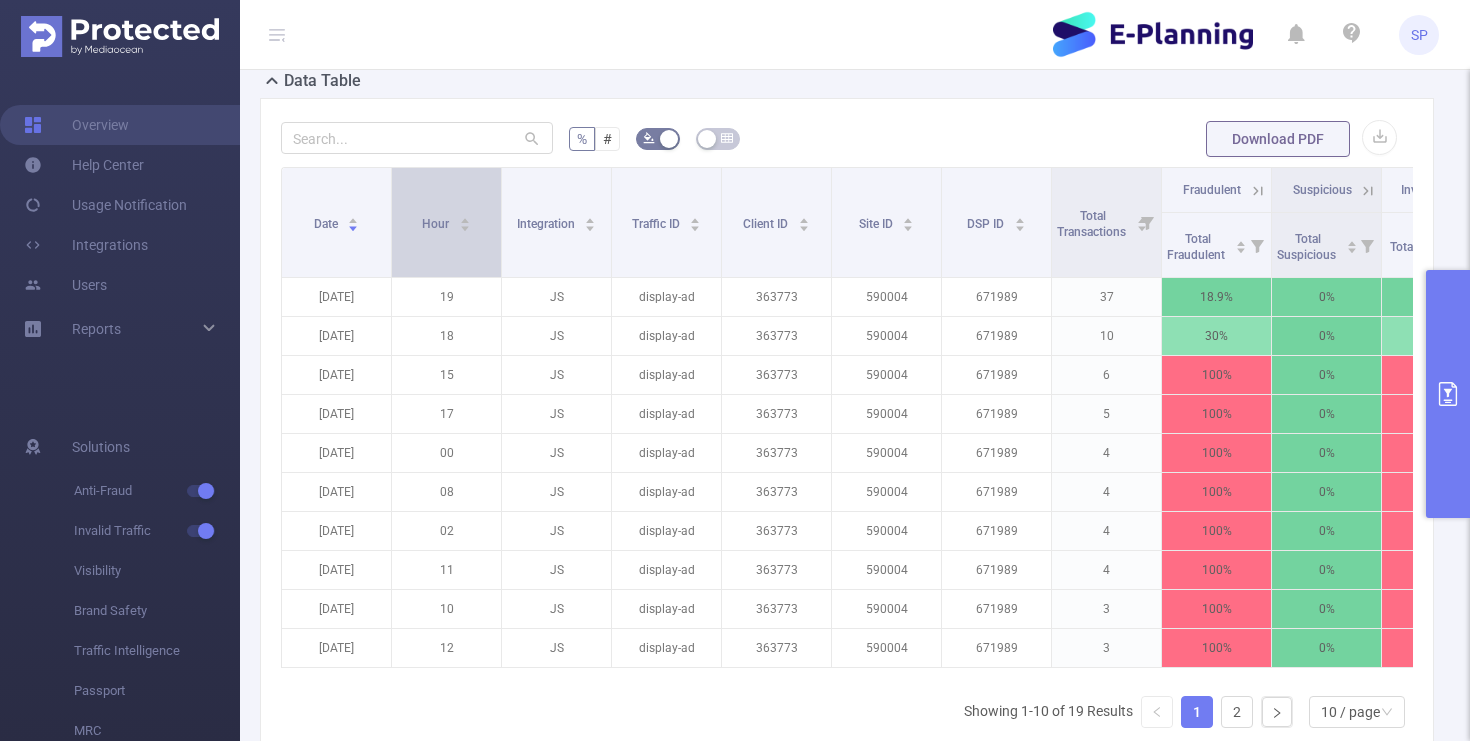 click on "Hour" at bounding box center [437, 224] 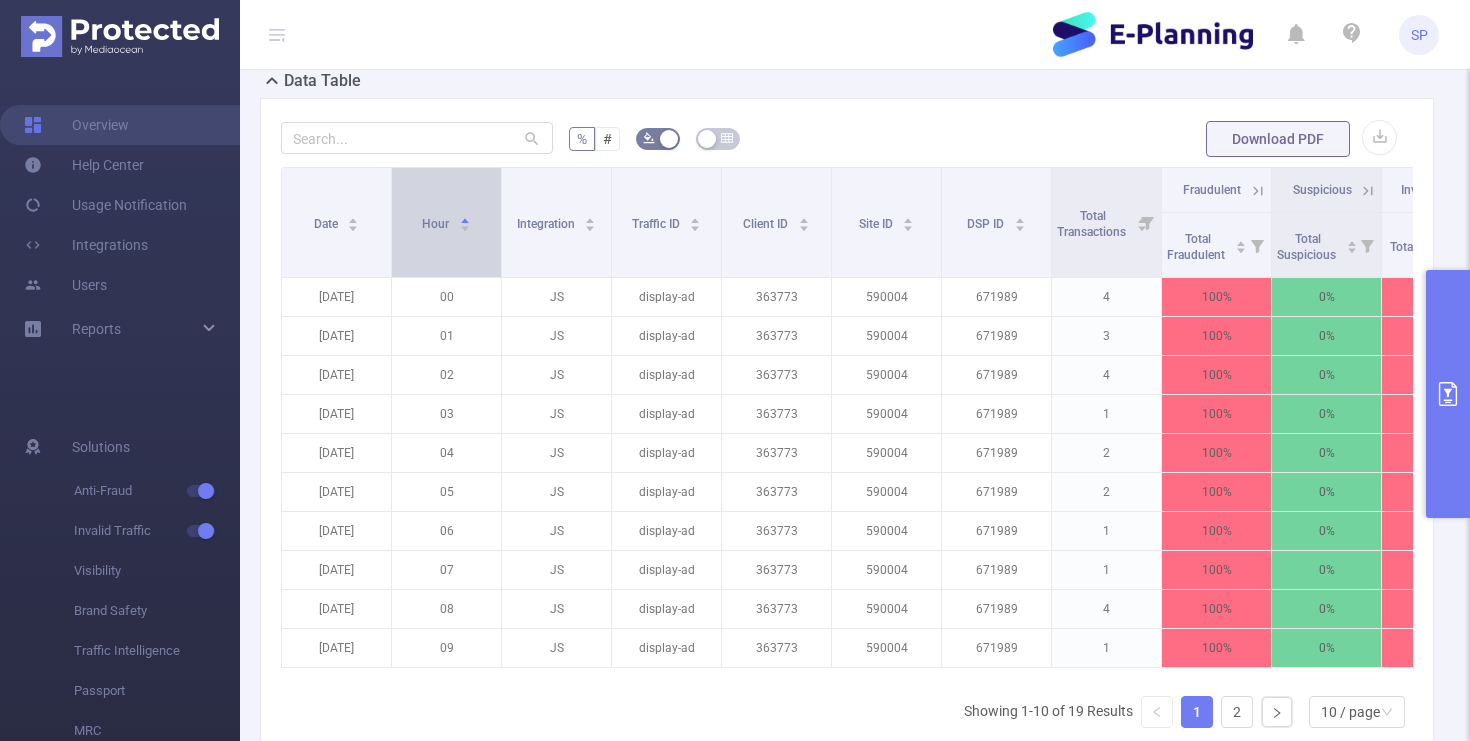 click on "Hour" at bounding box center [437, 224] 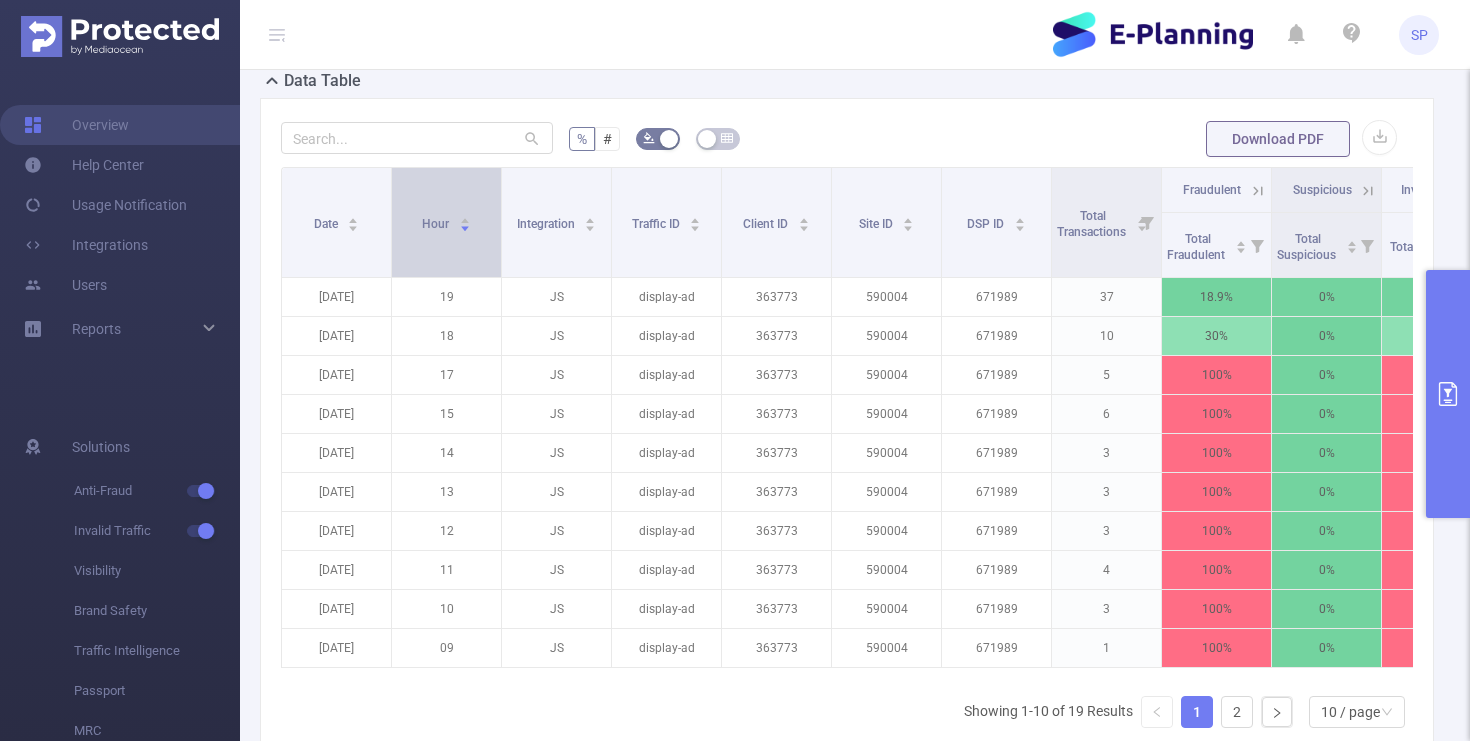 click on "Hour" at bounding box center [437, 224] 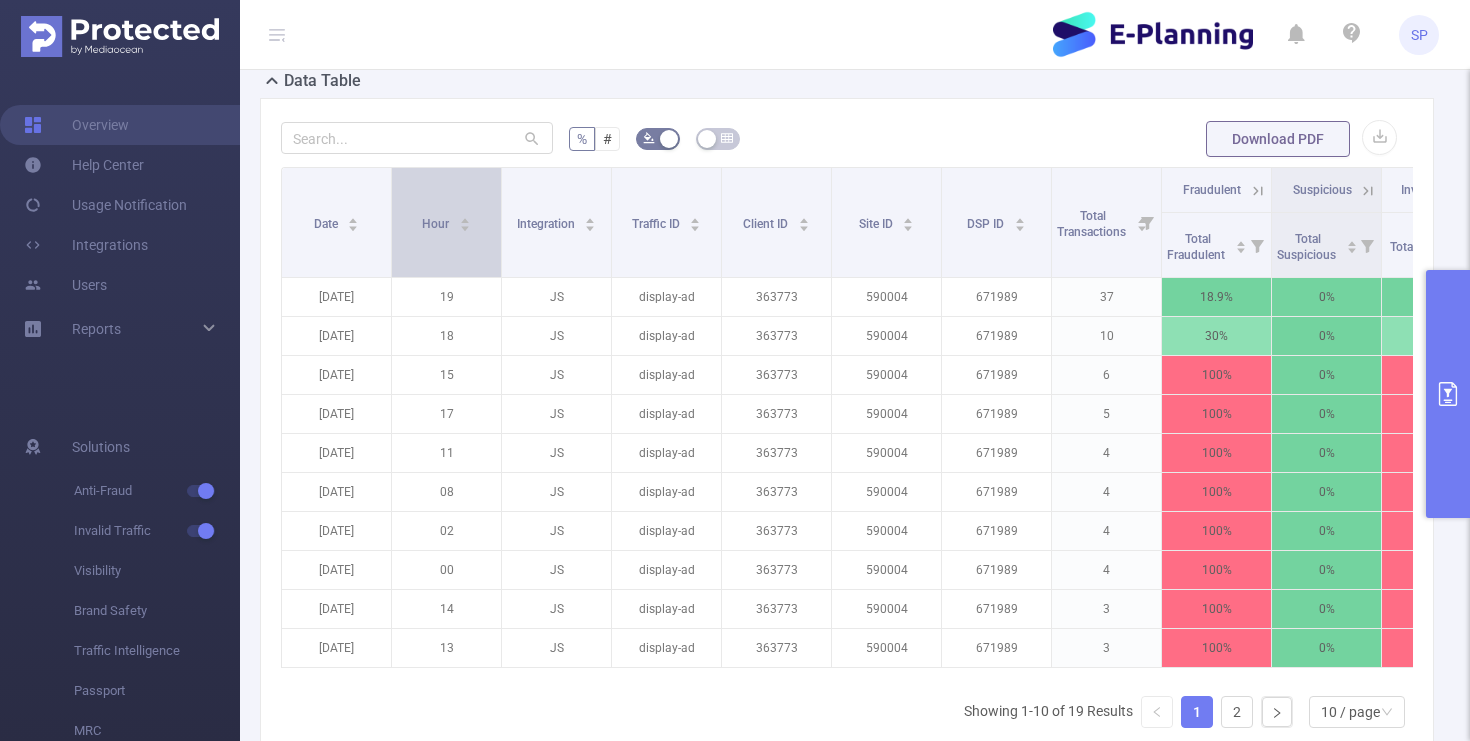 click on "Hour" at bounding box center (437, 224) 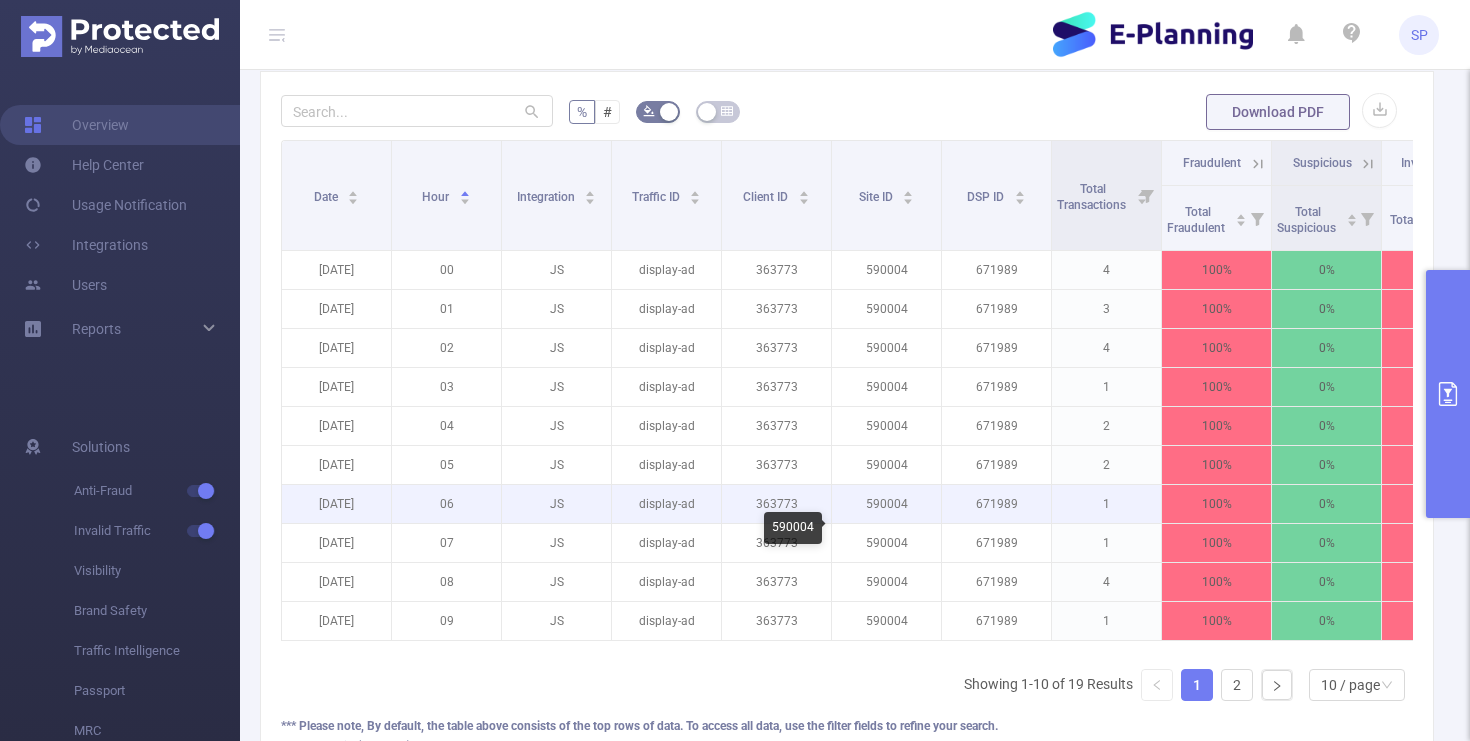 scroll, scrollTop: 517, scrollLeft: 0, axis: vertical 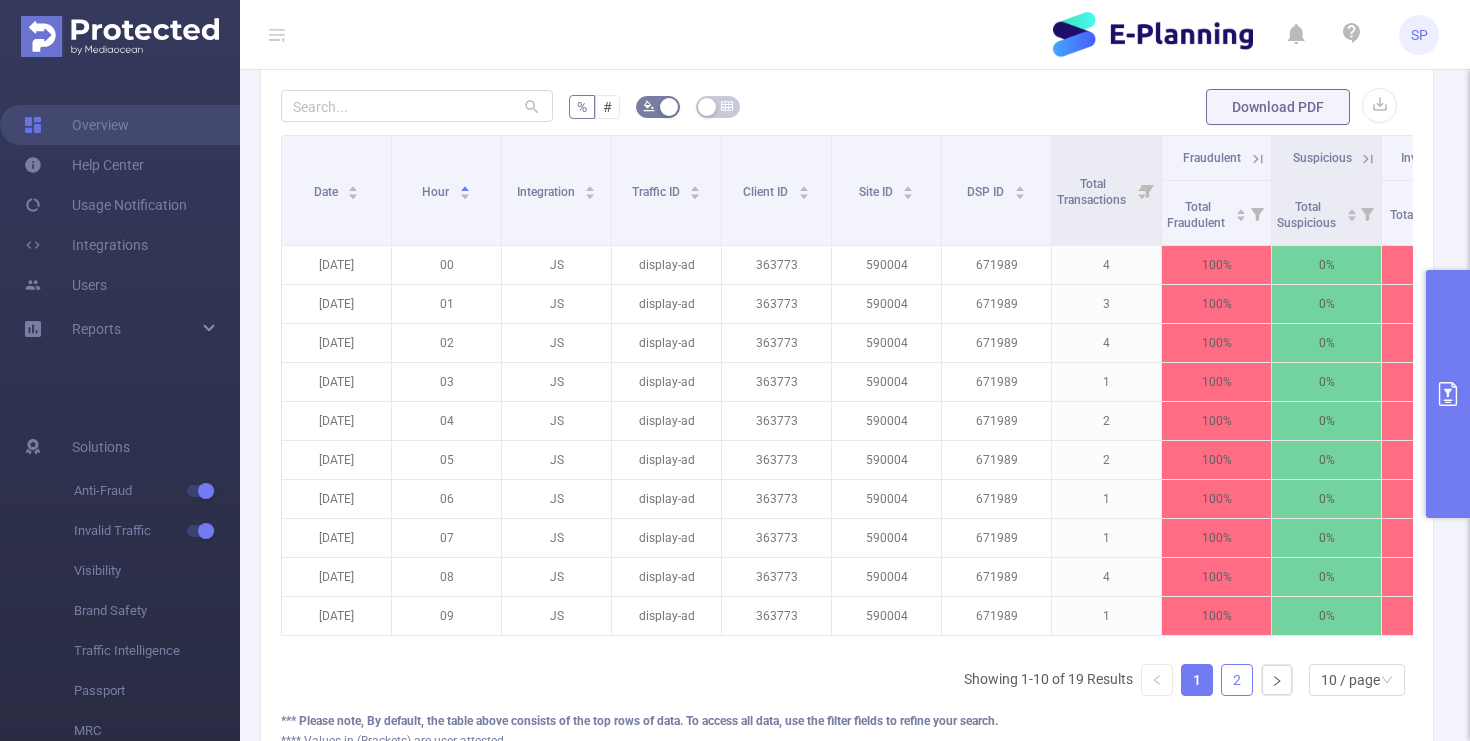 click on "2" at bounding box center [1237, 680] 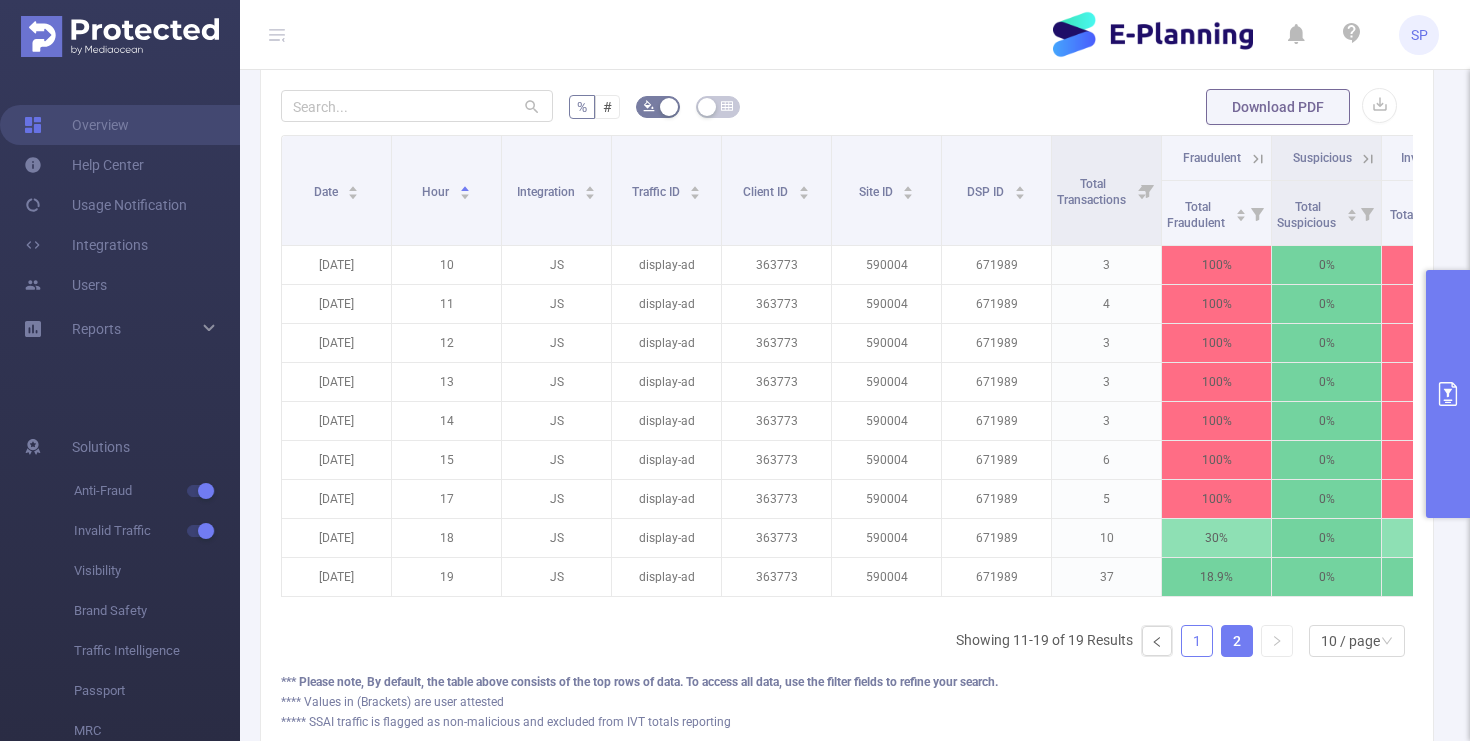 click on "1" at bounding box center (1197, 641) 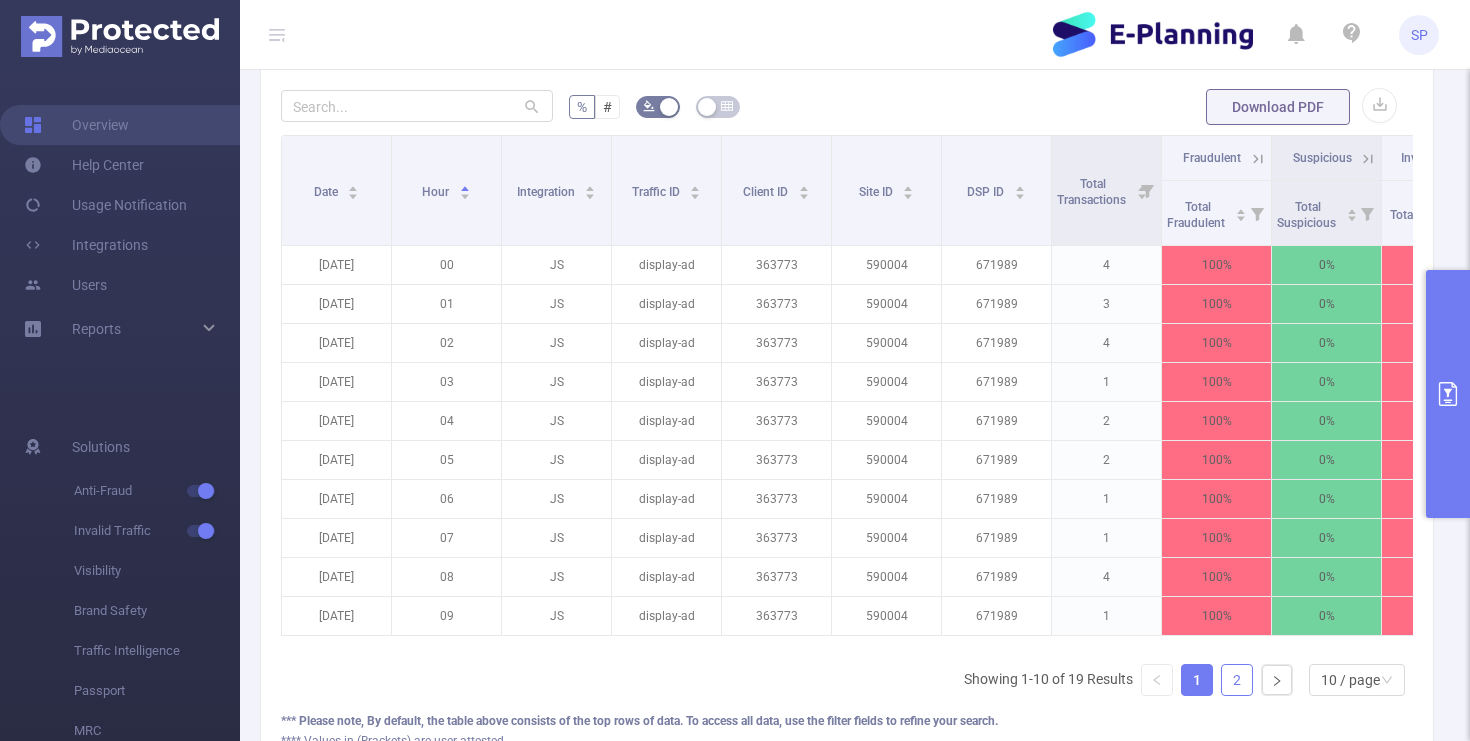 click on "2" at bounding box center [1237, 680] 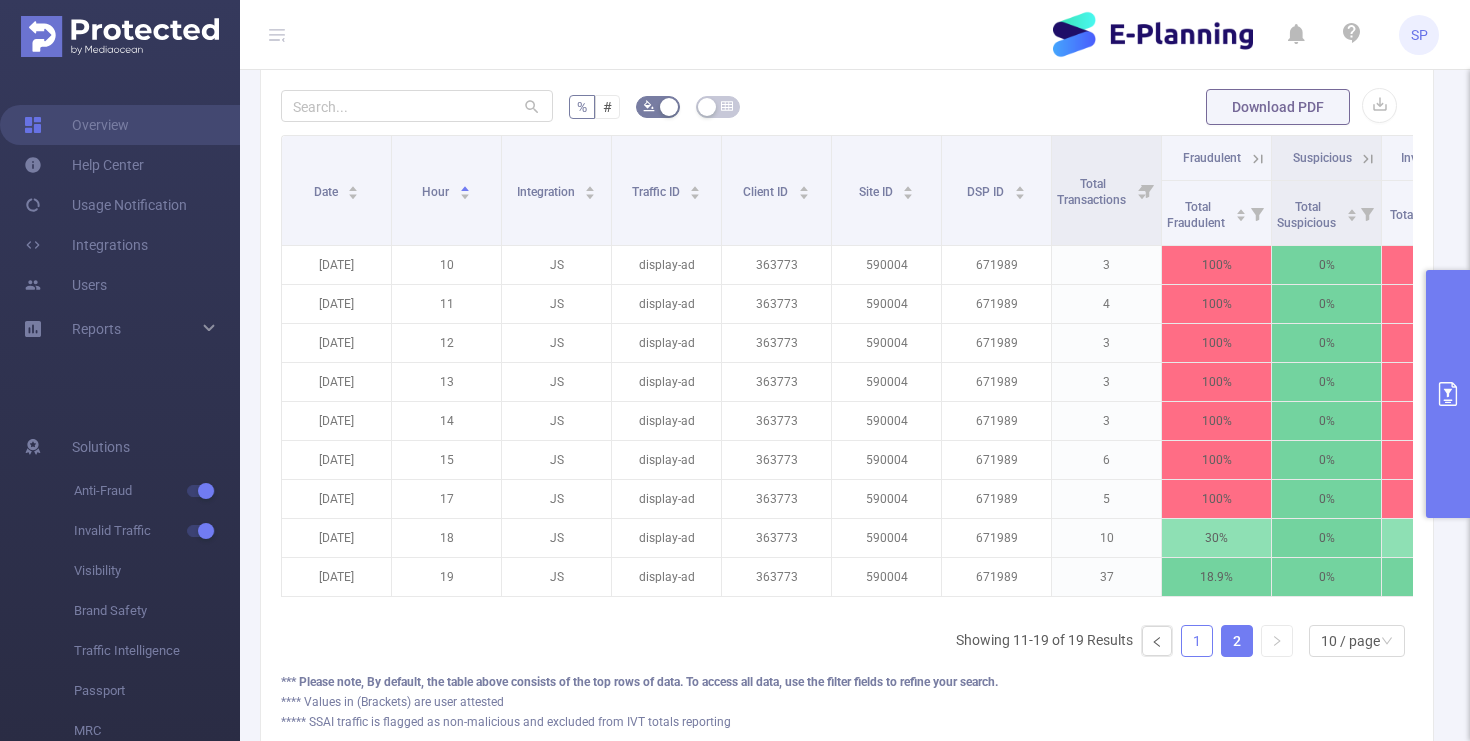 click on "1" at bounding box center [1197, 641] 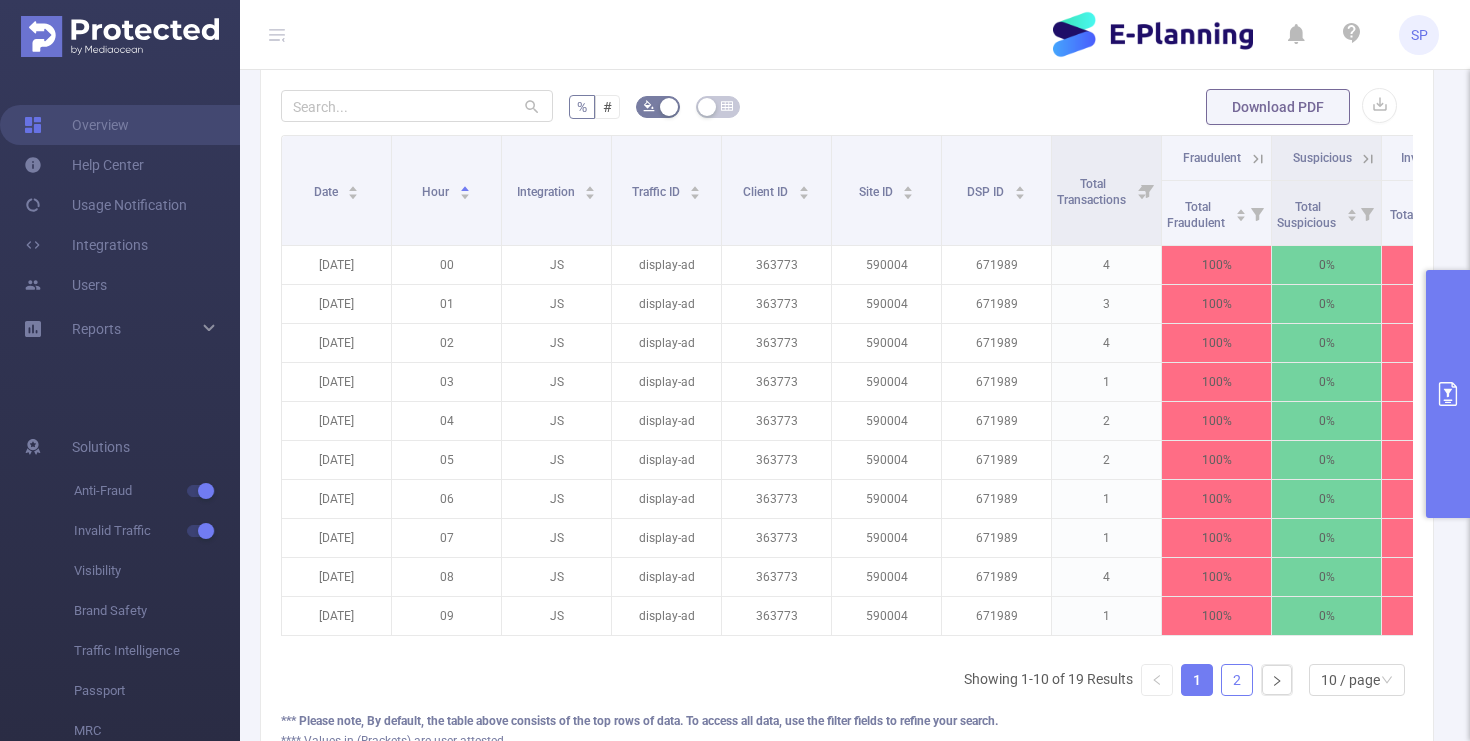 click on "2" at bounding box center [1237, 680] 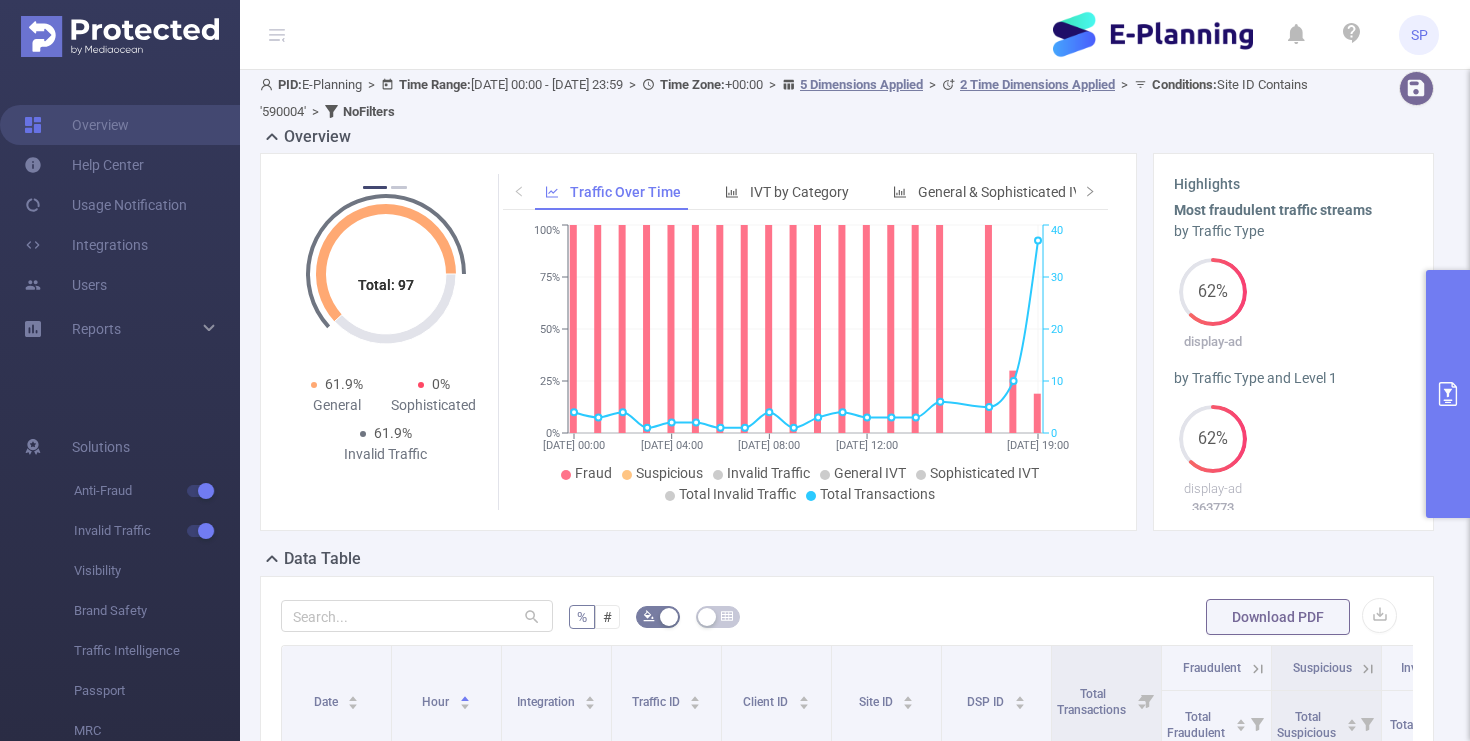 scroll, scrollTop: 0, scrollLeft: 0, axis: both 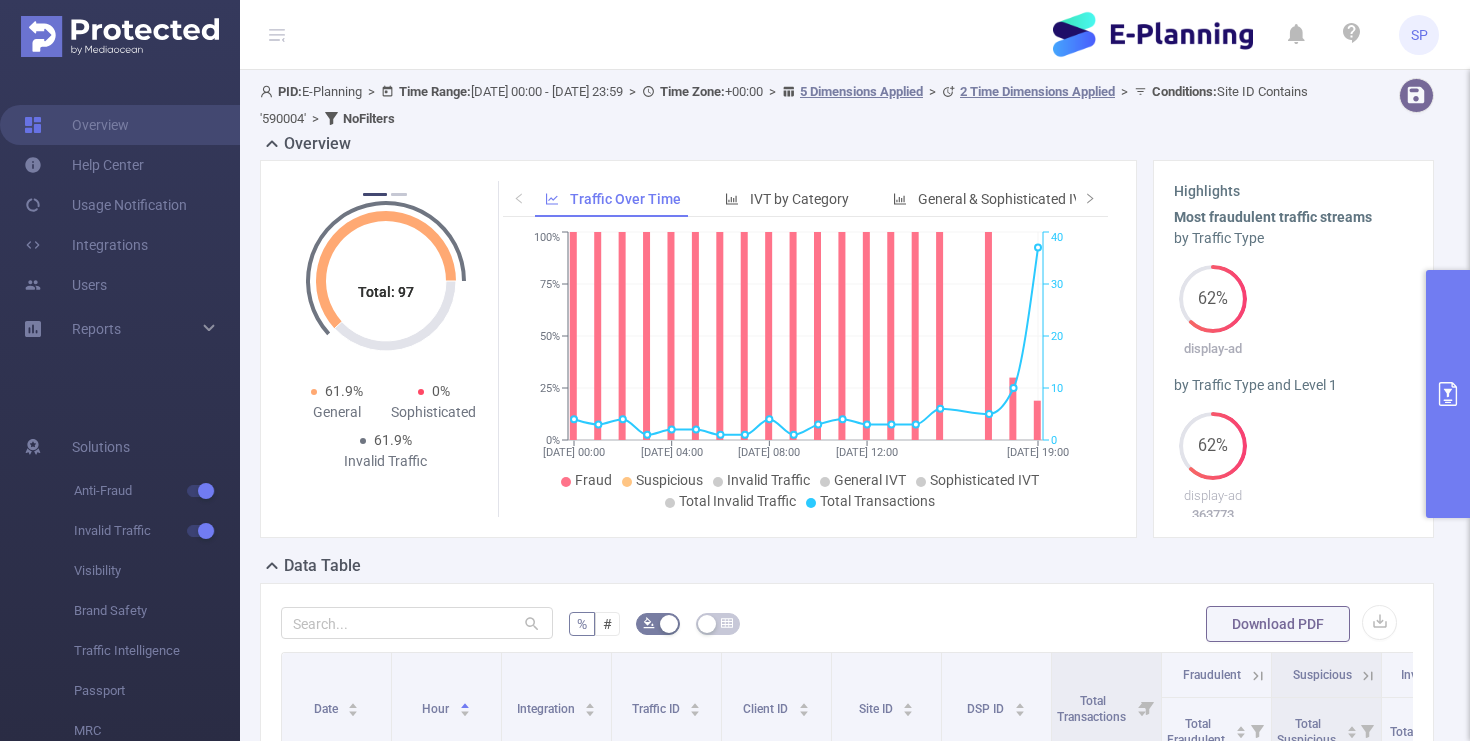 click on "Total: 97 Total: 97 61.9% Fraudulent 0% Suspicious 61.9% Invalid Traffic Total: 97 Total: 97 61.9% General 0% Sophisticated 61.9% Invalid Traffic Total: 97 Total: 97 61.9% Fraudulent 0% Suspicious 61.9% Invalid Traffic Total: 97 Total: 97 61.9% General 0% Sophisticated 61.9% Invalid Traffic Total: 97 Total: 97 61.9% Fraudulent 0% Suspicious 61.9% Invalid Traffic 1 2       Traffic Over Time           IVT by Category           General & Sophisticated IVT by Category     [DATE] 00:00 [DATE] 04:00 [DATE] 08:00 [DATE] 12:00 [DATE] 19:00 0% 25% 50% 75% 100% 0 10 20 30 40 Fraud Suspicious Invalid Traffic General IVT Sophisticated IVT Total Invalid Traffic Total Transactions [DATE] 09:00" at bounding box center [698, 349] 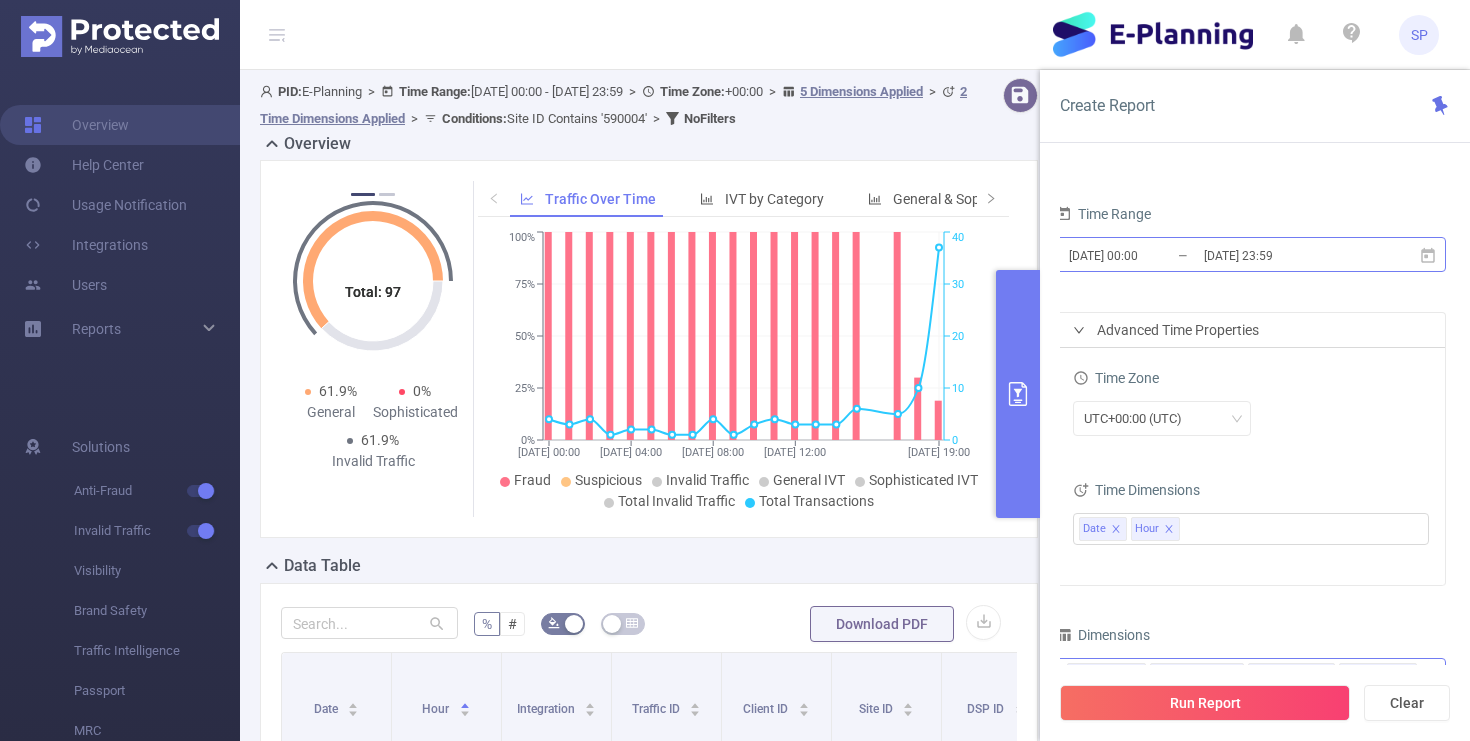 click on "[DATE] 00:00" at bounding box center [1148, 255] 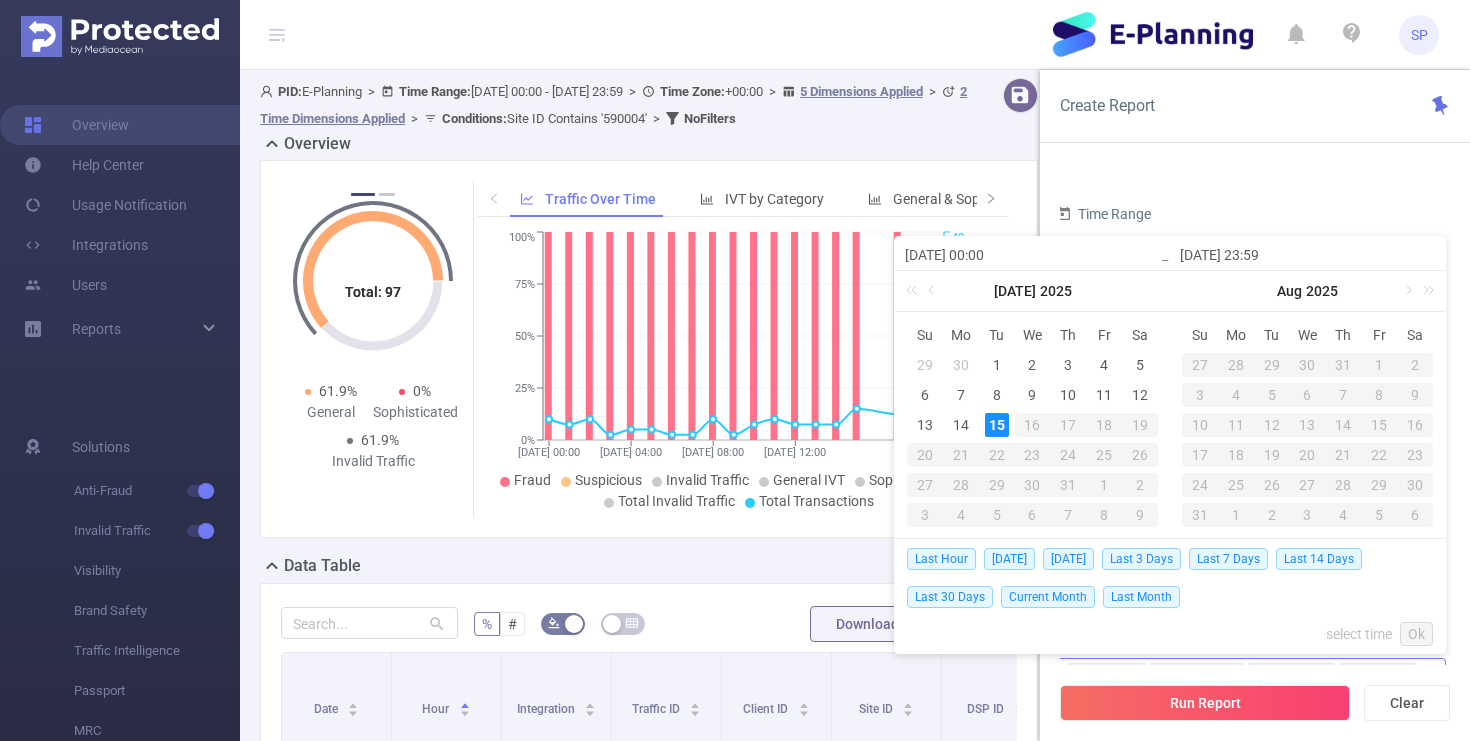 click on "Time Range" at bounding box center [1251, 216] 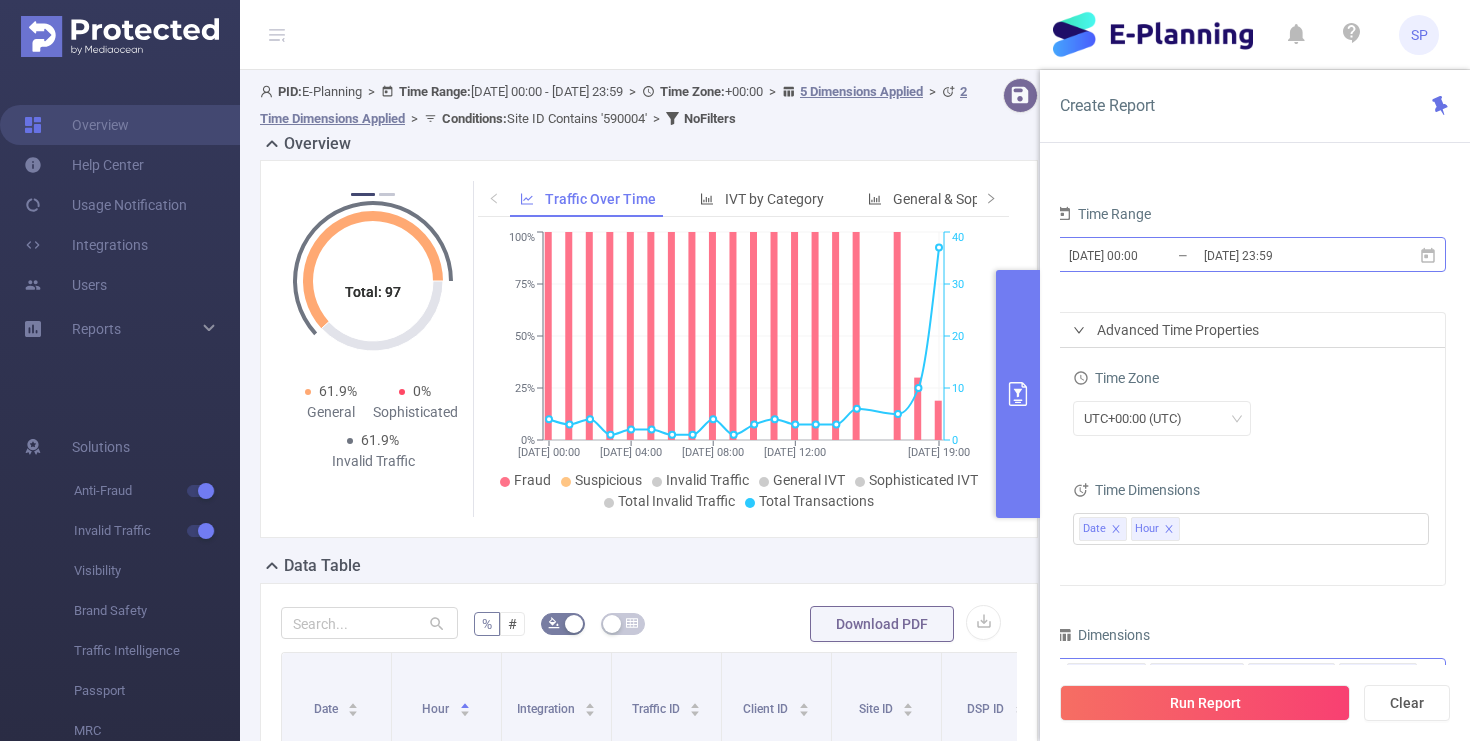 click on "[DATE] 23:59" at bounding box center (1283, 255) 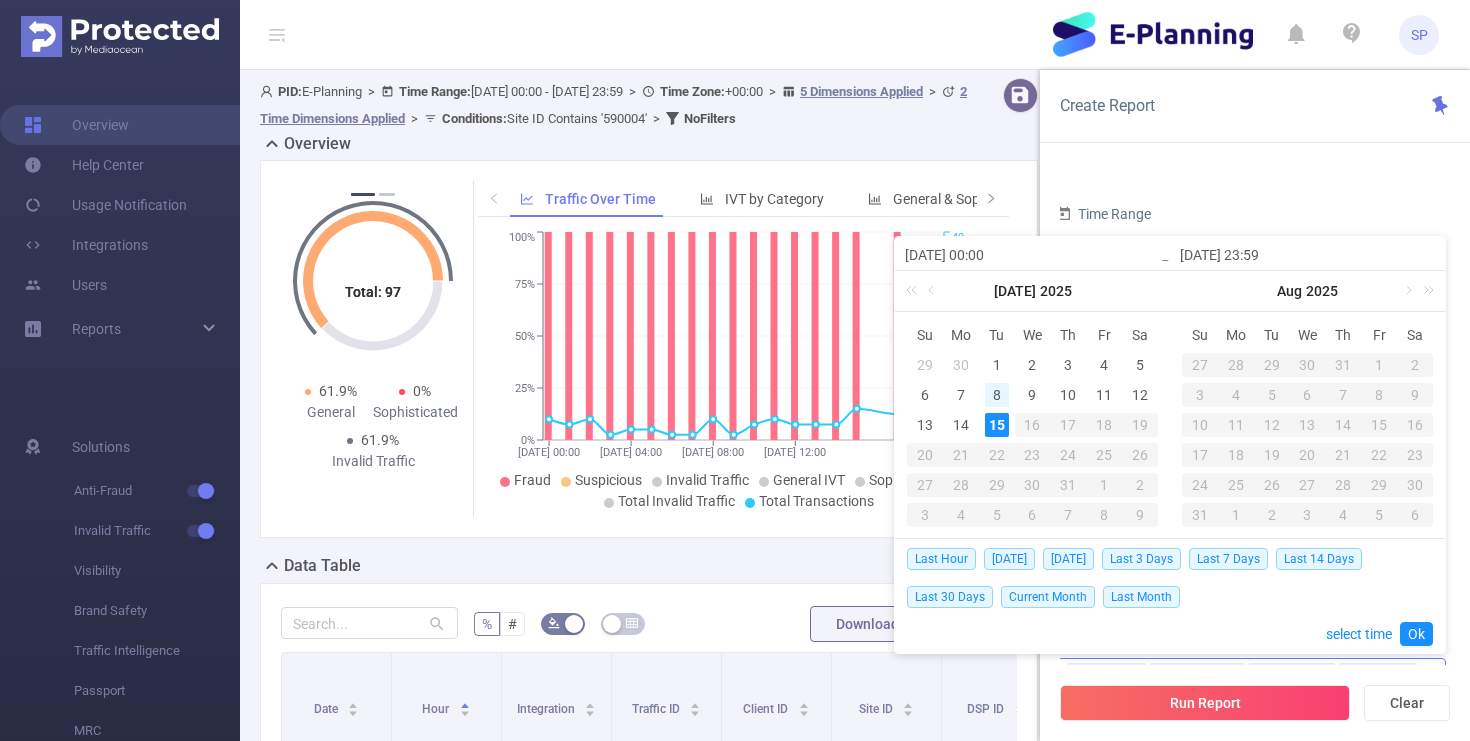 click on "8" at bounding box center [997, 395] 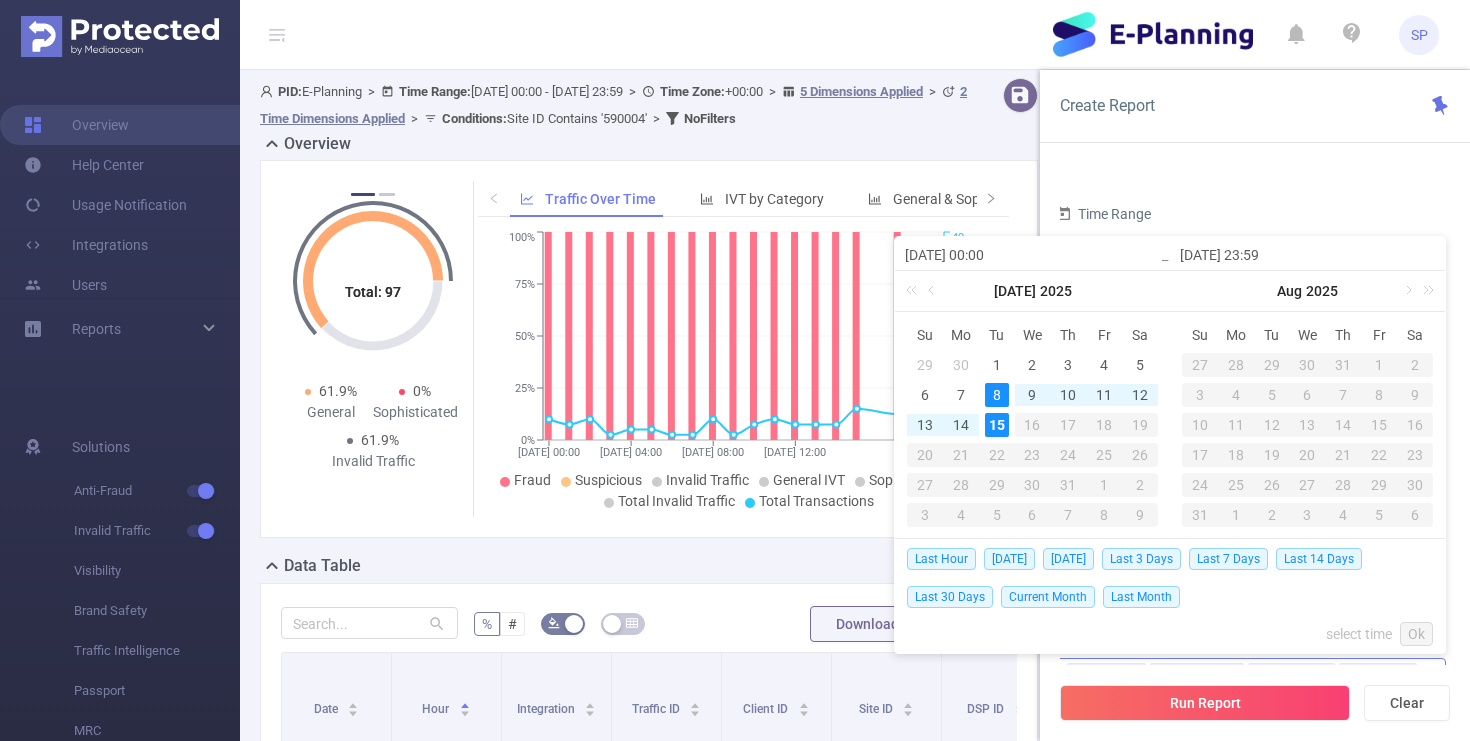 click on "15" at bounding box center (997, 425) 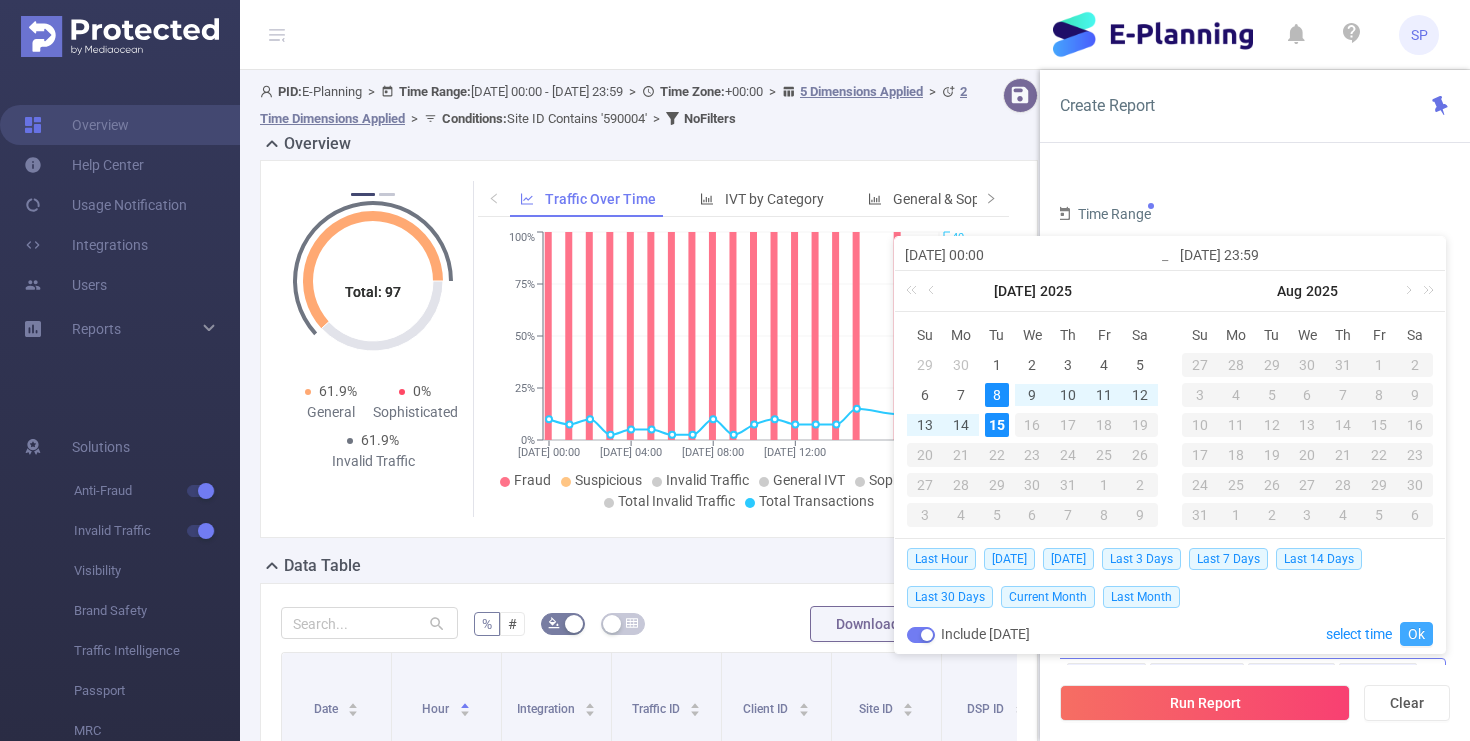 click on "Ok" at bounding box center [1416, 634] 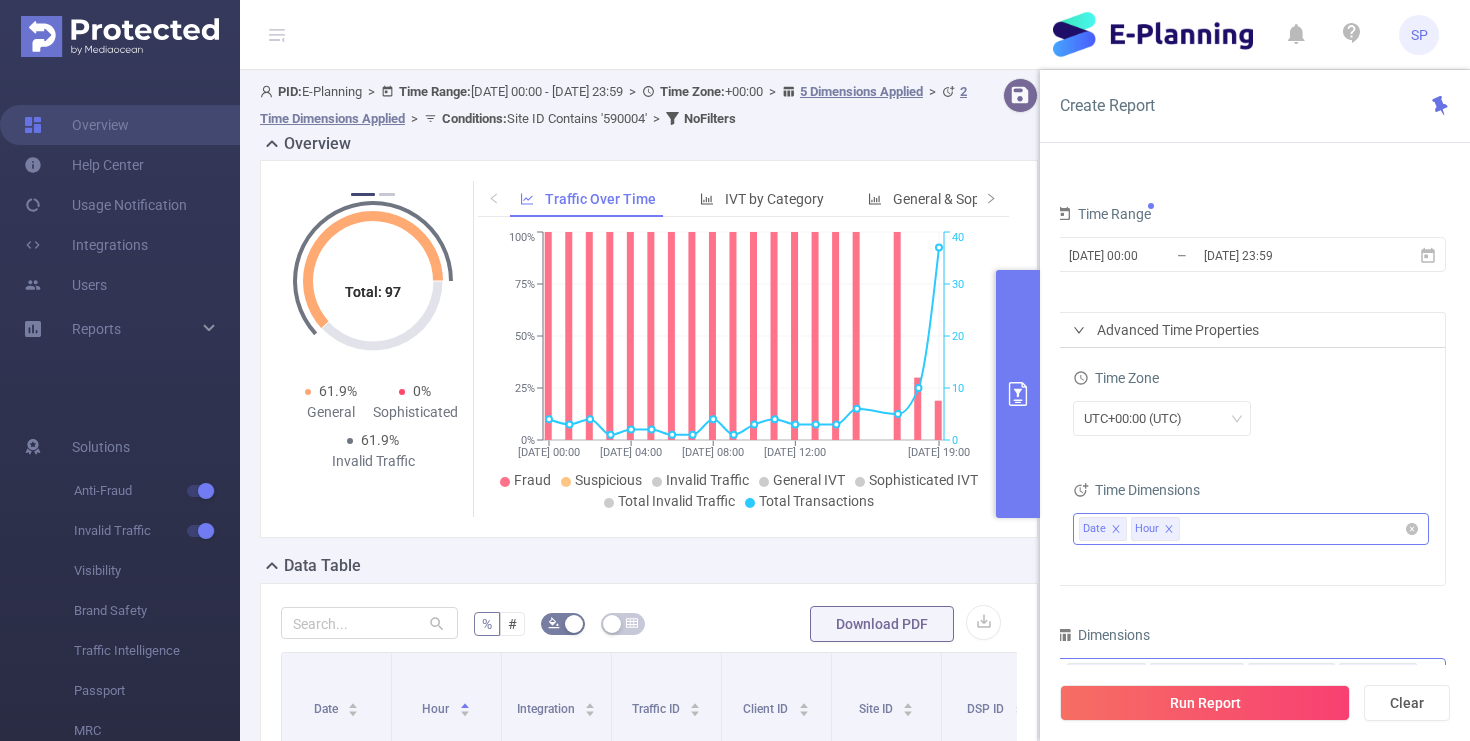 click 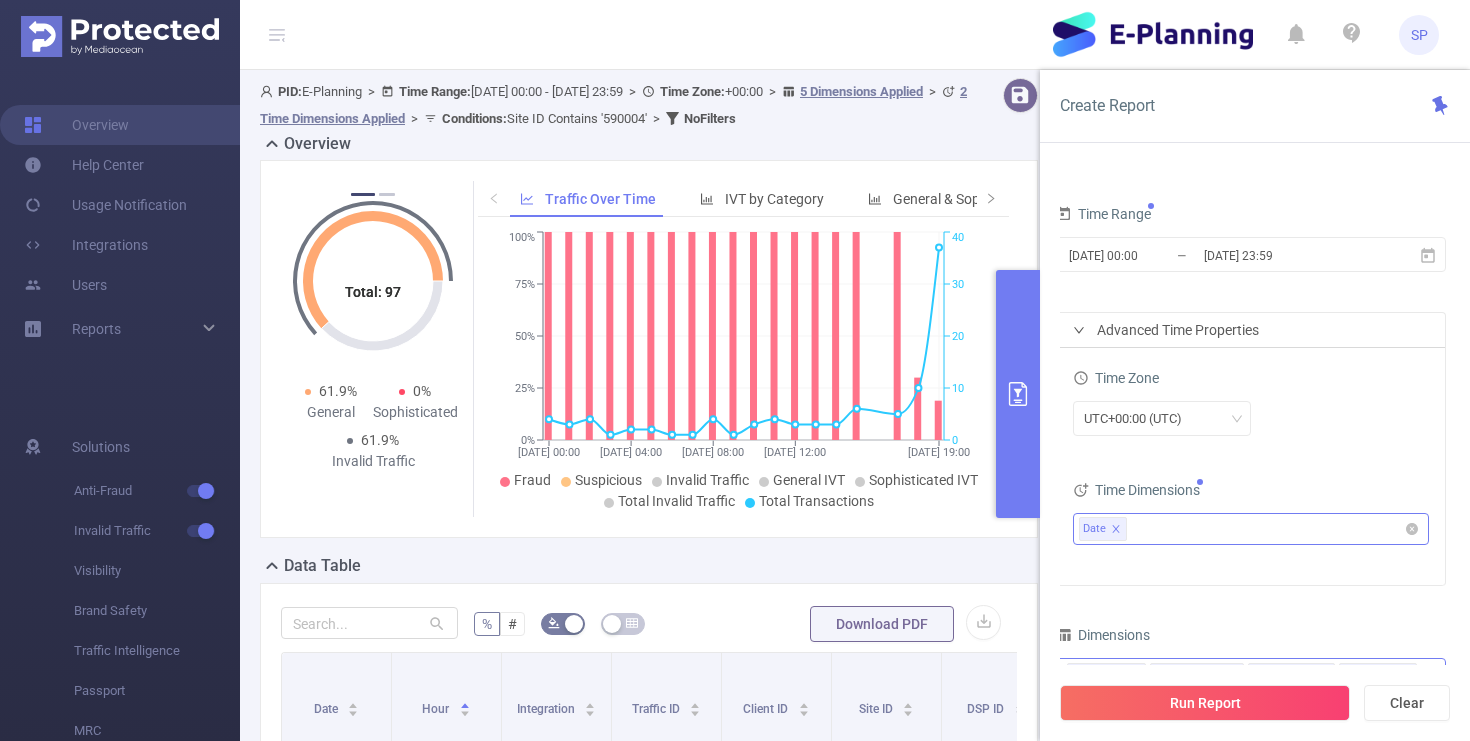 click on "Time Zone UTC+00:00 (UTC)" at bounding box center (1251, 408) 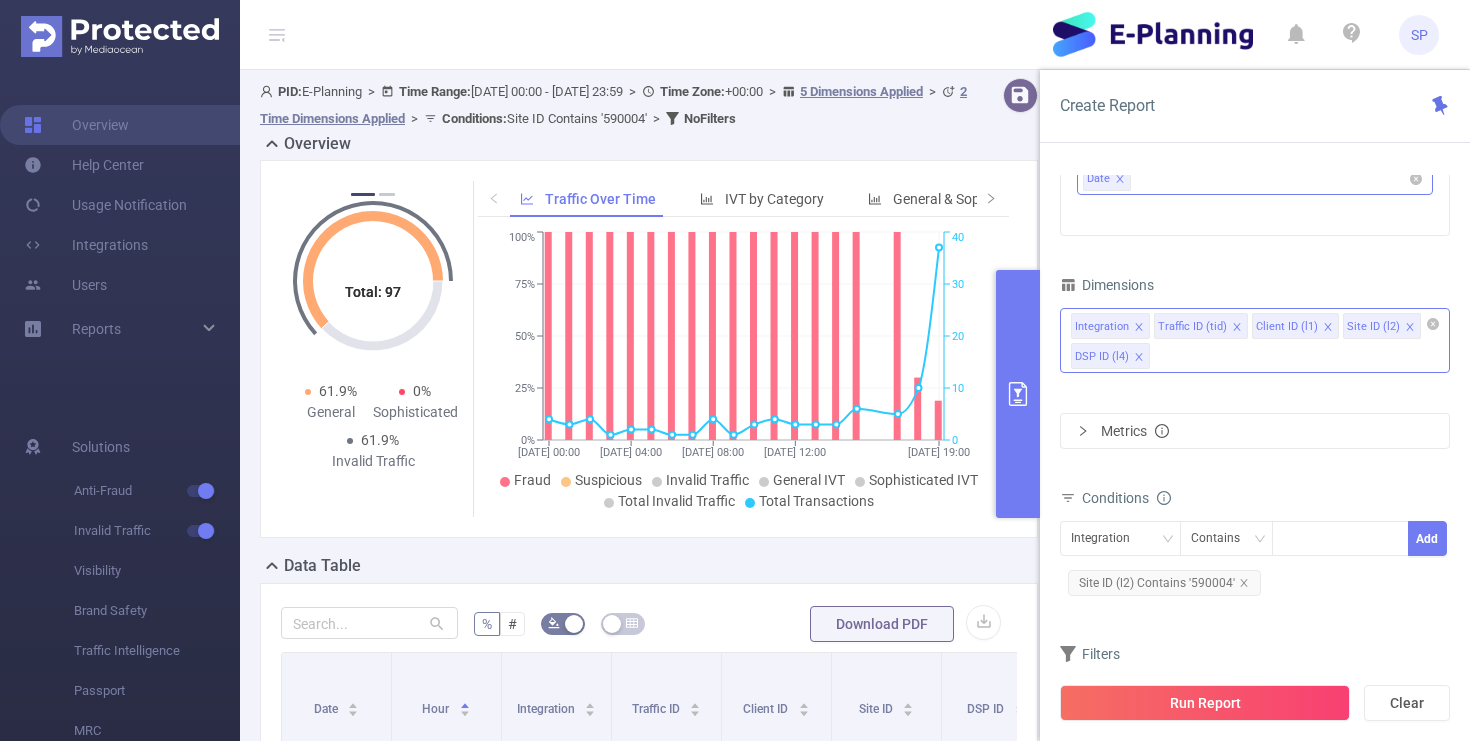 click 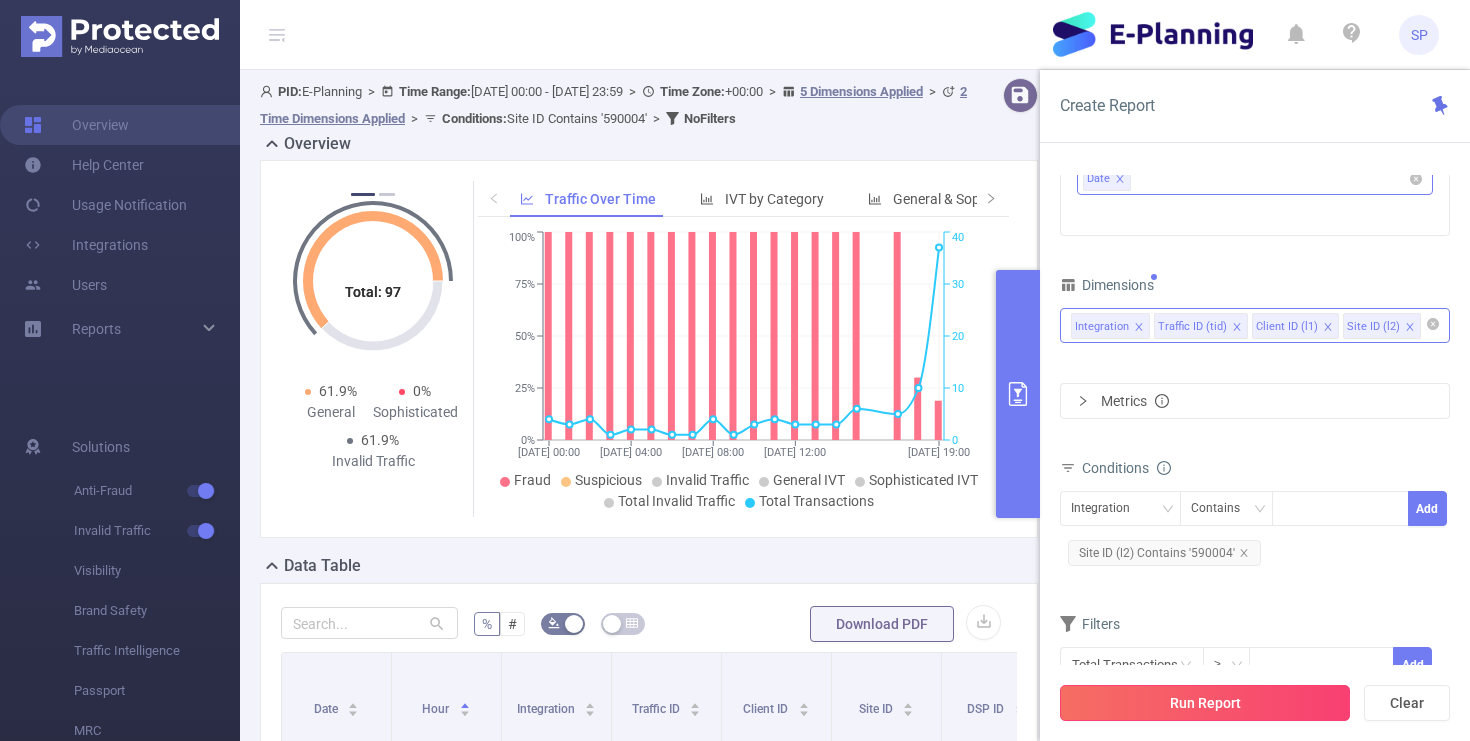 click on "Run Report" at bounding box center (1205, 703) 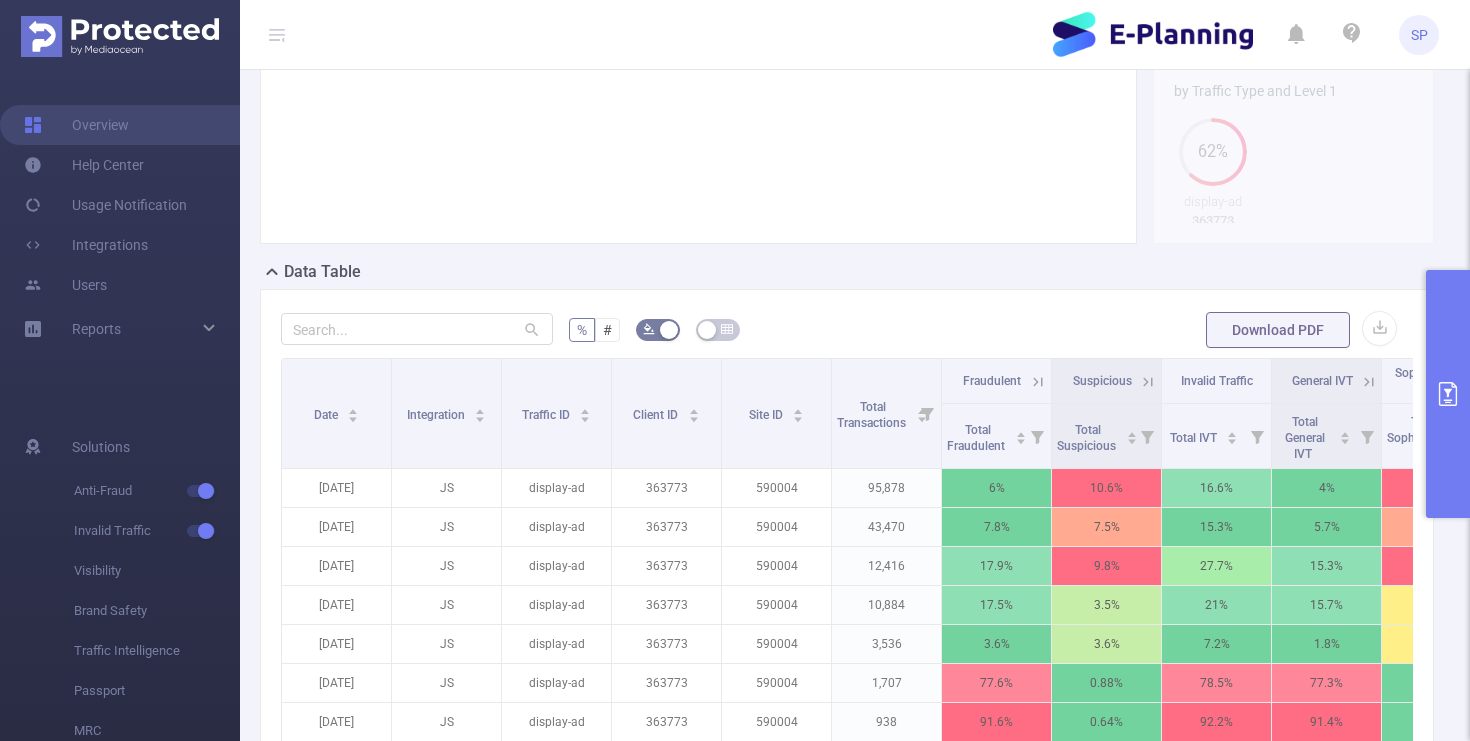 scroll, scrollTop: 393, scrollLeft: 0, axis: vertical 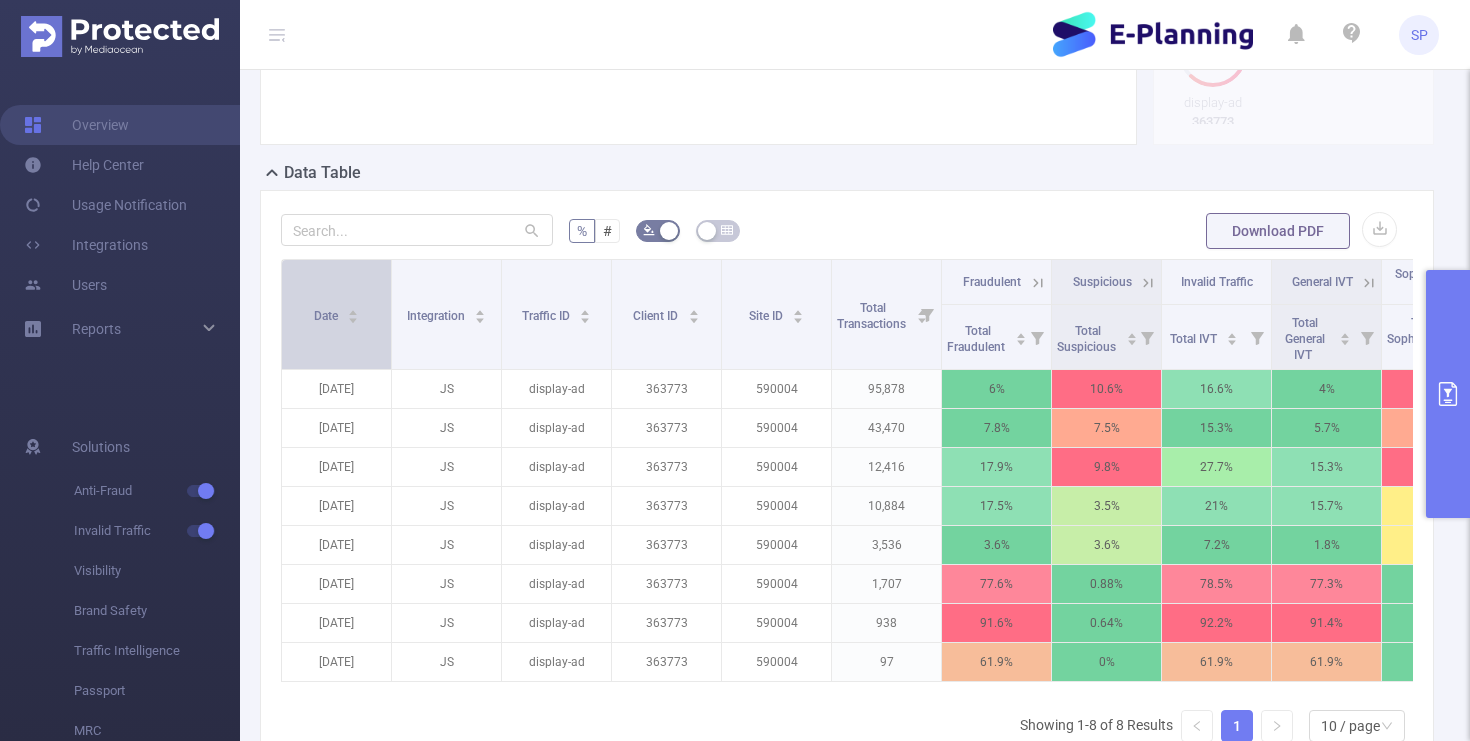 click on "Date" at bounding box center (337, 314) 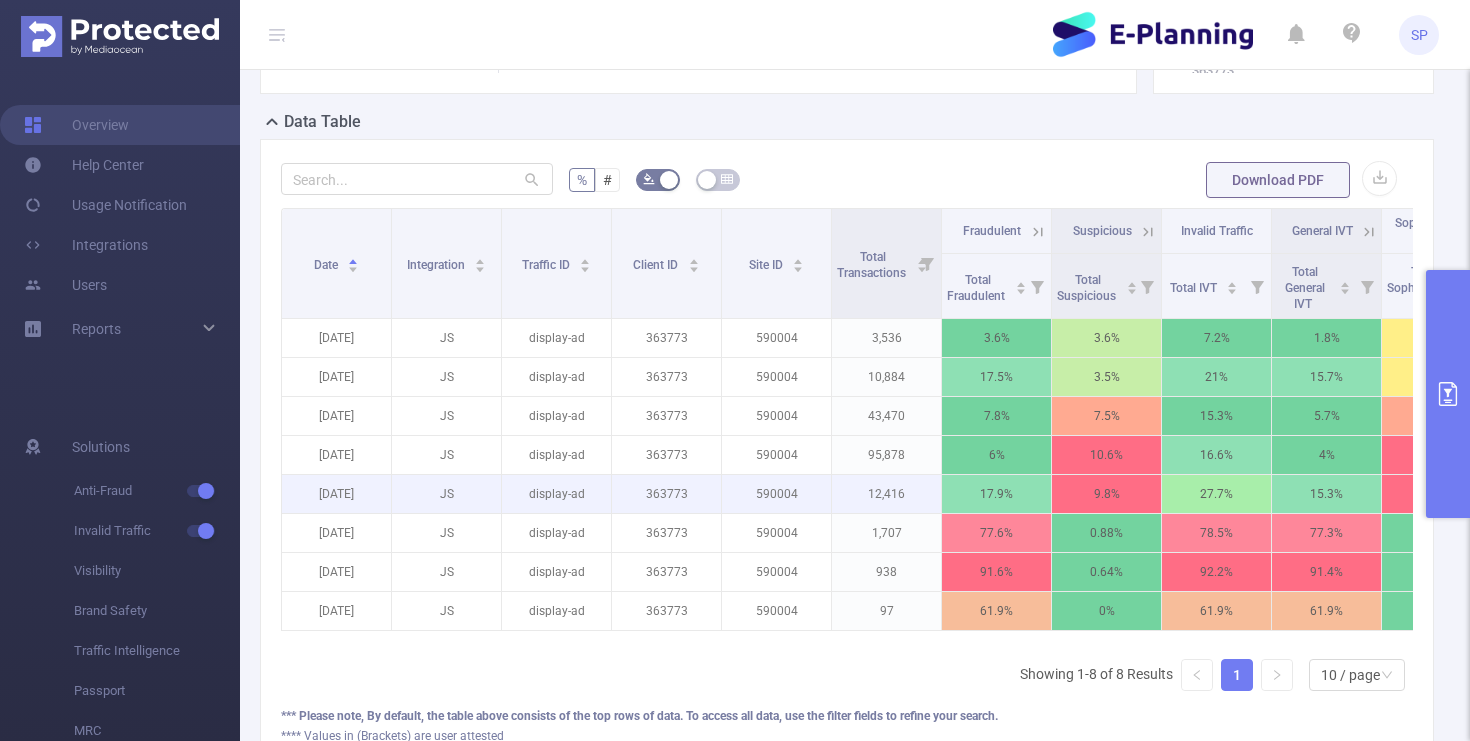 scroll, scrollTop: 458, scrollLeft: 0, axis: vertical 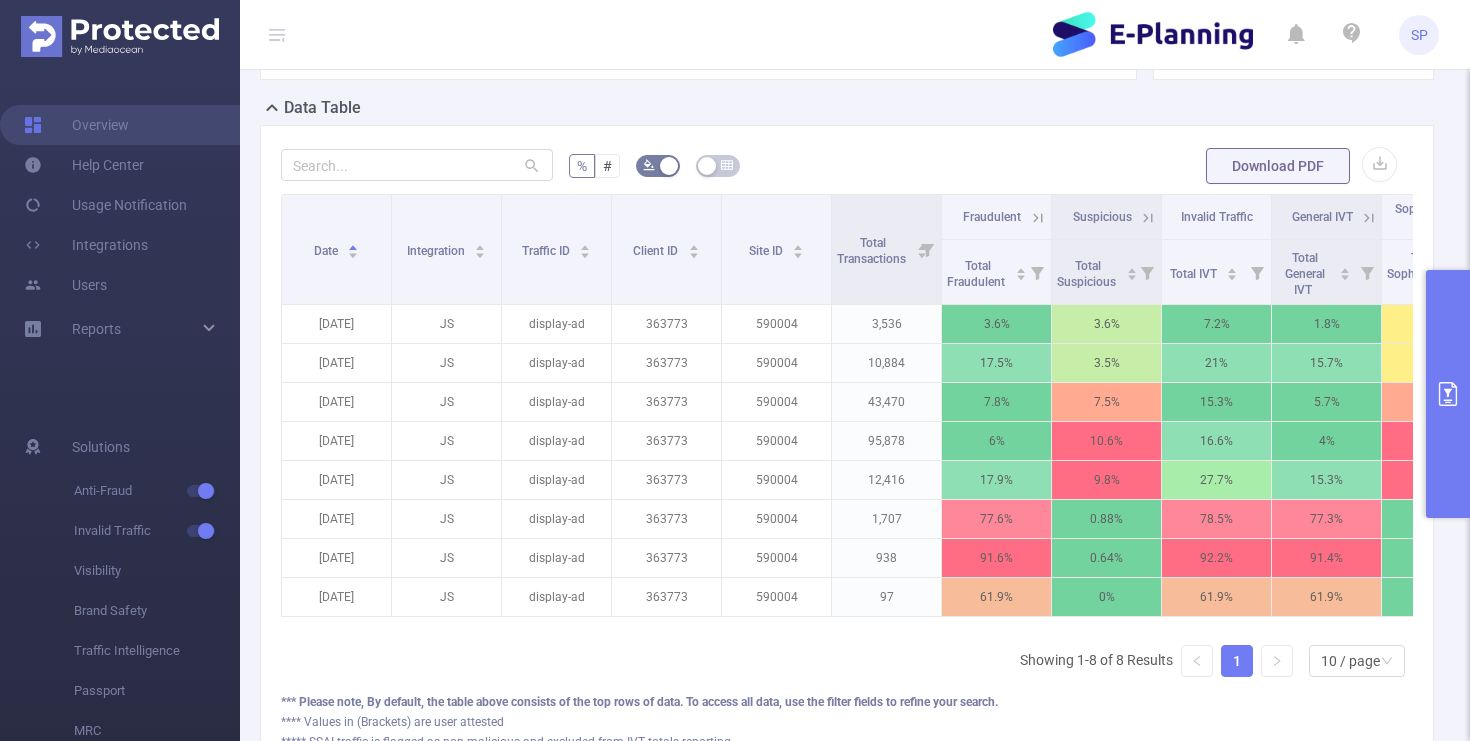 click on "Date   Integration   Traffic ID   Client ID   Site ID   Total Transactions   Fraudulent Suspicious Invalid Traffic General IVT Sophisticated IVT IVT Total Fraudulent   Total Suspicious   Total IVT   Total General IVT   Total Sophisticated IVT   Total IVT   [DATE] JS display-ad 363773 590004 3,536 3.6% 3.6% 7.2% 1.8% 5.4% 7.2% [DATE] JS display-ad 363773 590004 10,884 17.5% 3.5% 21% 15.7% 5.3% 21% [DATE] JS display-ad 363773 590004 43,470 7.8% 7.5% 15.3% 5.7% 9.6% 15.3% [DATE] JS display-ad 363773 590004 95,878 6% 10.6% 16.6% 4% 12.5% 16.6% [DATE] JS display-ad 363773 590004 12,416 17.9% 9.8% 27.7% 15.3% 12.4% 27.7% [DATE] JS display-ad 363773 590004 1,707 77.6% 0.88% 78.5% 77.3% 1.2% 78.5% [DATE] JS display-ad 363773 590004 938 91.6% 0.64% 92.2% 91.4% 0.85% 92.2% [DATE] JS display-ad 363773 590004 97 61.9% 0% 61.9% 61.9% 0% 61.9% Showing 1-8 of 8 Results 1 10 / page" at bounding box center [847, 443] 